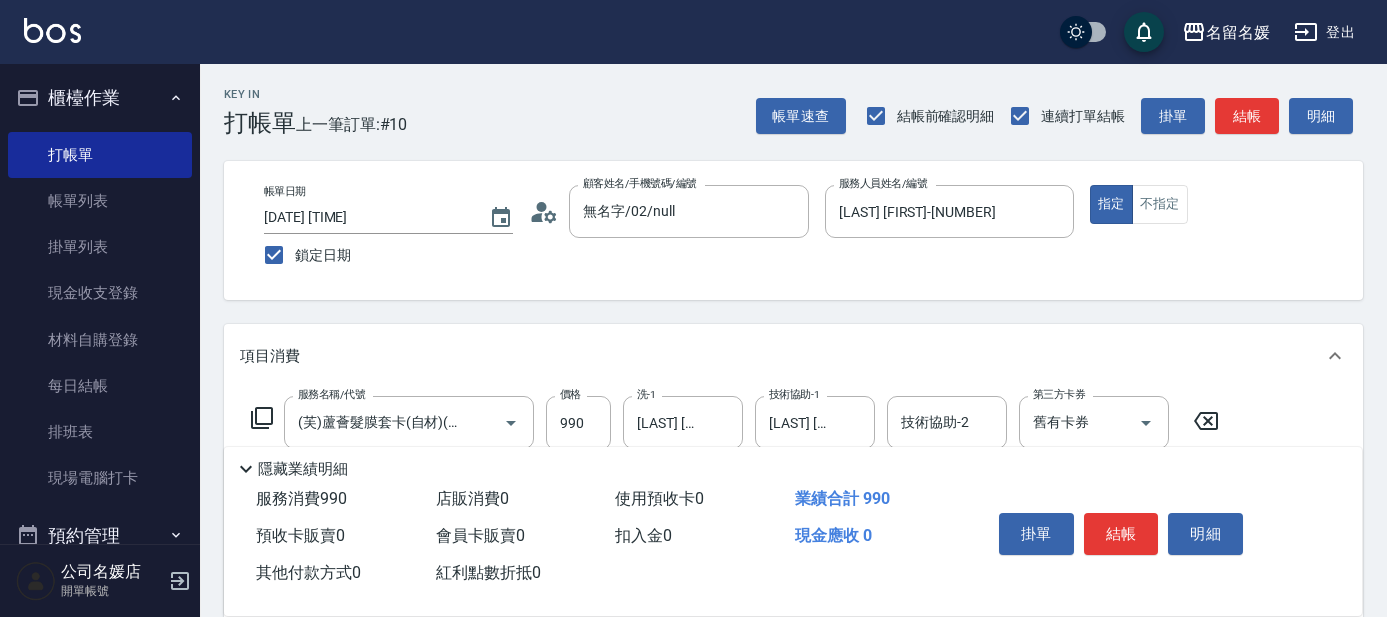 scroll, scrollTop: 0, scrollLeft: 0, axis: both 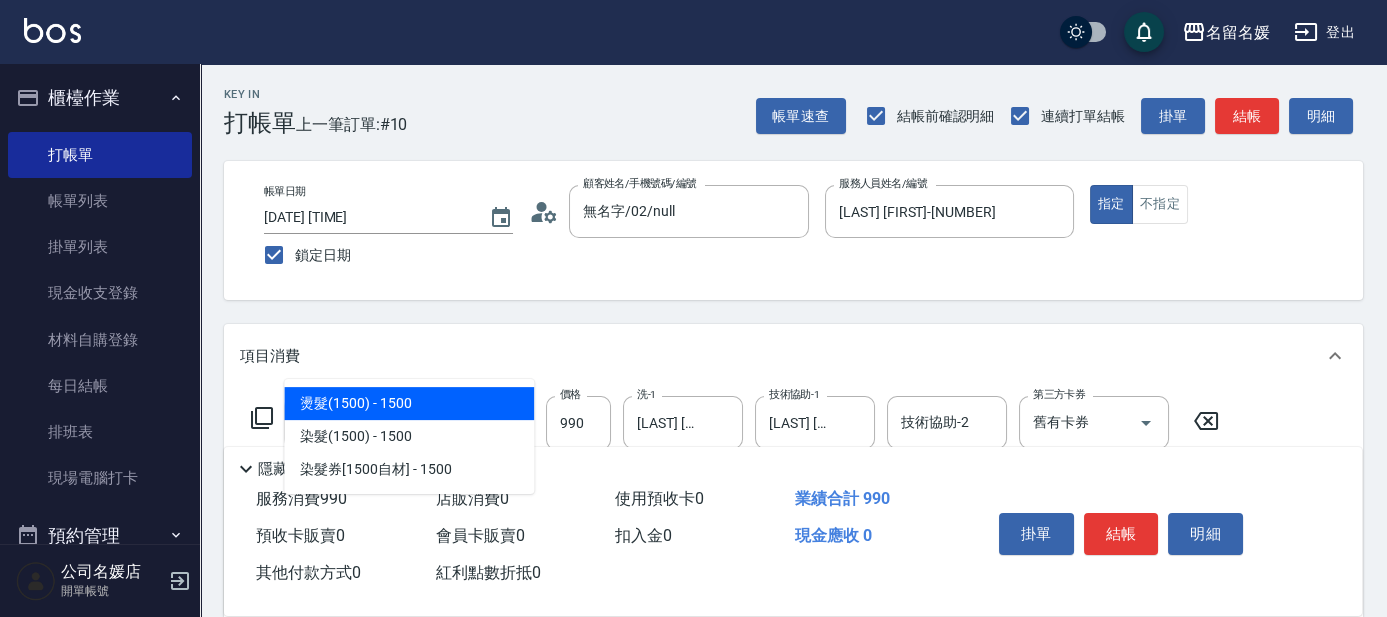 type on "1" 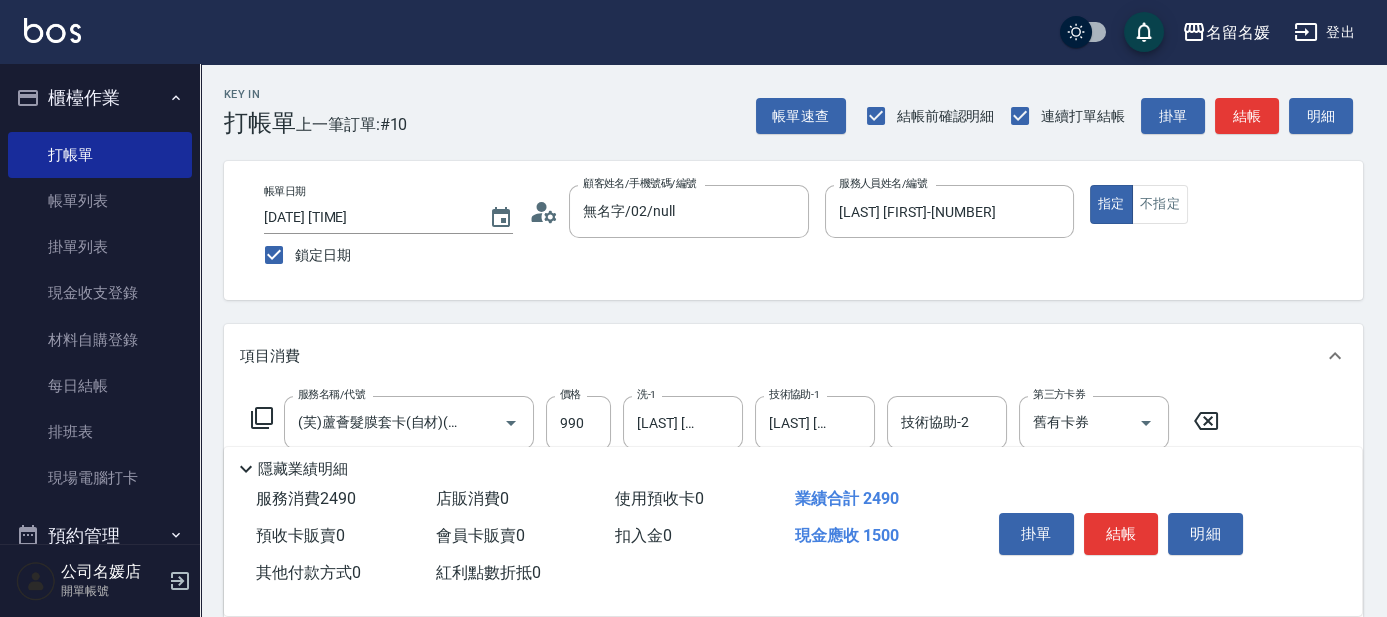 type on "染髮(1500)(501)" 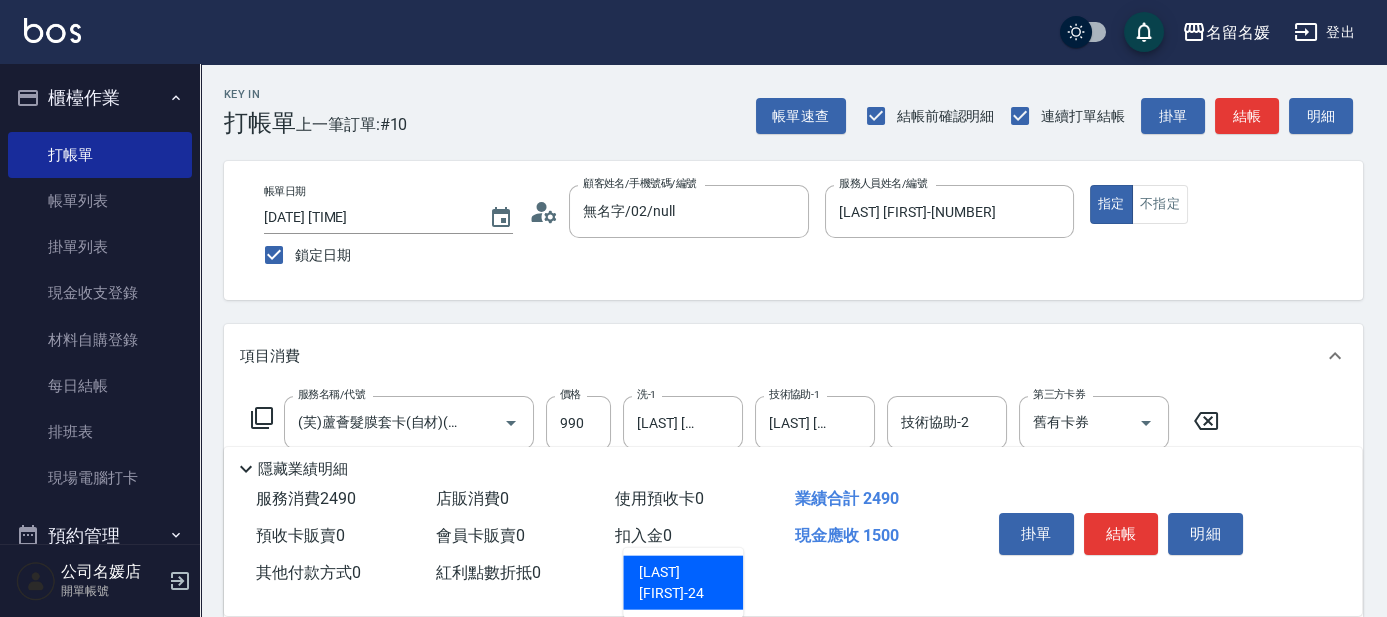 type on "[LAST] [FIRST]-[NUMBER]" 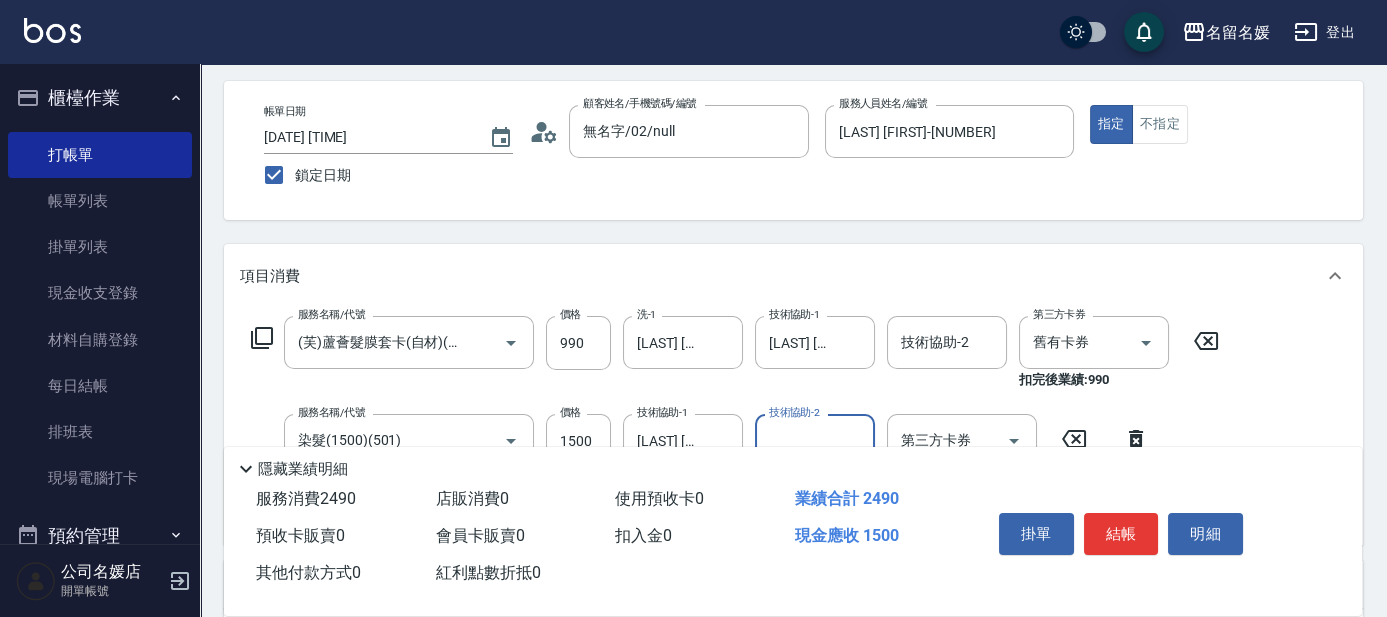 scroll, scrollTop: 90, scrollLeft: 0, axis: vertical 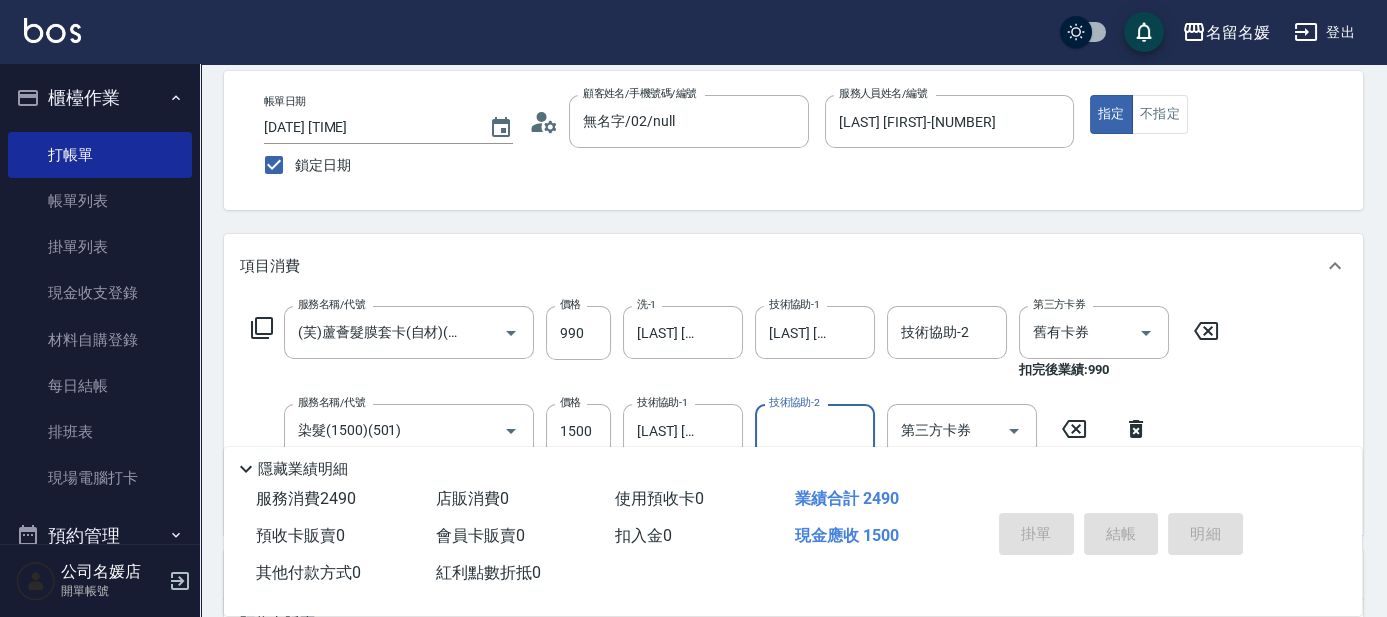 type 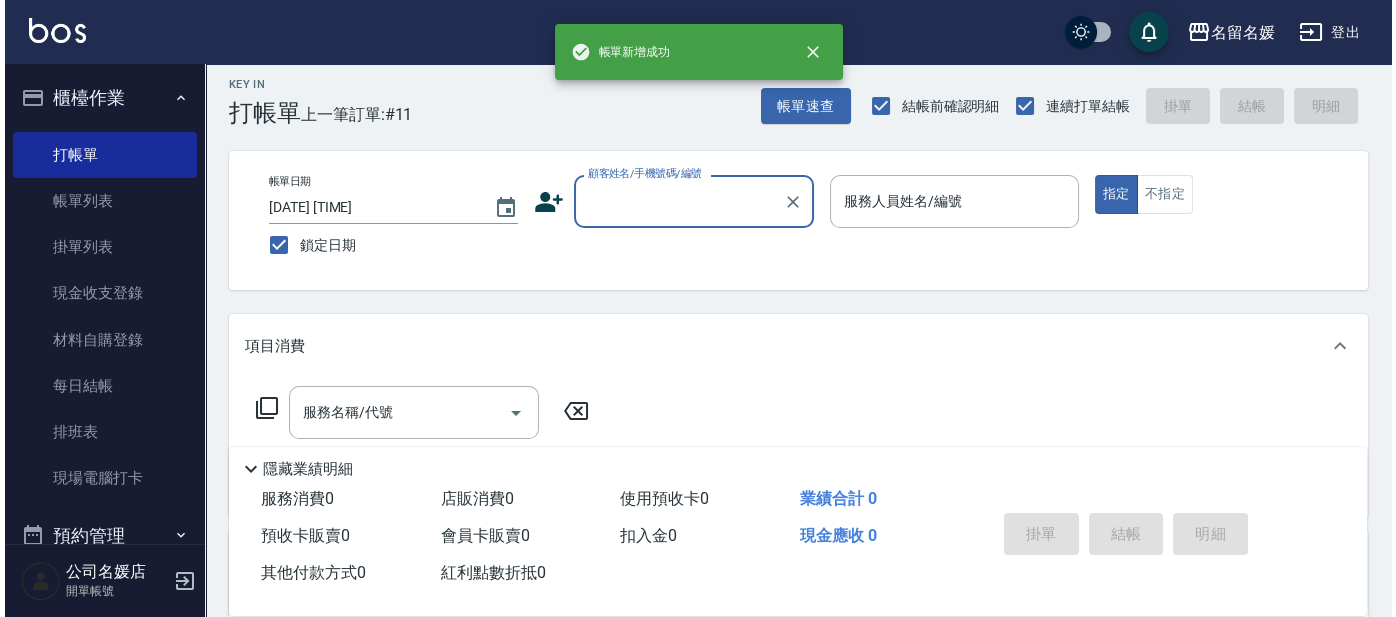 scroll, scrollTop: 0, scrollLeft: 0, axis: both 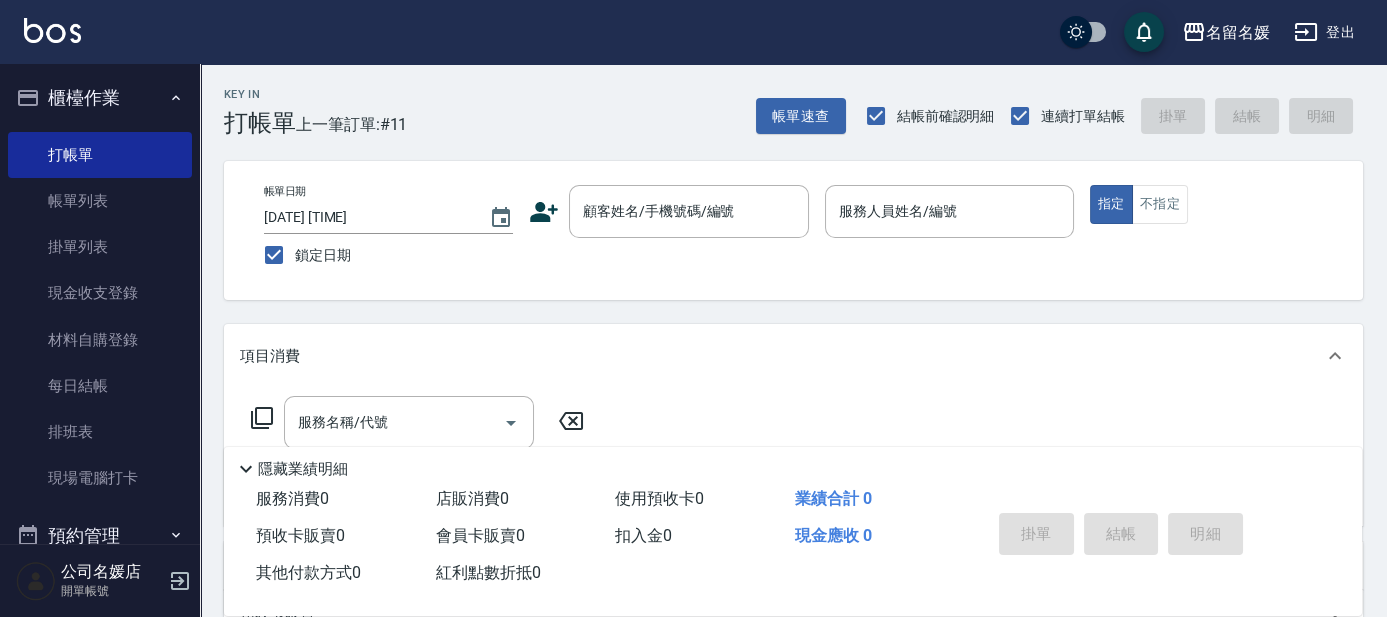 click on "Key In 打帳單 上一筆訂單:#11 帳單速查 結帳前確認明細 連續打單結帳 掛單 結帳 明細 帳單日期 [DATE] [TIME] 鎖定日期 顧客姓名/手機號碼/編號 顧客姓名/手機號碼/編號 服務人員姓名/編號 服務人員姓名/編號 指定 不指定 項目消費 服務名稱/代號 服務名稱/代號 店販銷售 服務人員姓名/編號 服務人員姓名/編號 商品代號/名稱 商品代號/名稱 預收卡販賣 卡券名稱/代號 卡券名稱/代號 使用預收卡 其他付款方式 其他付款方式 其他付款方式 備註及來源 備註 備註 訂單來源 ​ 訂單來源 隱藏業績明細 服務消費  0 店販消費  0 使用預收卡  0 業績合計   0 預收卡販賣  0 會員卡販賣  0 扣入金  0 現金應收   0 其他付款方式  0 紅利點數折抵  0 掛單 結帳 明細" at bounding box center (793, 518) 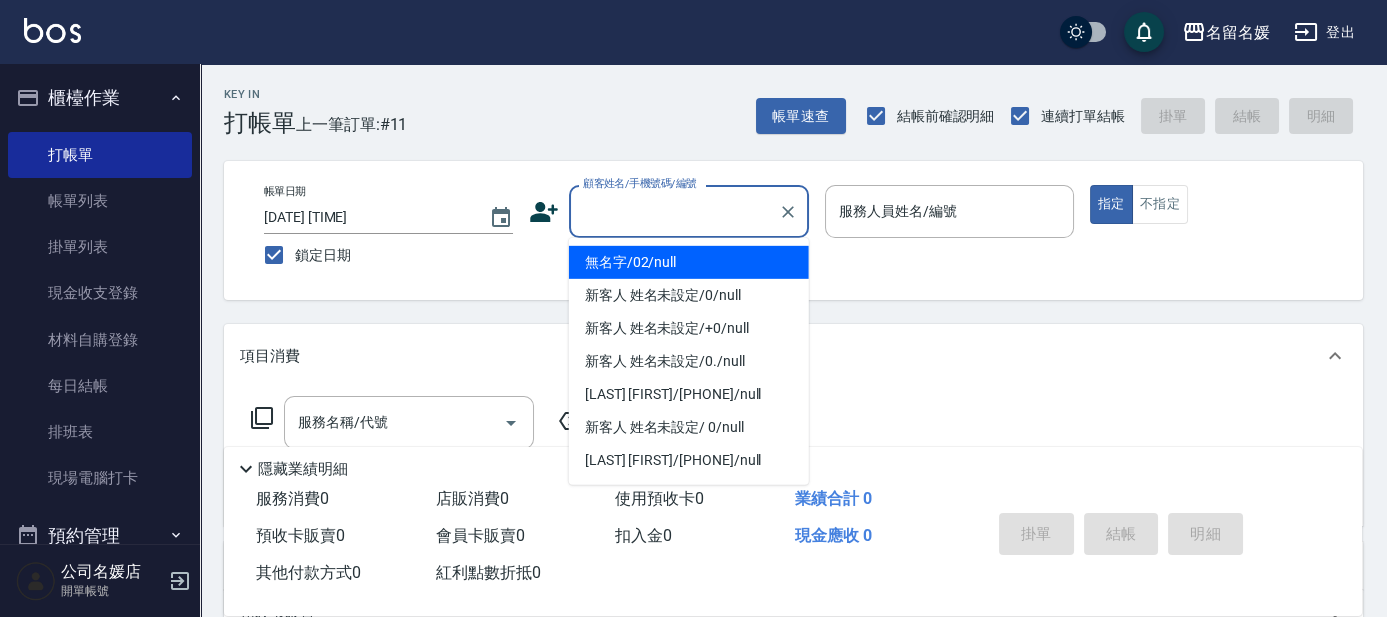 click on "顧客姓名/手機號碼/編號" at bounding box center [674, 211] 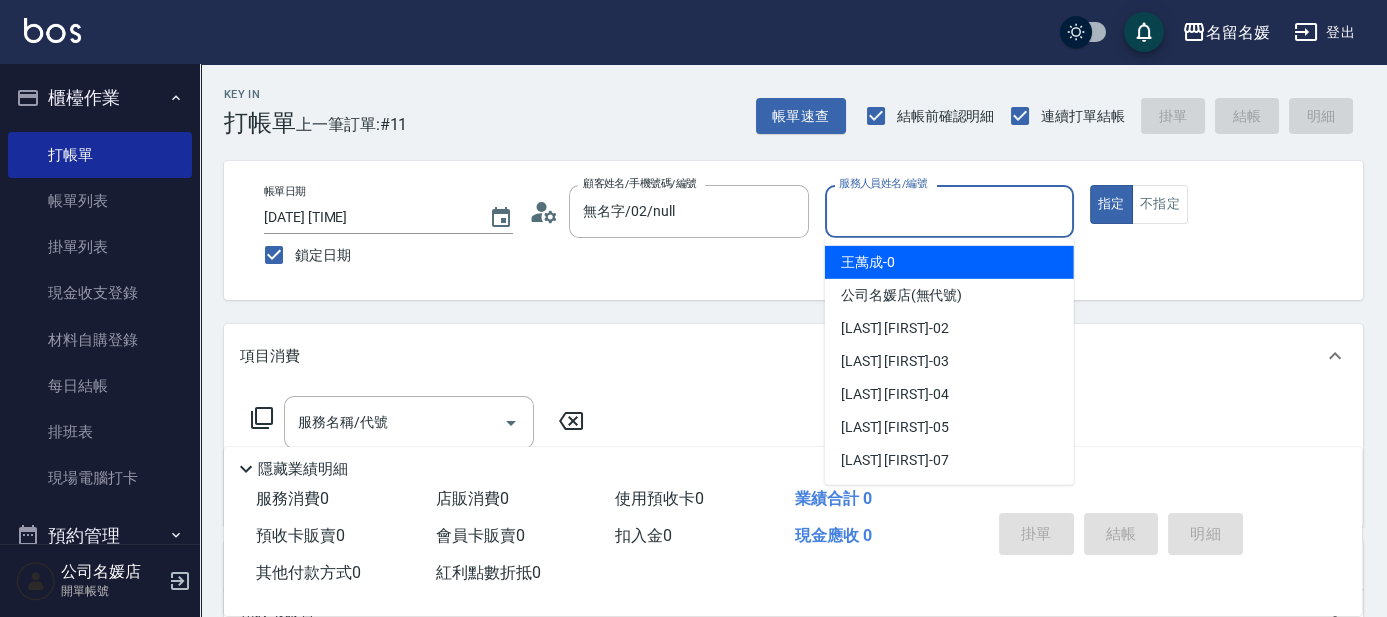 click on "服務人員姓名/編號" at bounding box center [949, 211] 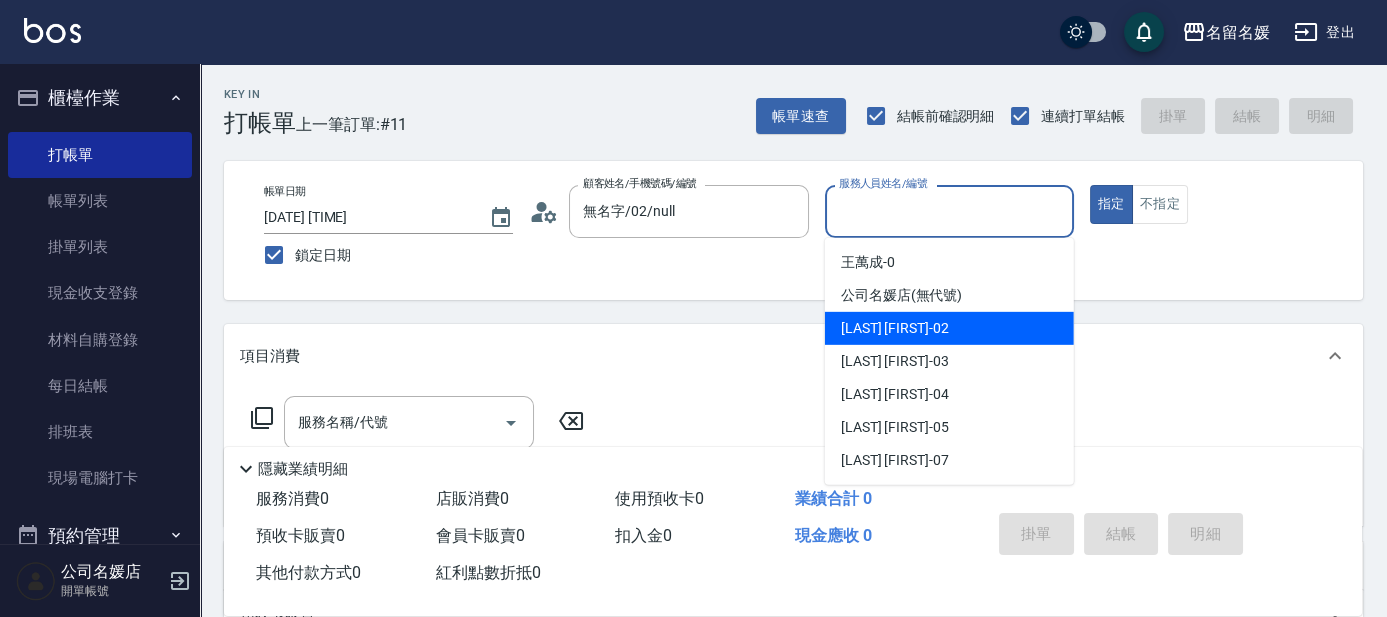 click on "[LAST] [FIRST] -02" at bounding box center [895, 328] 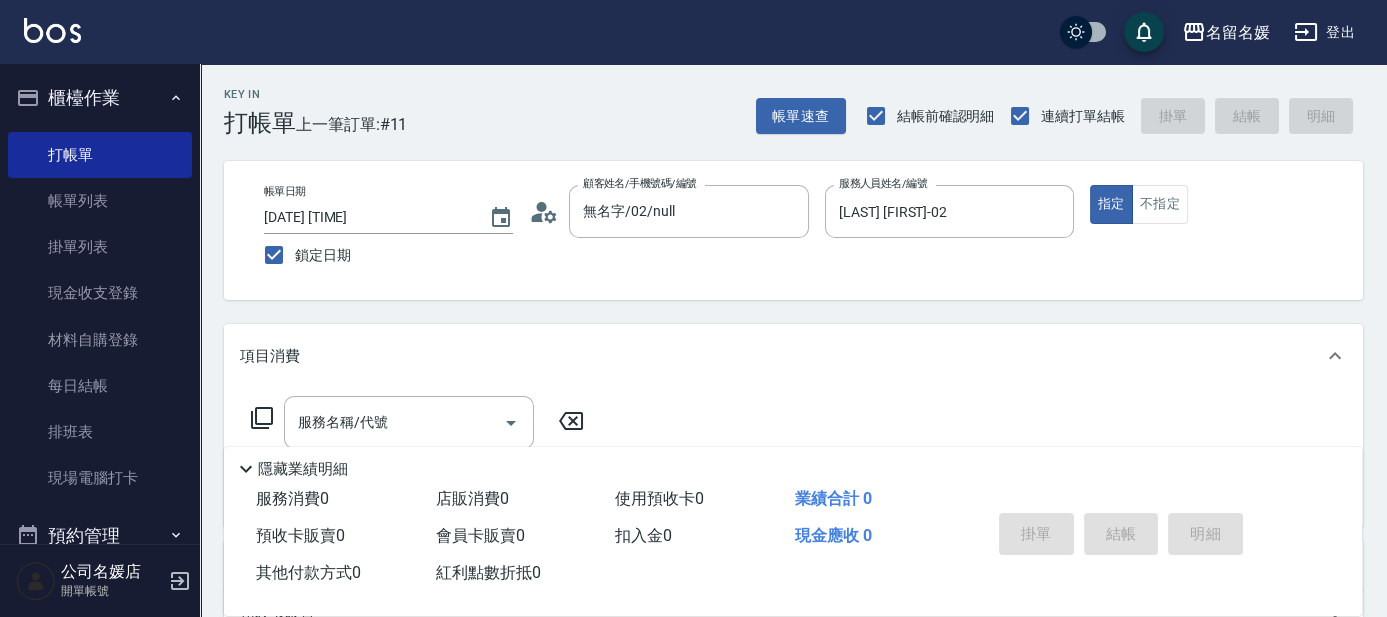 click on "服務名稱/代號 服務名稱/代號" at bounding box center (418, 422) 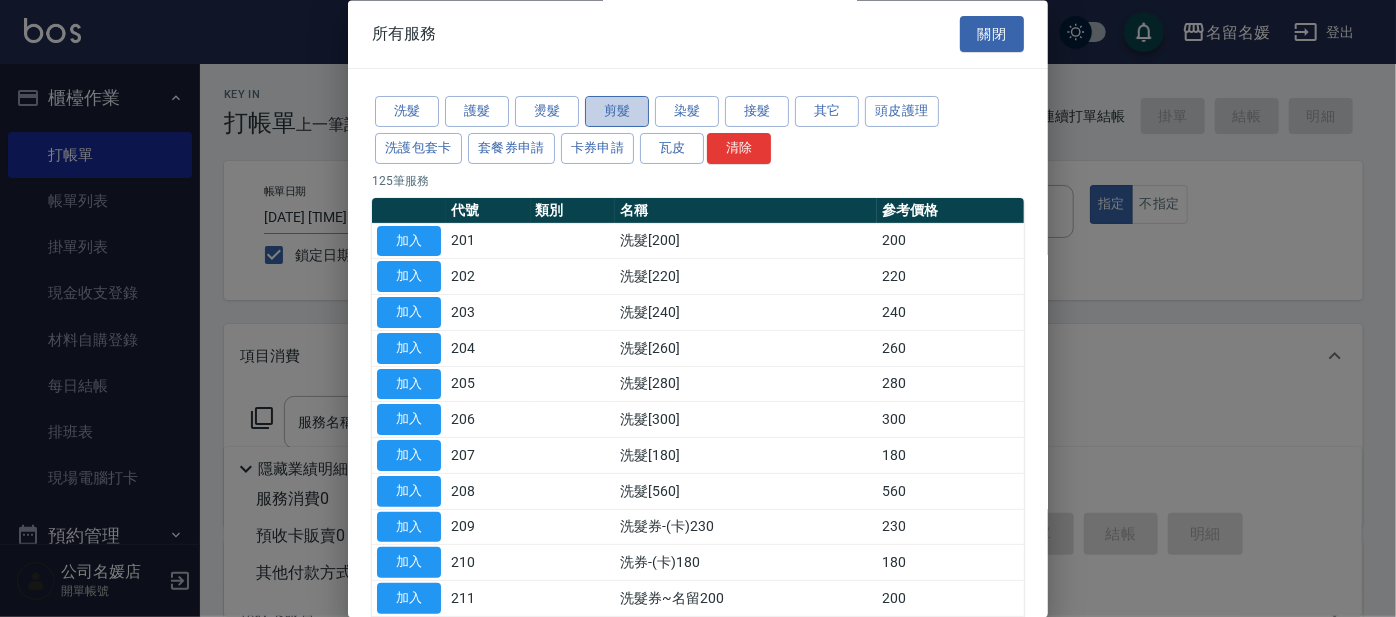 click on "剪髮" at bounding box center [617, 112] 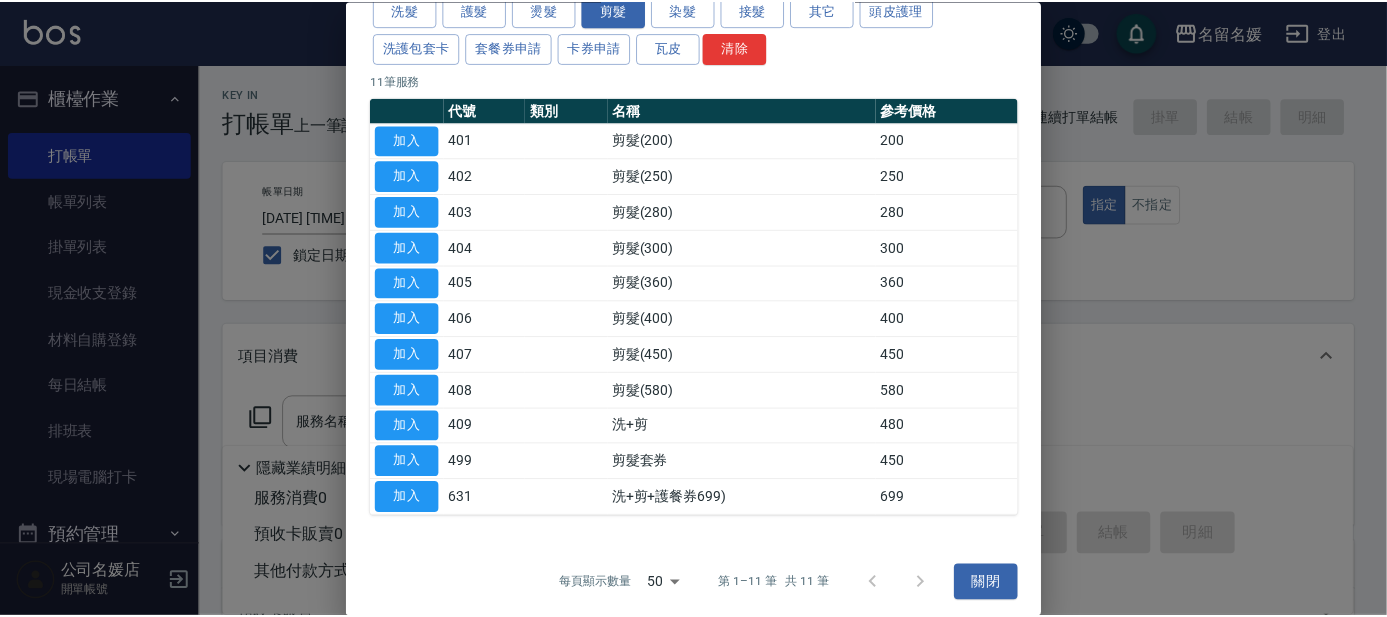 scroll, scrollTop: 106, scrollLeft: 0, axis: vertical 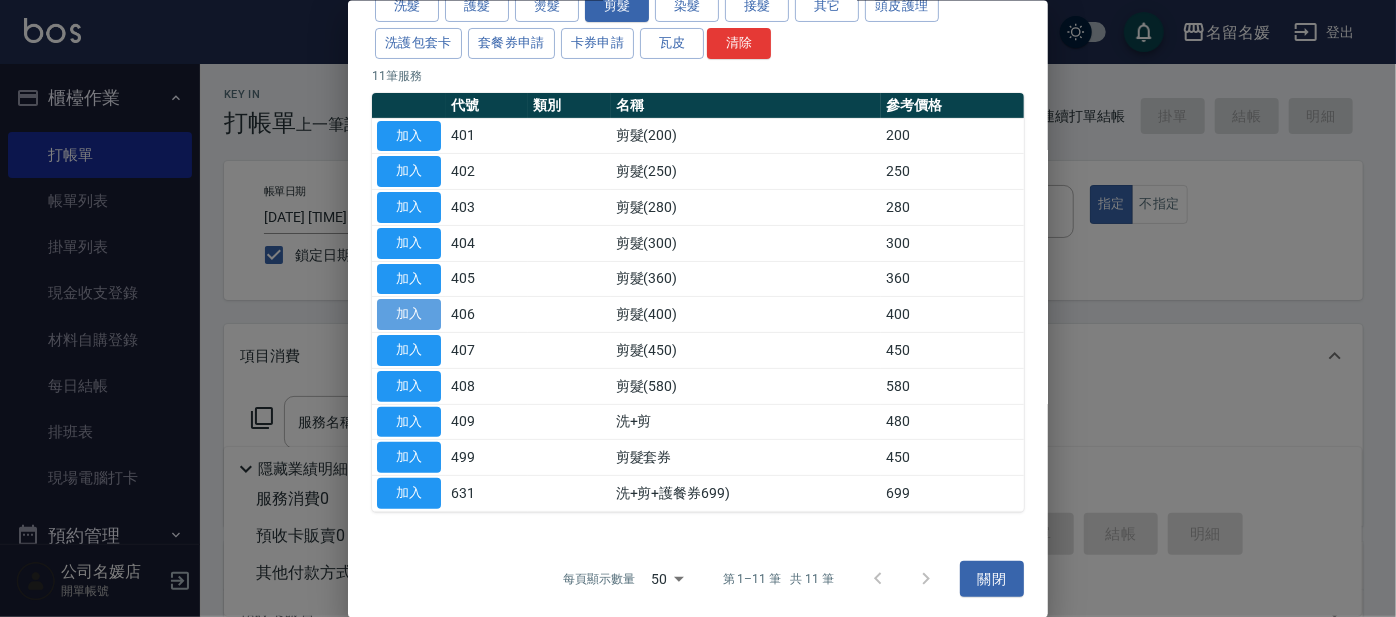 click on "加入" at bounding box center (409, 314) 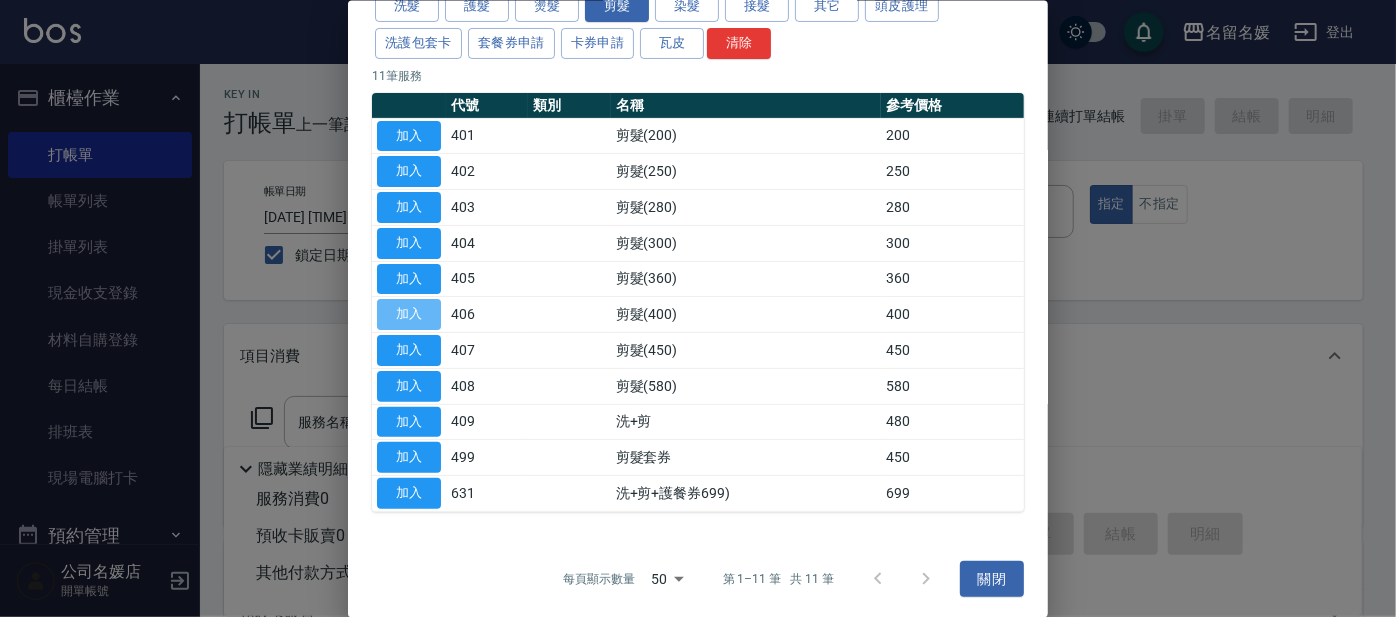 type on "剪髮(400)(406)" 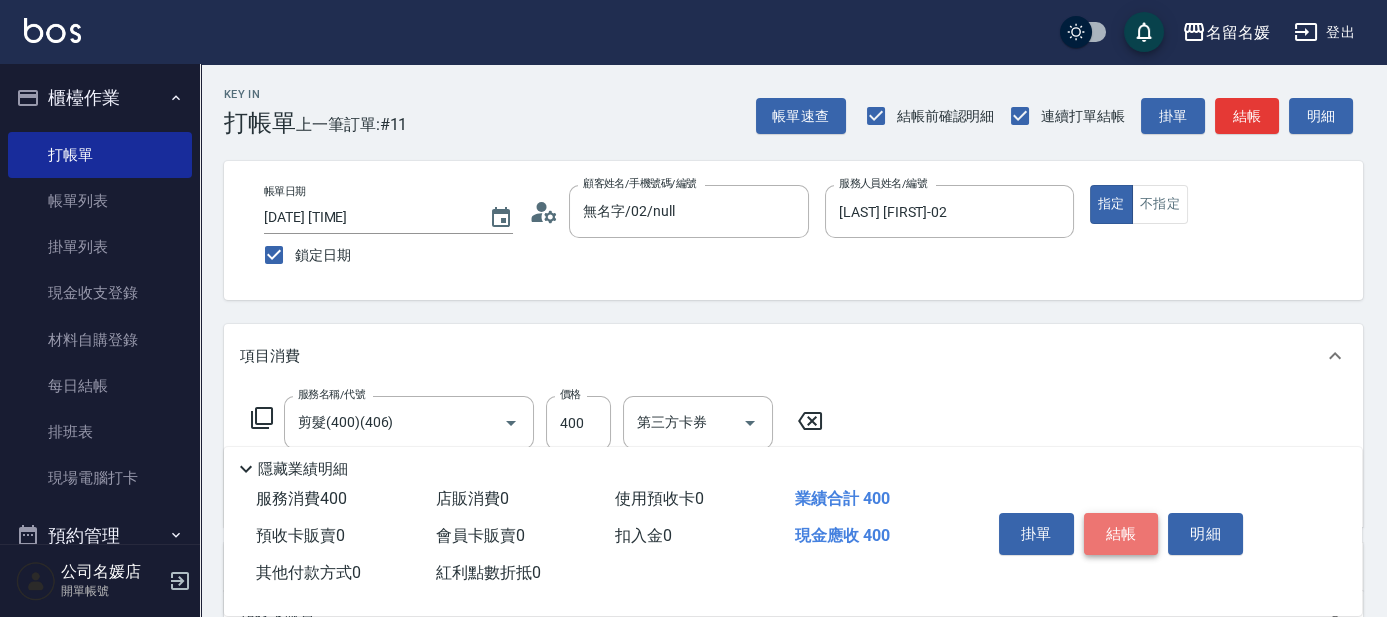 click on "結帳" at bounding box center [1121, 534] 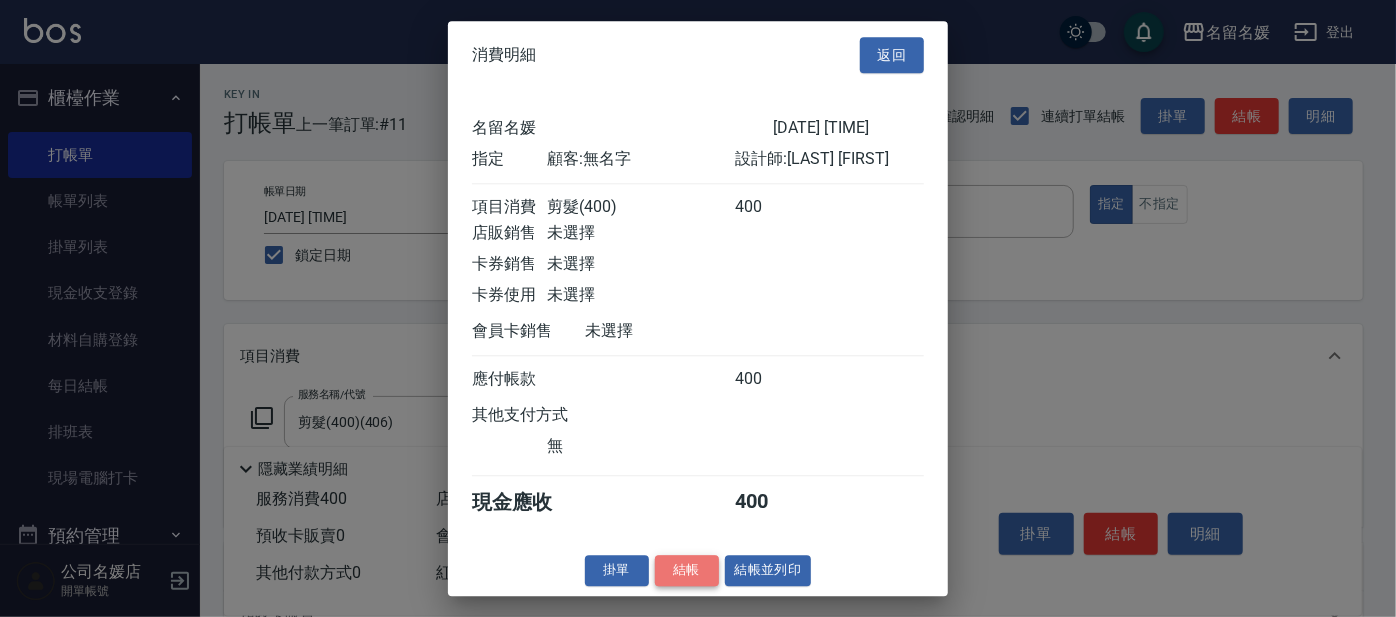 click on "結帳" at bounding box center (687, 570) 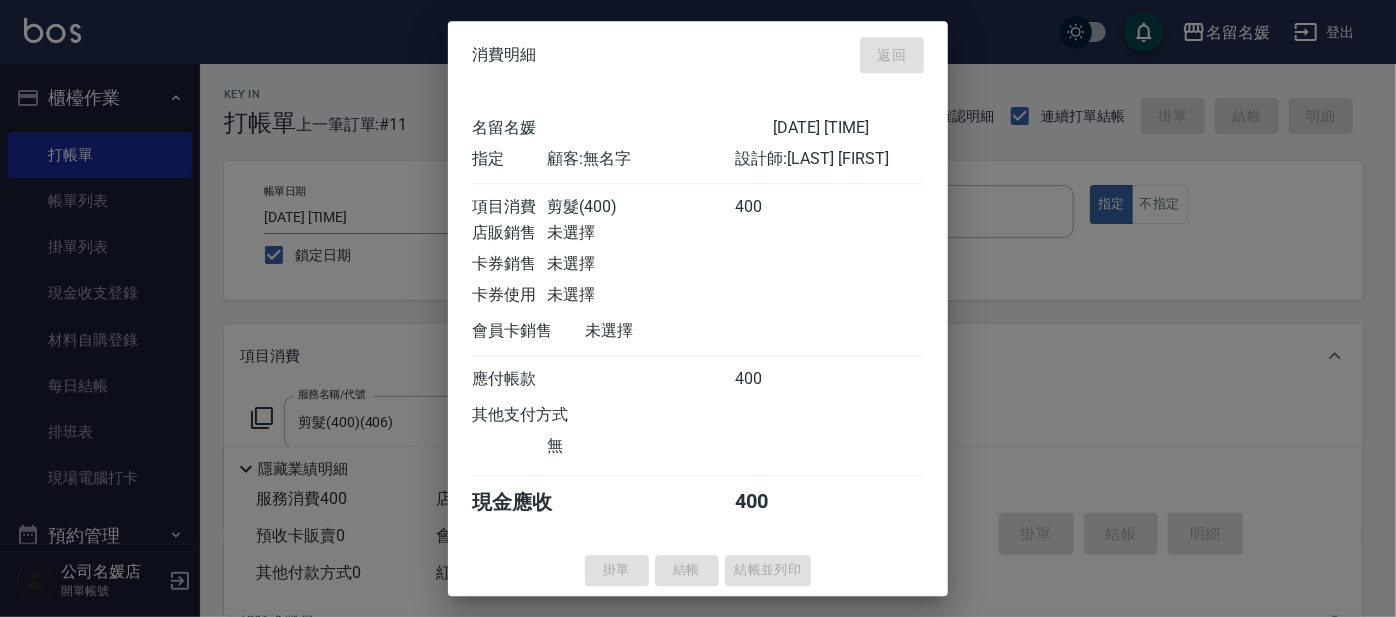 type 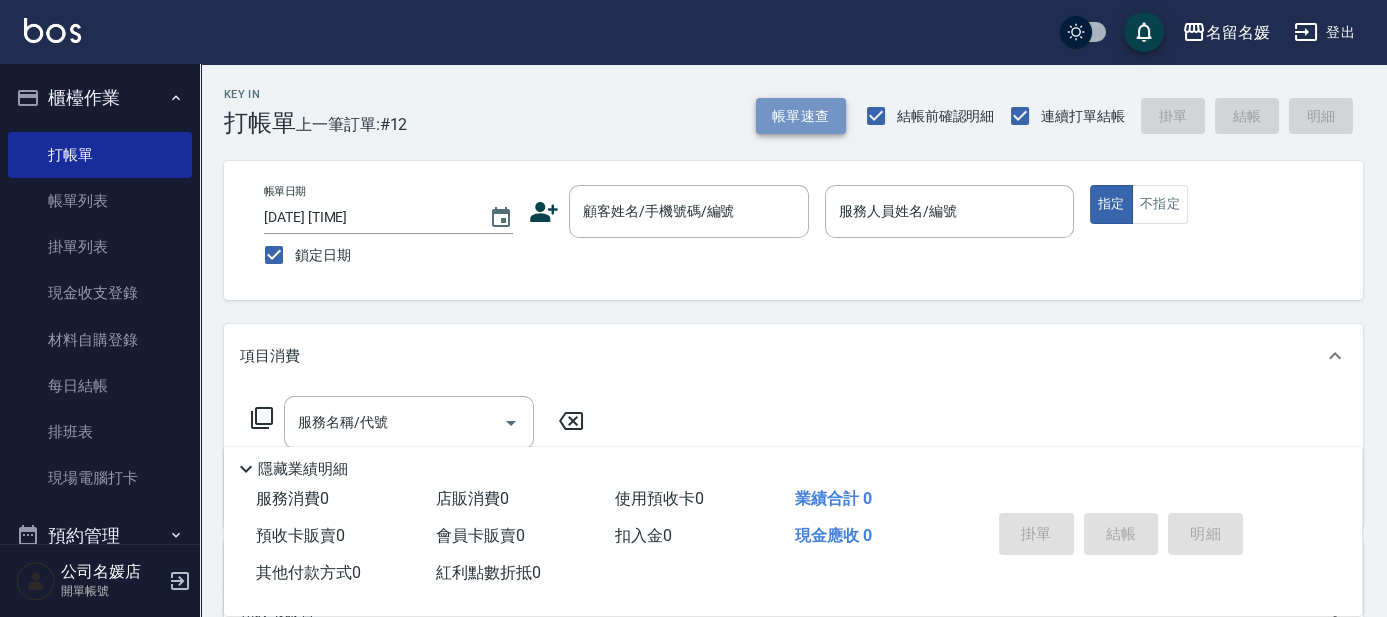 click on "帳單速查" at bounding box center (801, 116) 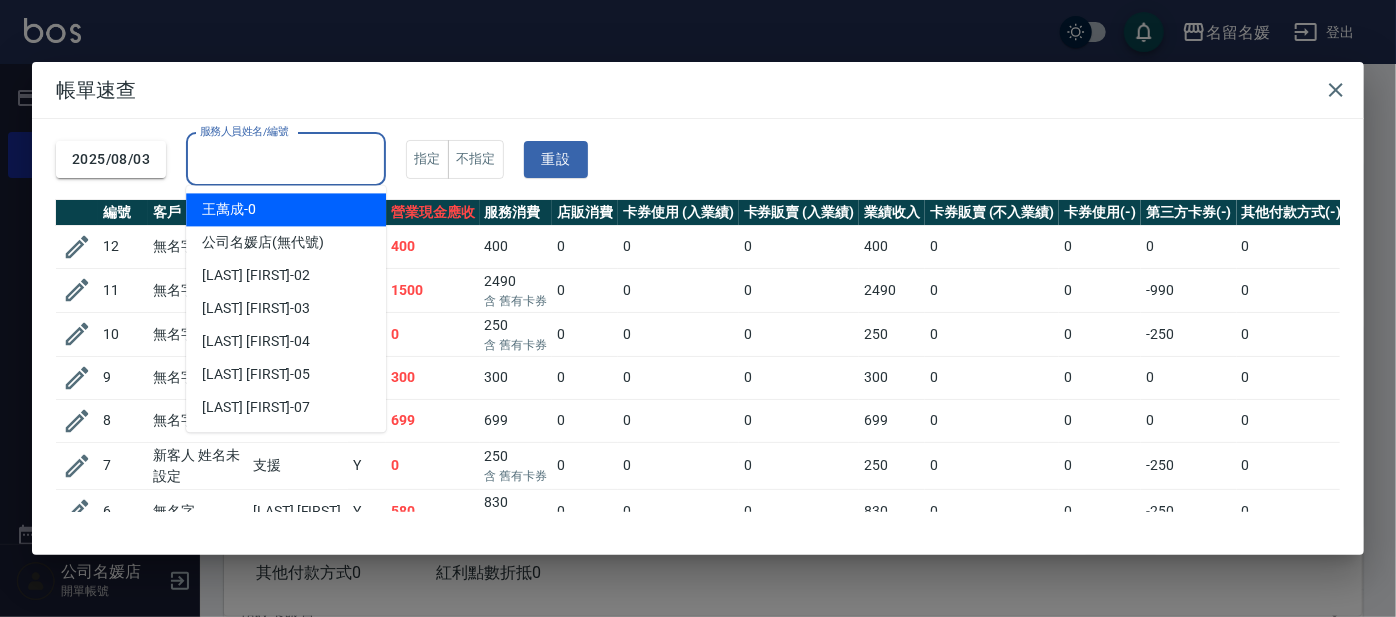 click on "服務人員姓名/編號 服務人員姓名/編號" at bounding box center [286, 159] 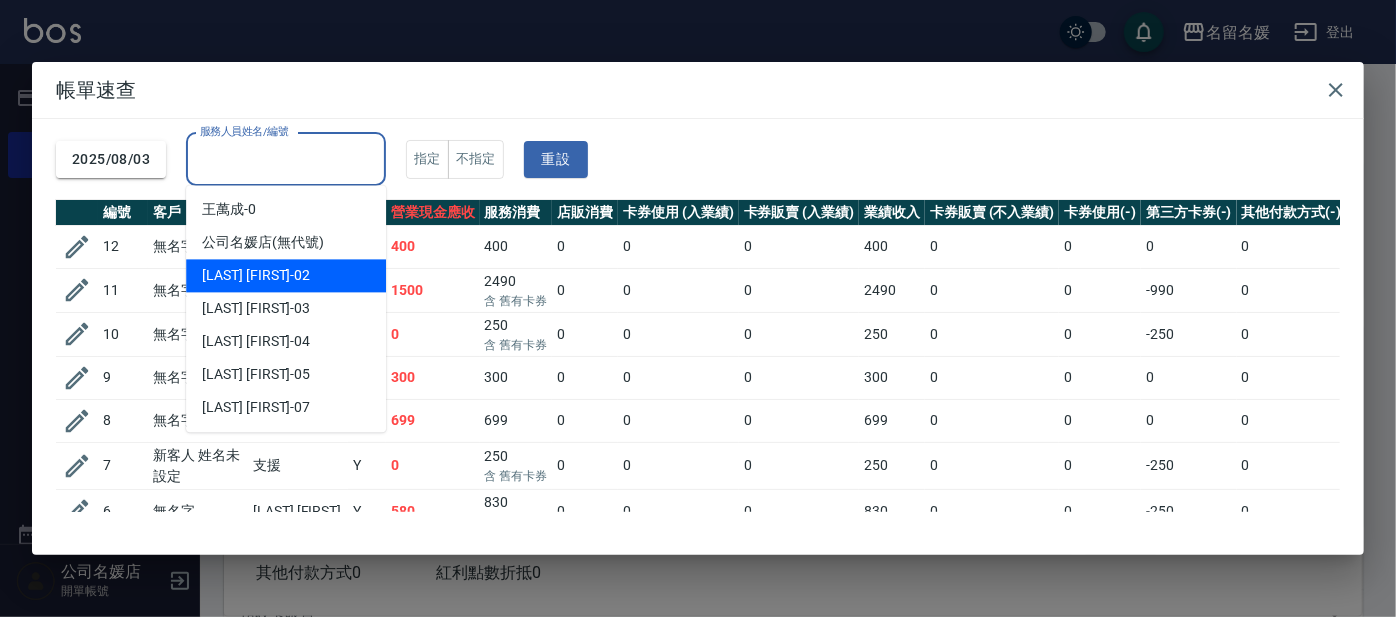 click on "[LAST] [FIRST] -02" at bounding box center [286, 275] 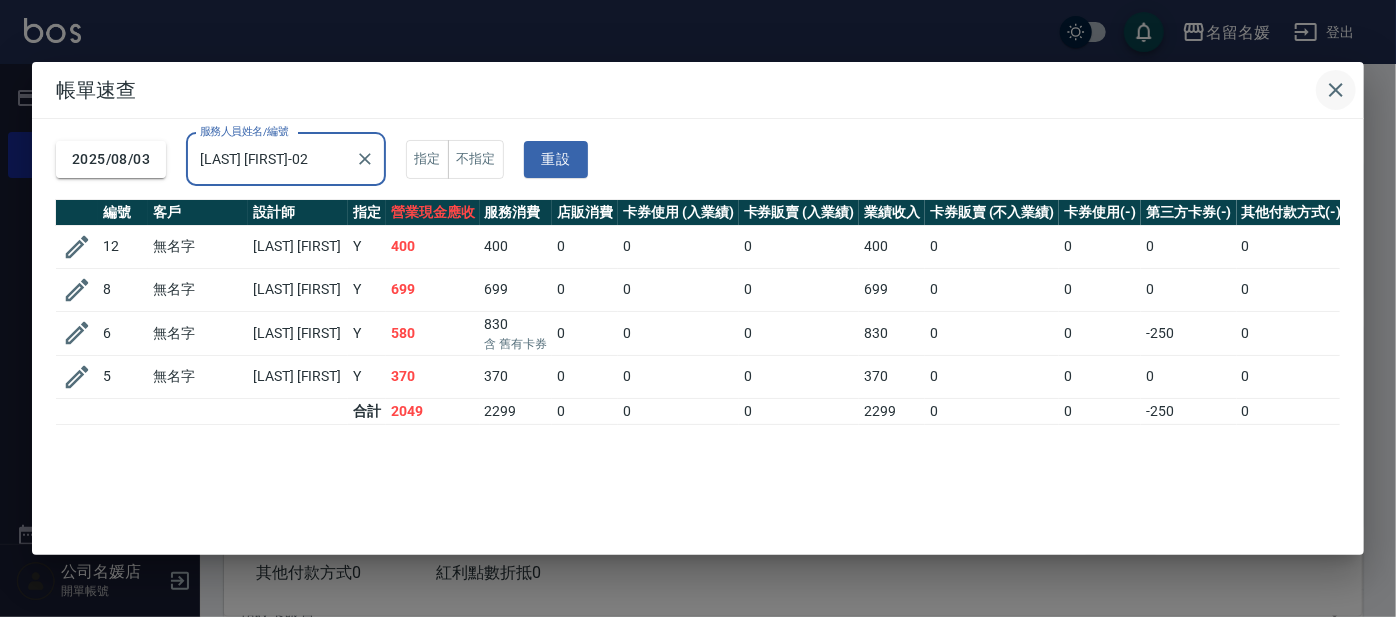 click 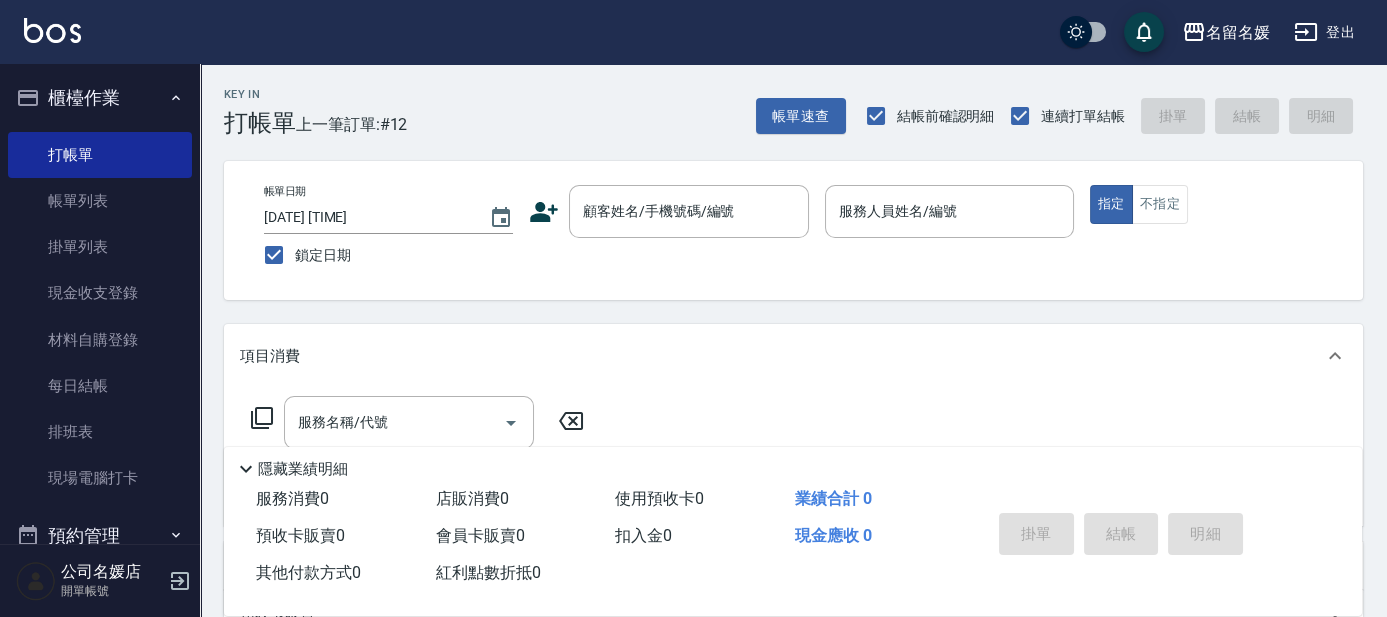 drag, startPoint x: 215, startPoint y: 165, endPoint x: 478, endPoint y: 125, distance: 266.02444 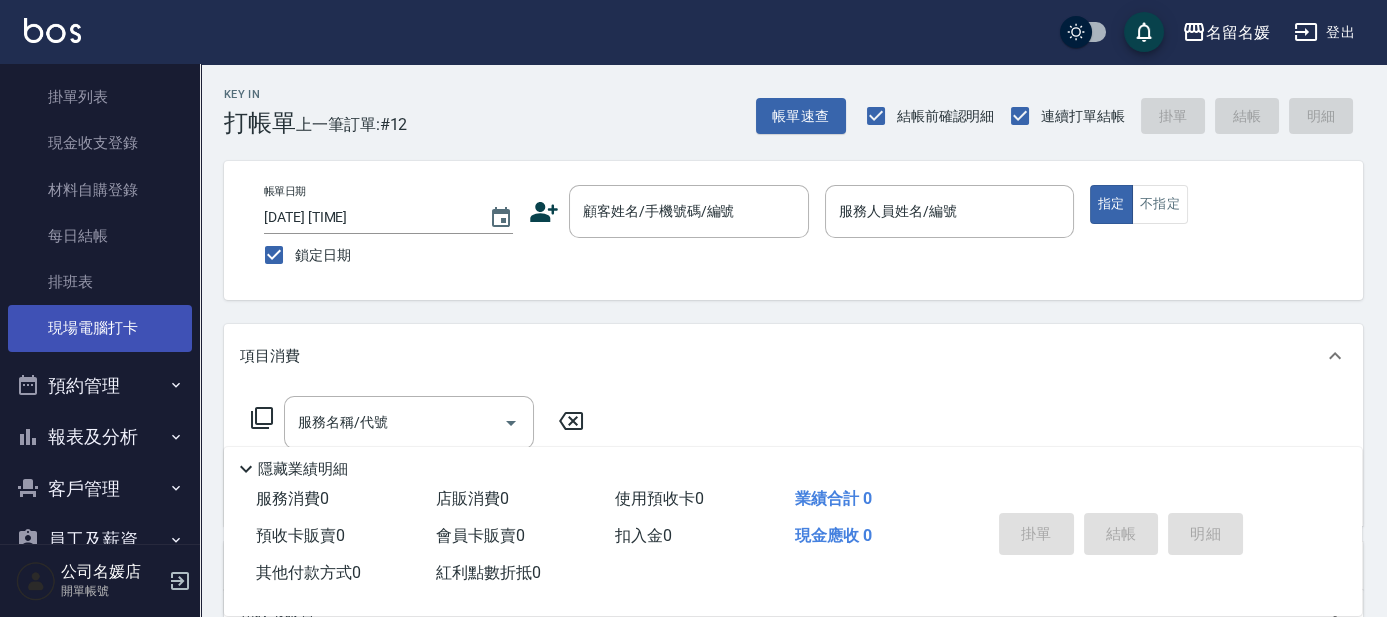 scroll, scrollTop: 181, scrollLeft: 0, axis: vertical 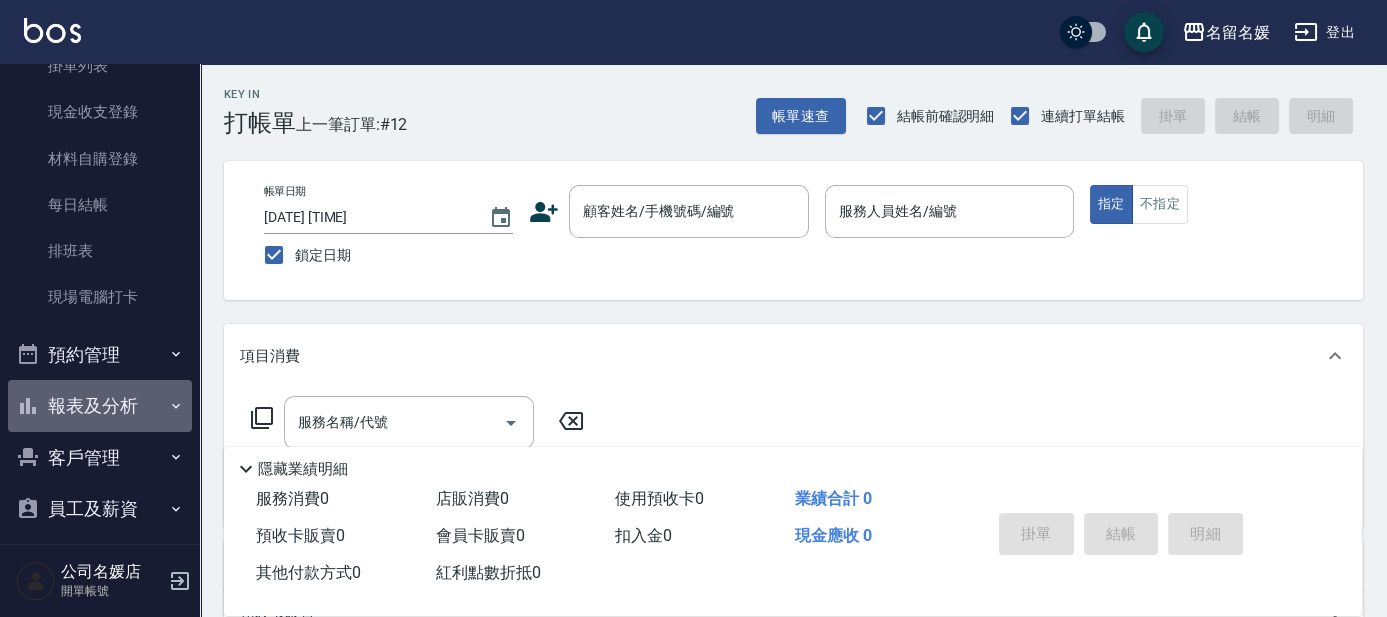 click on "報表及分析" at bounding box center (100, 406) 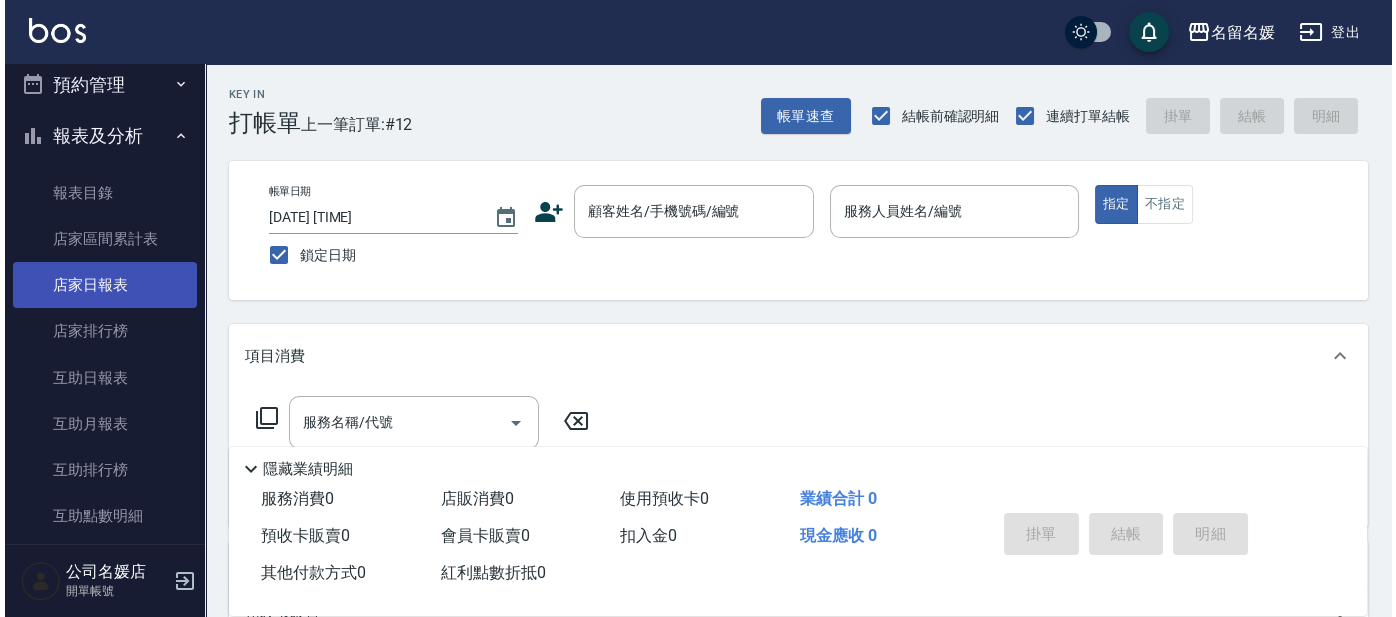 scroll, scrollTop: 454, scrollLeft: 0, axis: vertical 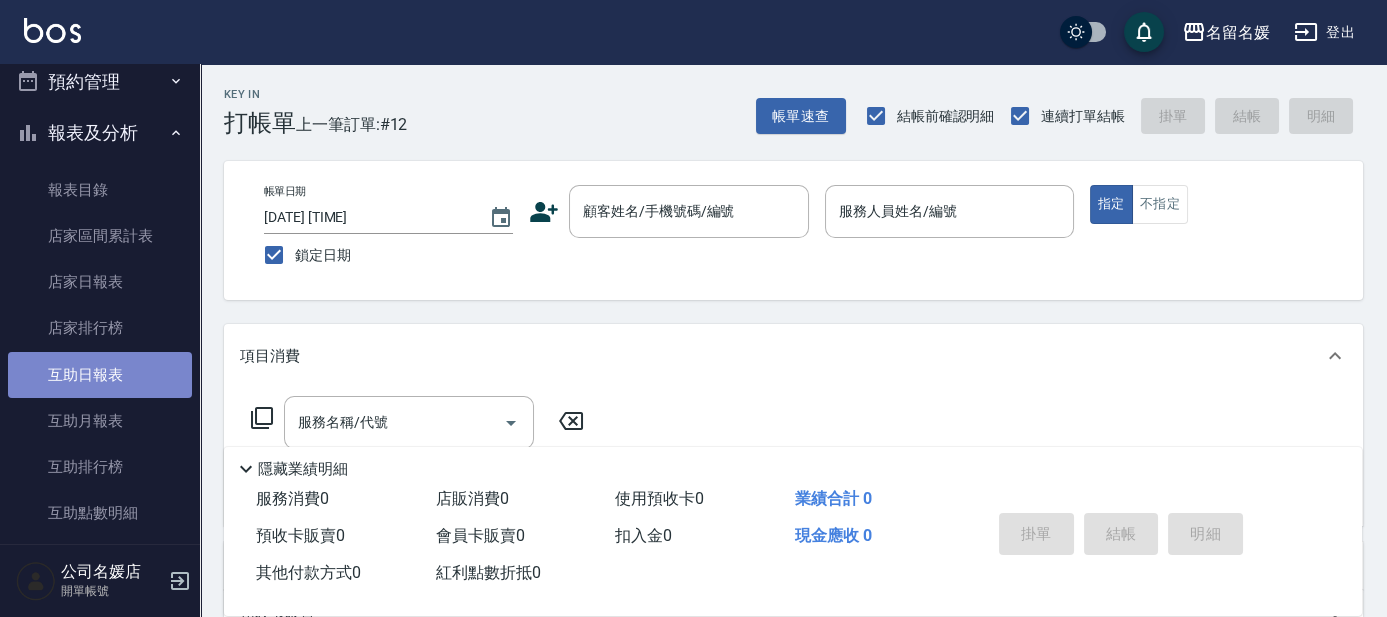 click on "互助日報表" at bounding box center (100, 375) 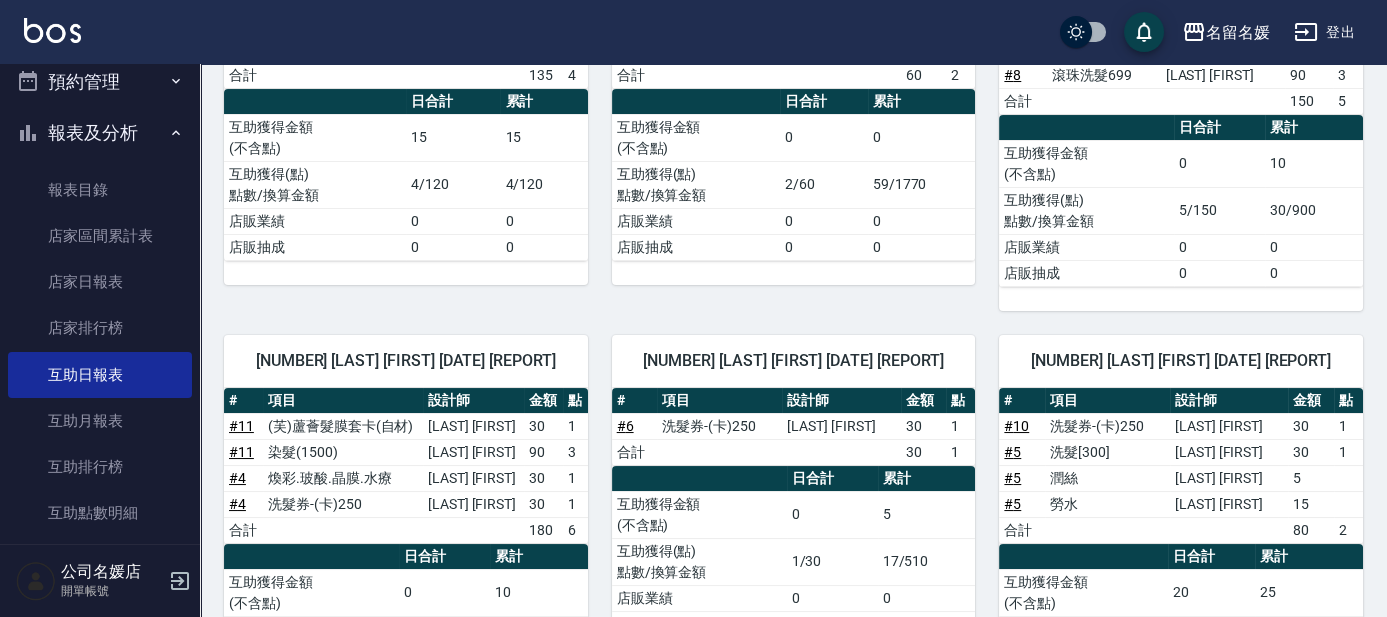 scroll, scrollTop: 181, scrollLeft: 0, axis: vertical 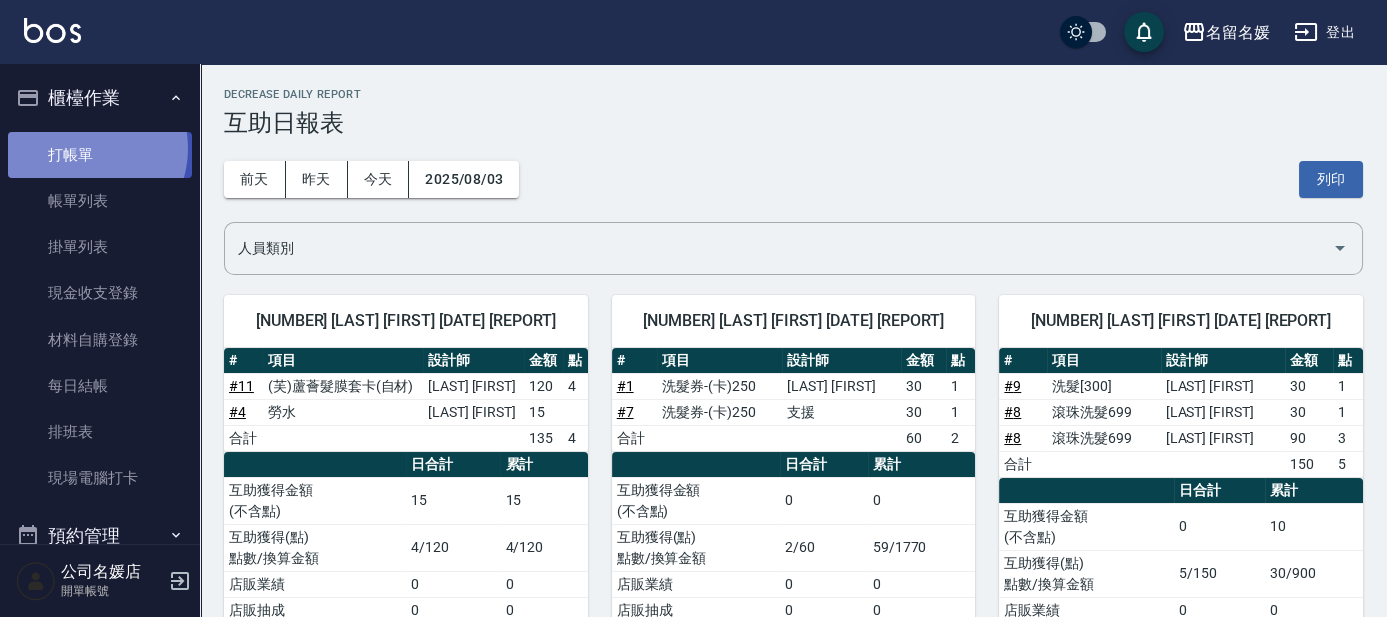 click on "打帳單" at bounding box center (100, 155) 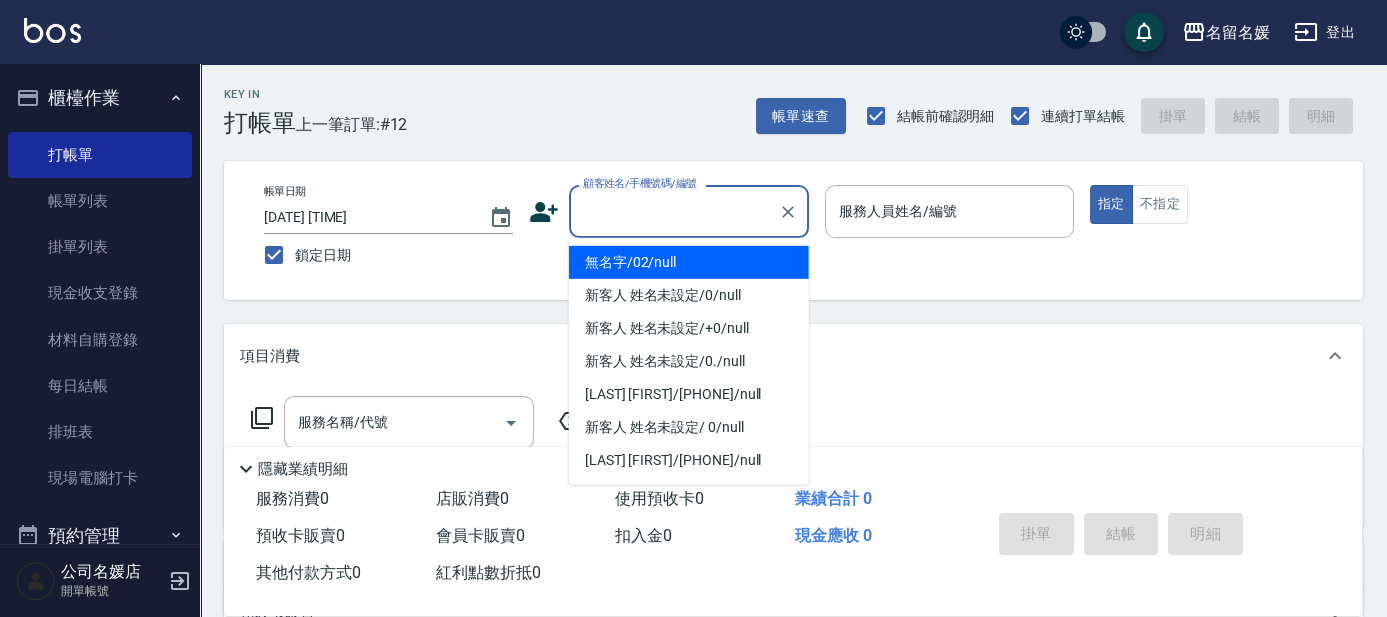 drag, startPoint x: 698, startPoint y: 200, endPoint x: 705, endPoint y: 208, distance: 10.630146 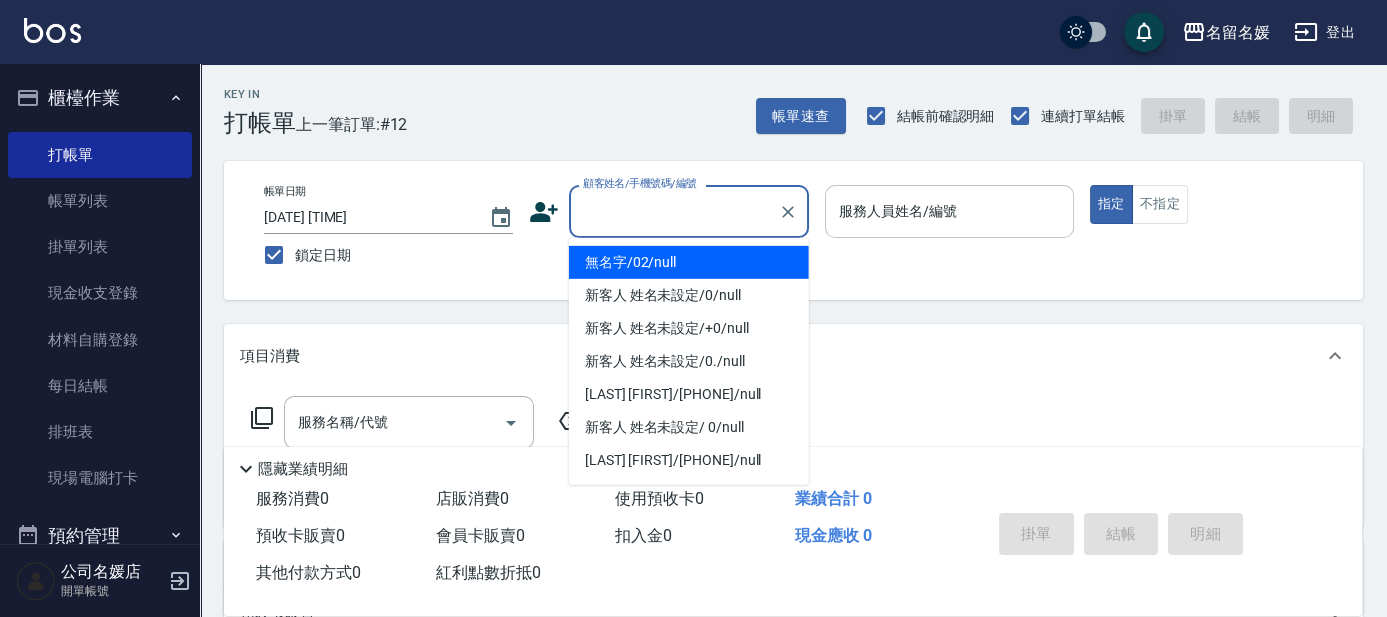type on "無名字/02/null" 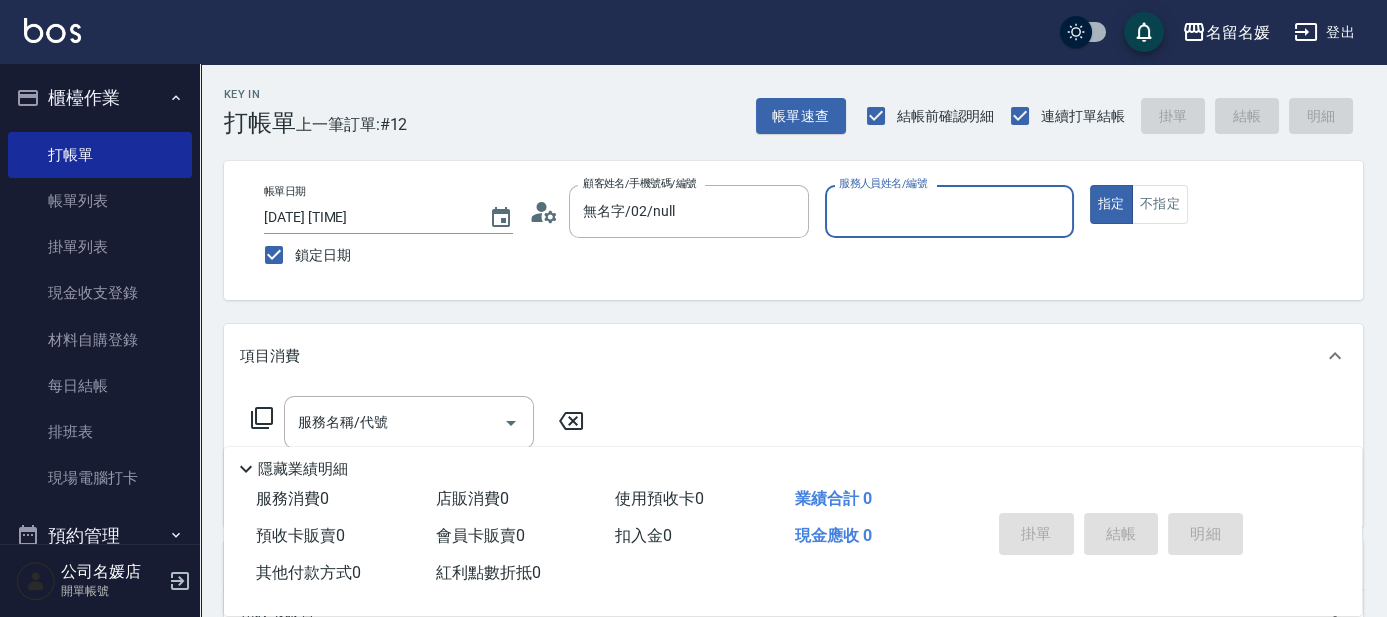 click on "服務人員姓名/編號" at bounding box center (949, 211) 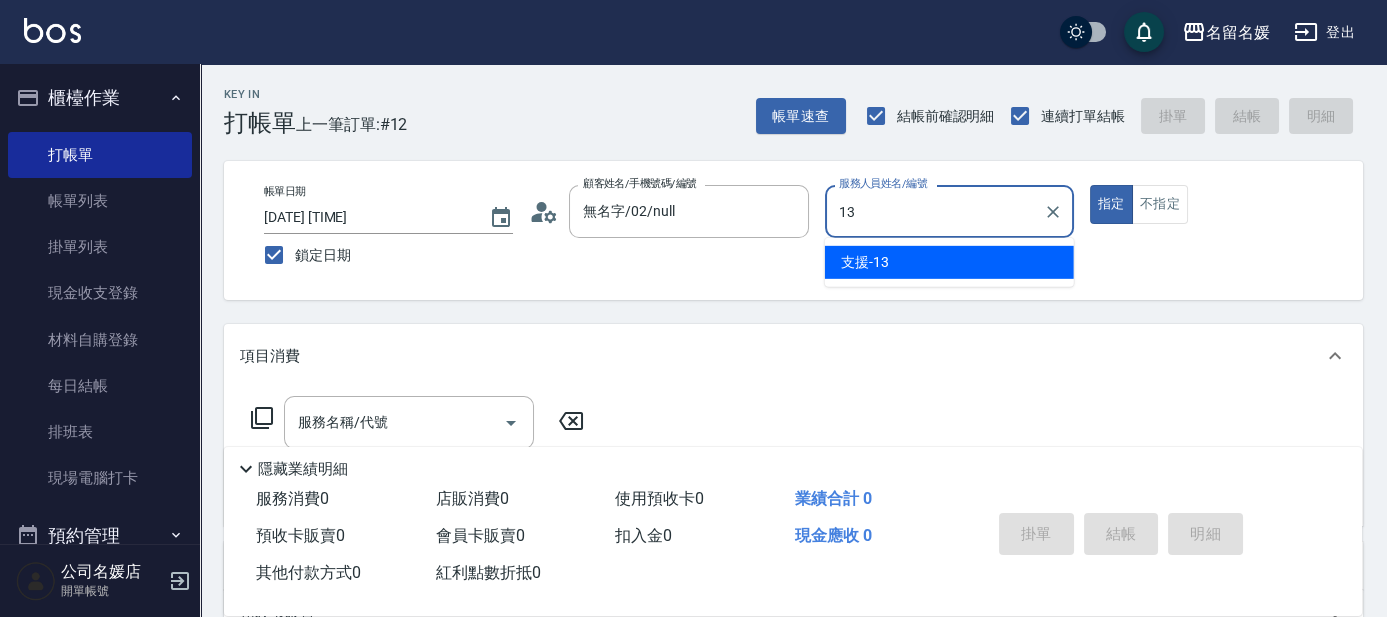 type on "支援-13" 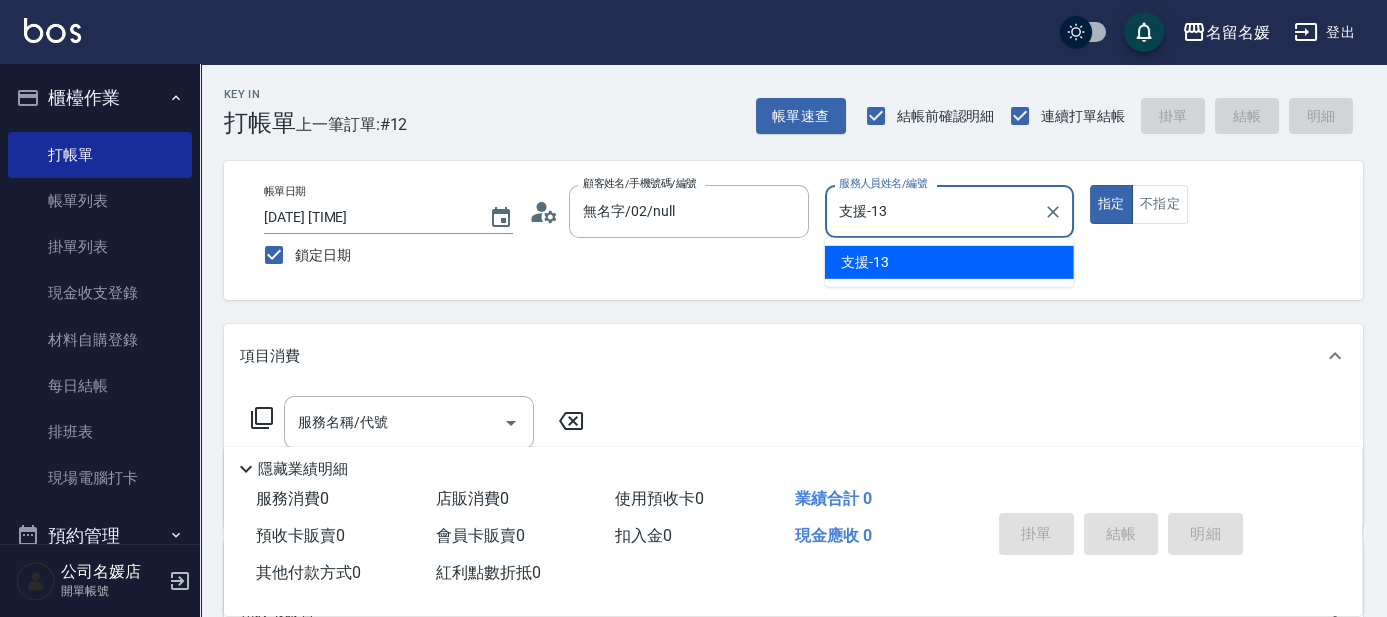 type on "true" 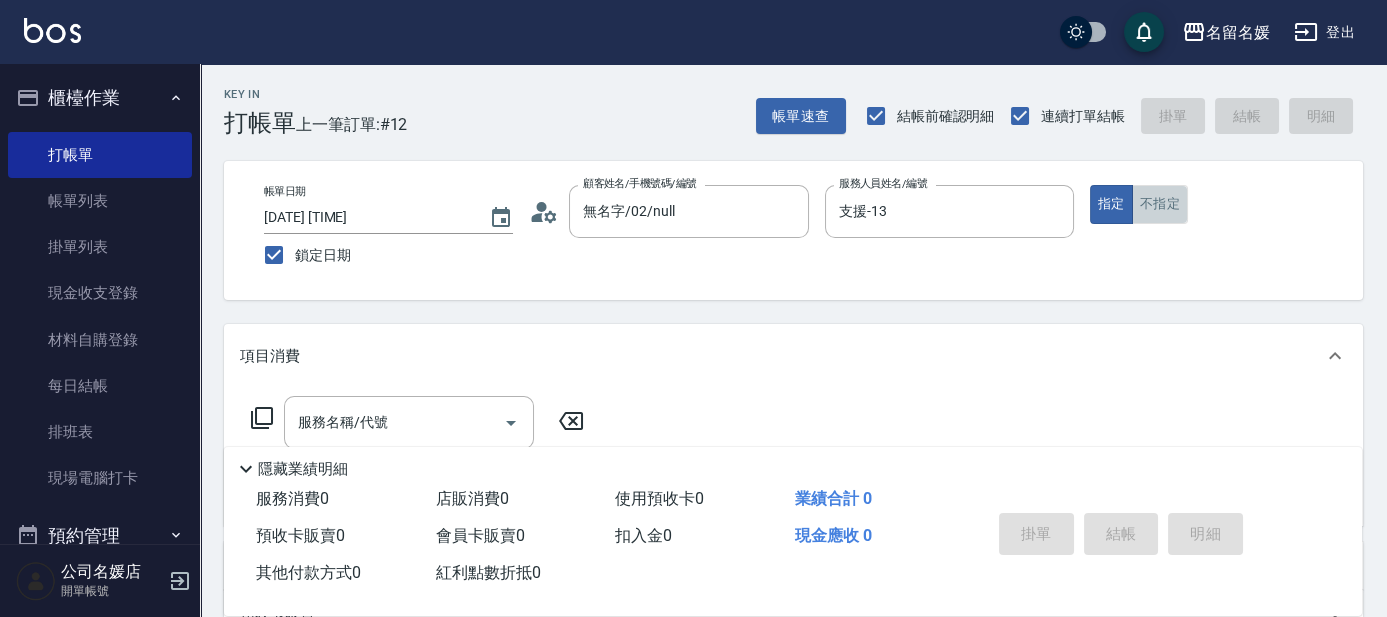 drag, startPoint x: 1173, startPoint y: 208, endPoint x: 1088, endPoint y: 224, distance: 86.492775 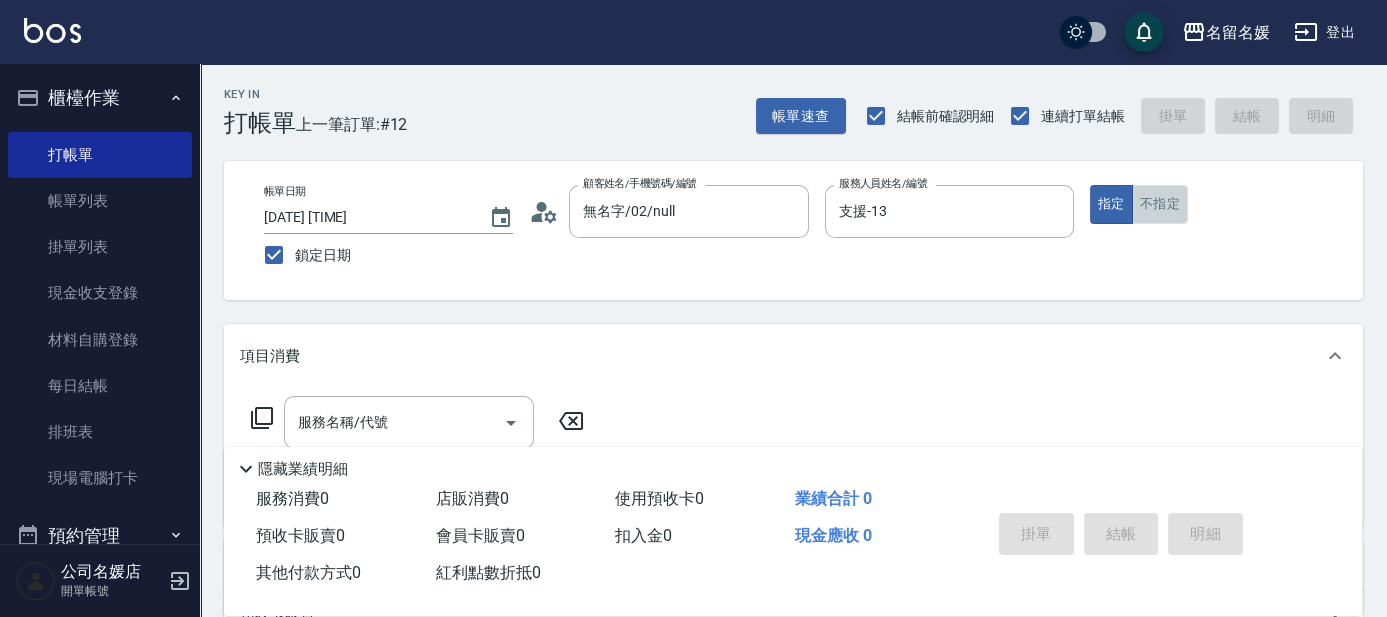 click on "不指定" at bounding box center [1160, 204] 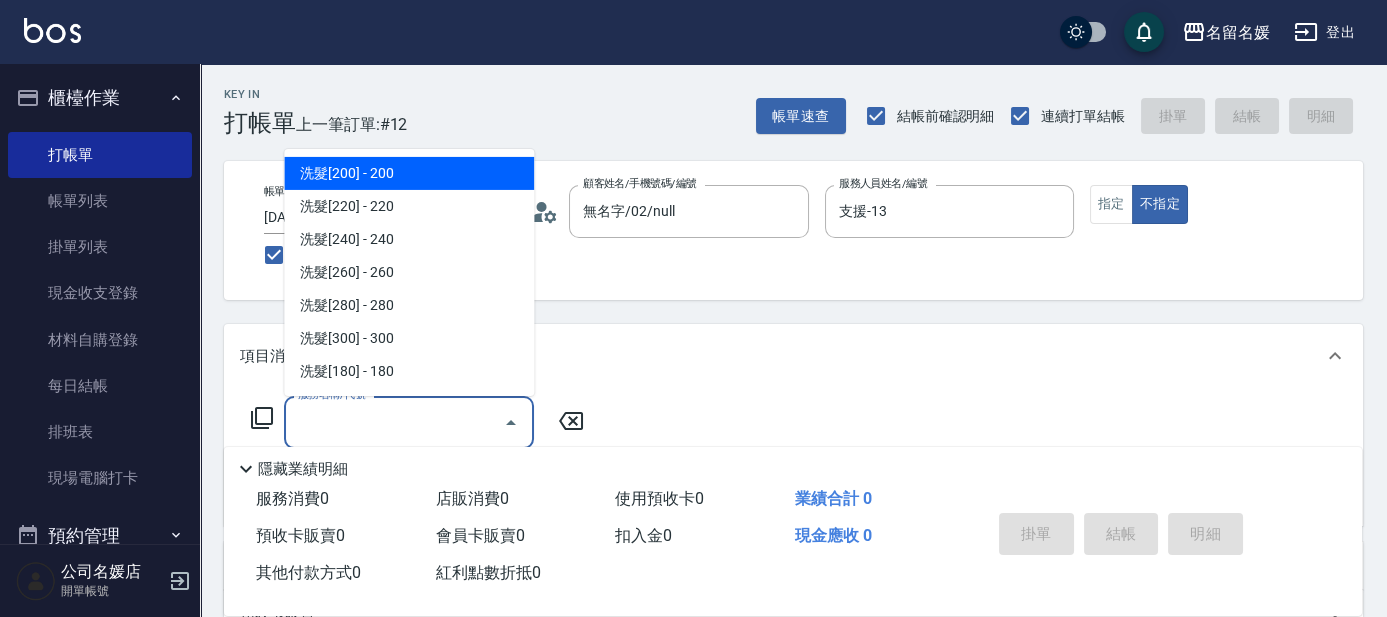 click on "服務名稱/代號" at bounding box center [394, 422] 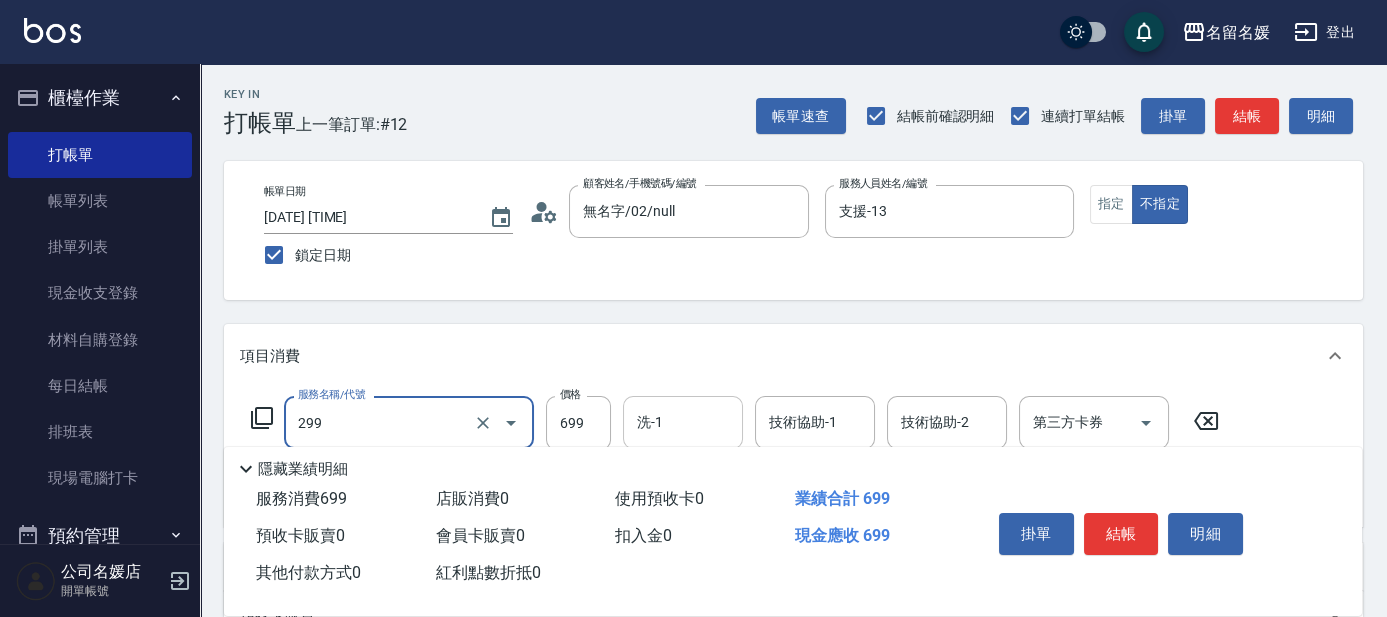 type on "滾珠洗髮699(299)" 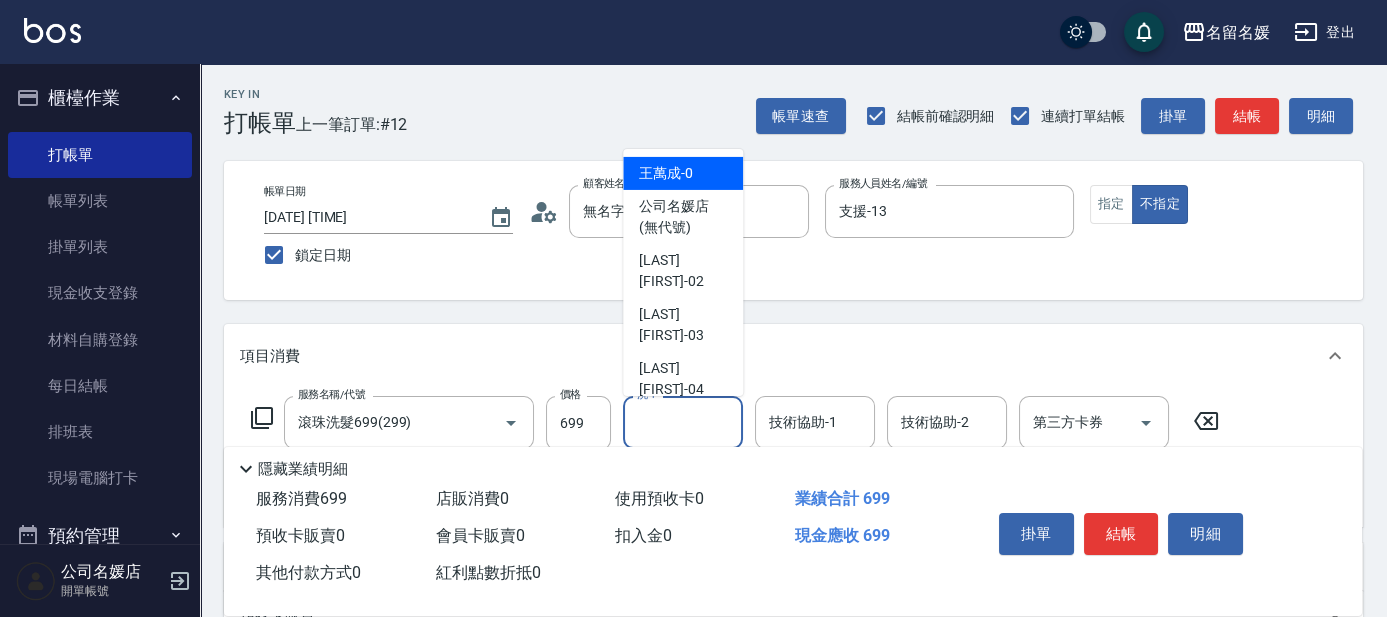 click on "洗-1" at bounding box center (683, 422) 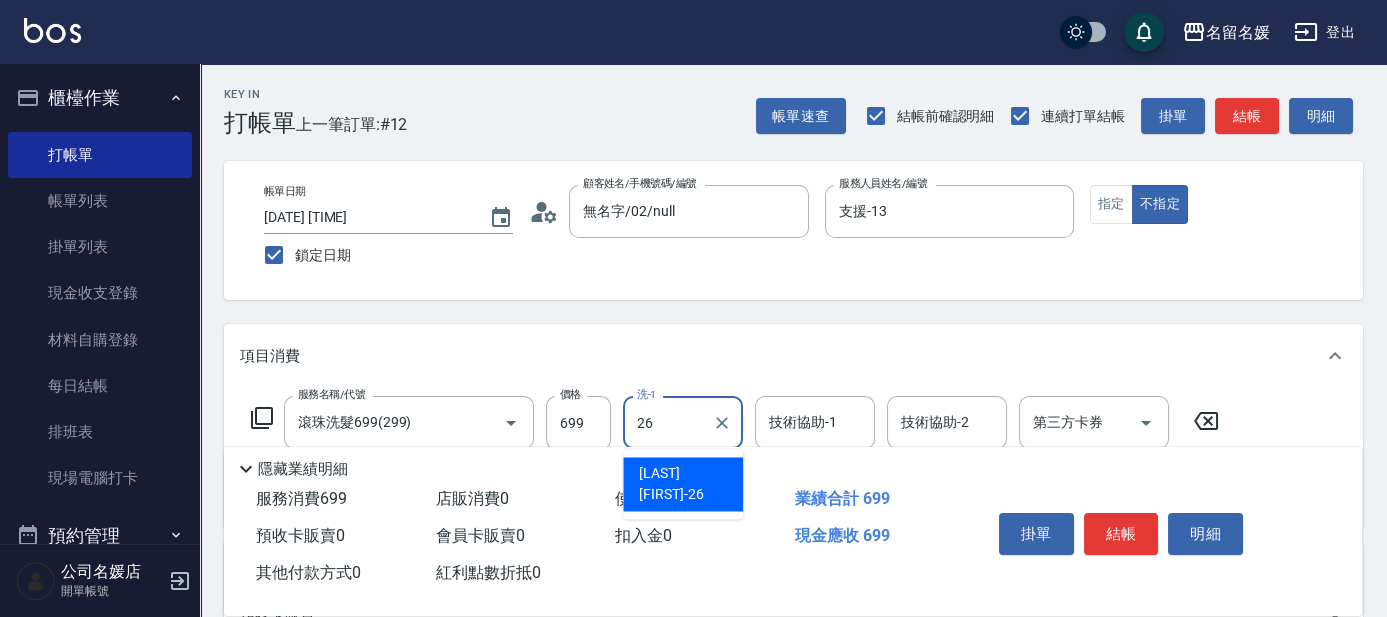 type on "[LAST] [FIRST]-[NUMBER]" 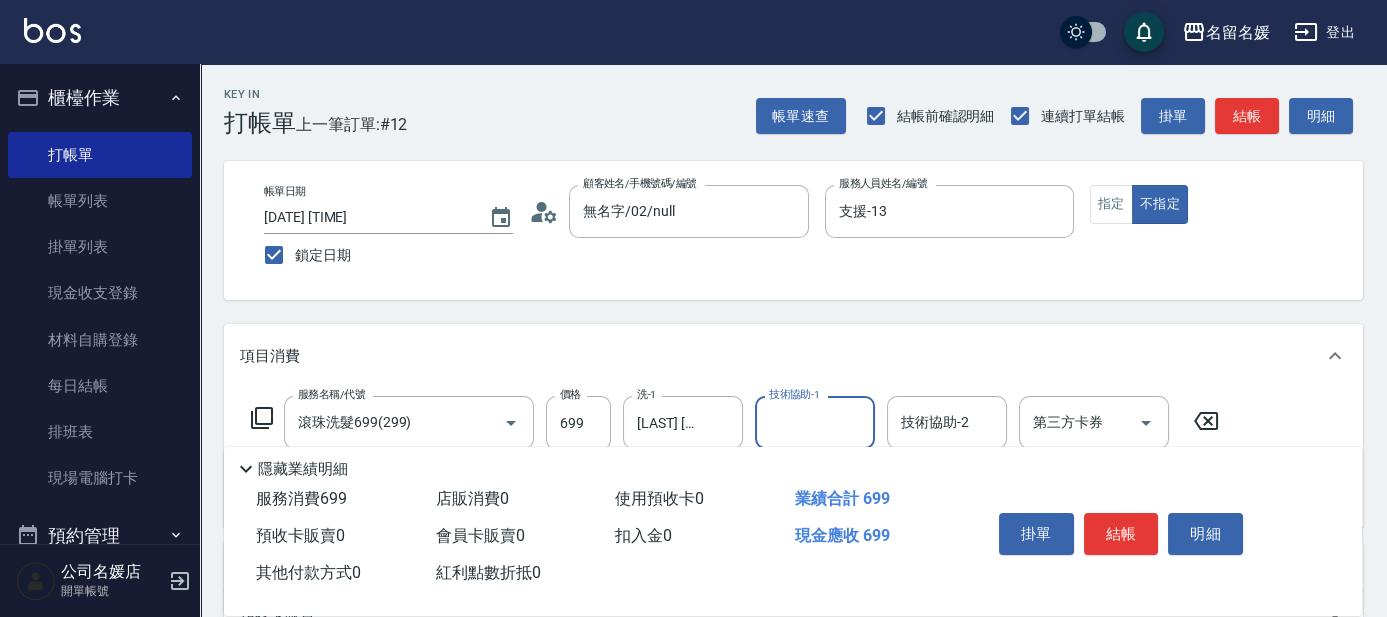 click on "技術協助-1" 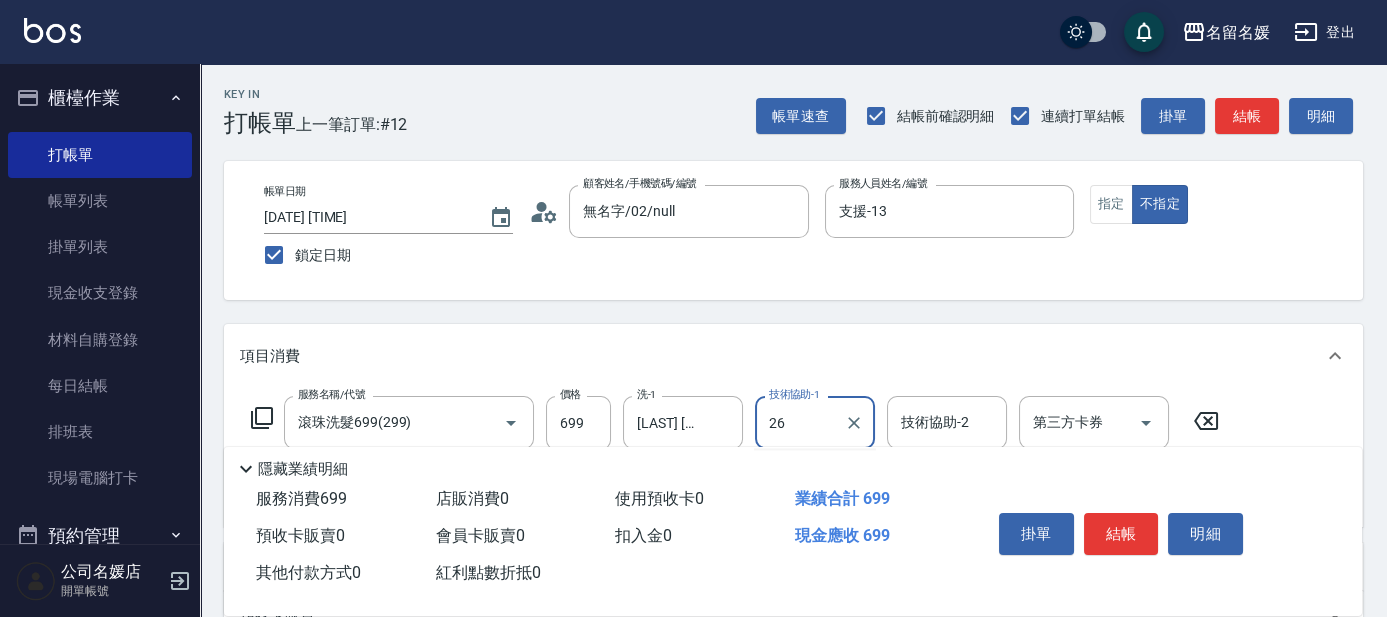 type on "[LAST] [FIRST]-[NUMBER]" 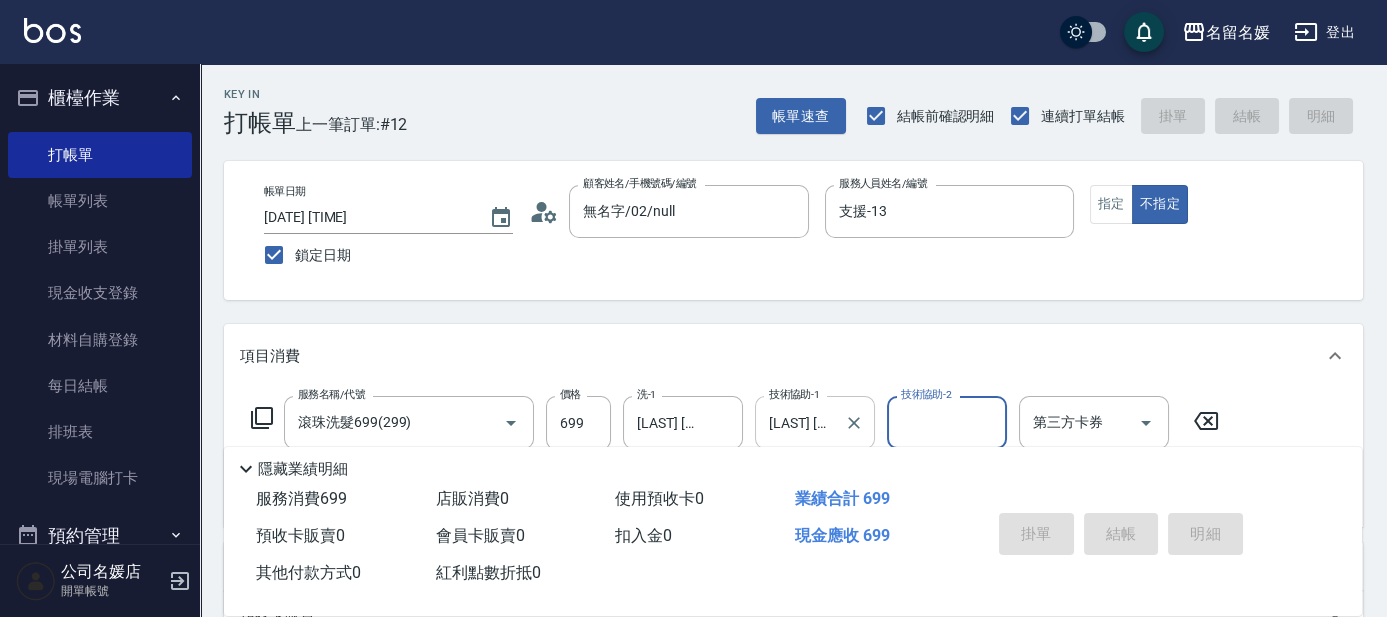type 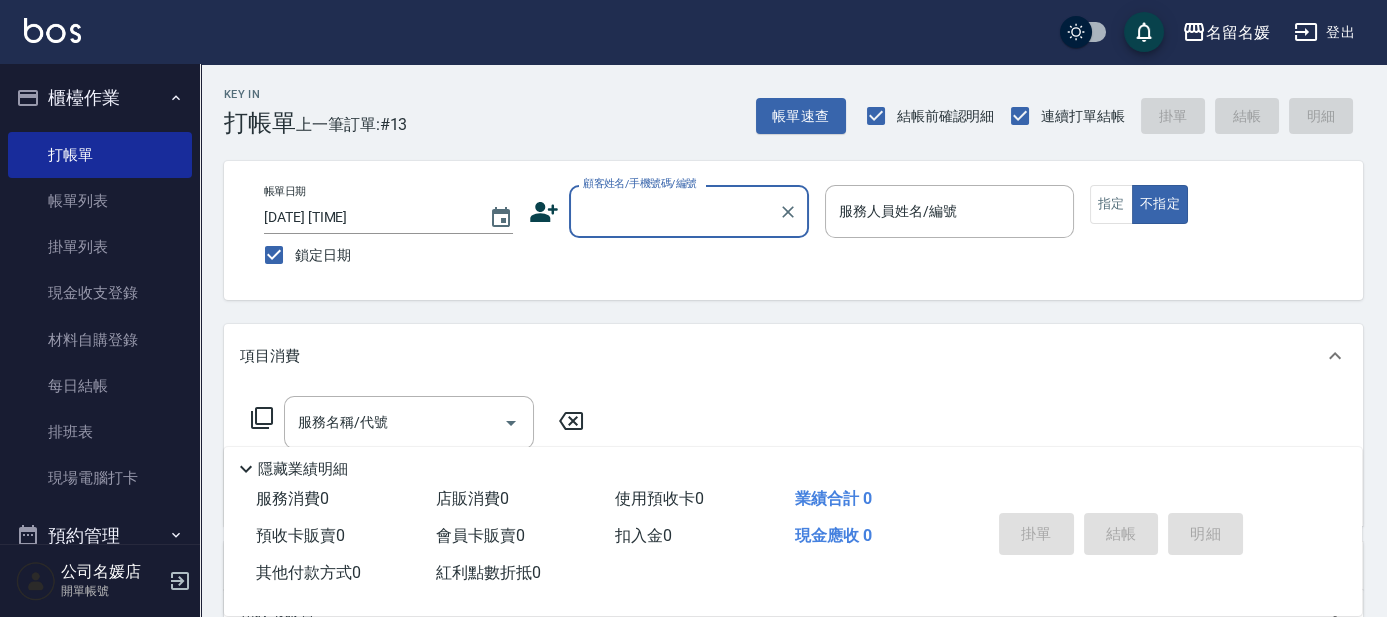 click on "項目消費" at bounding box center [793, 356] 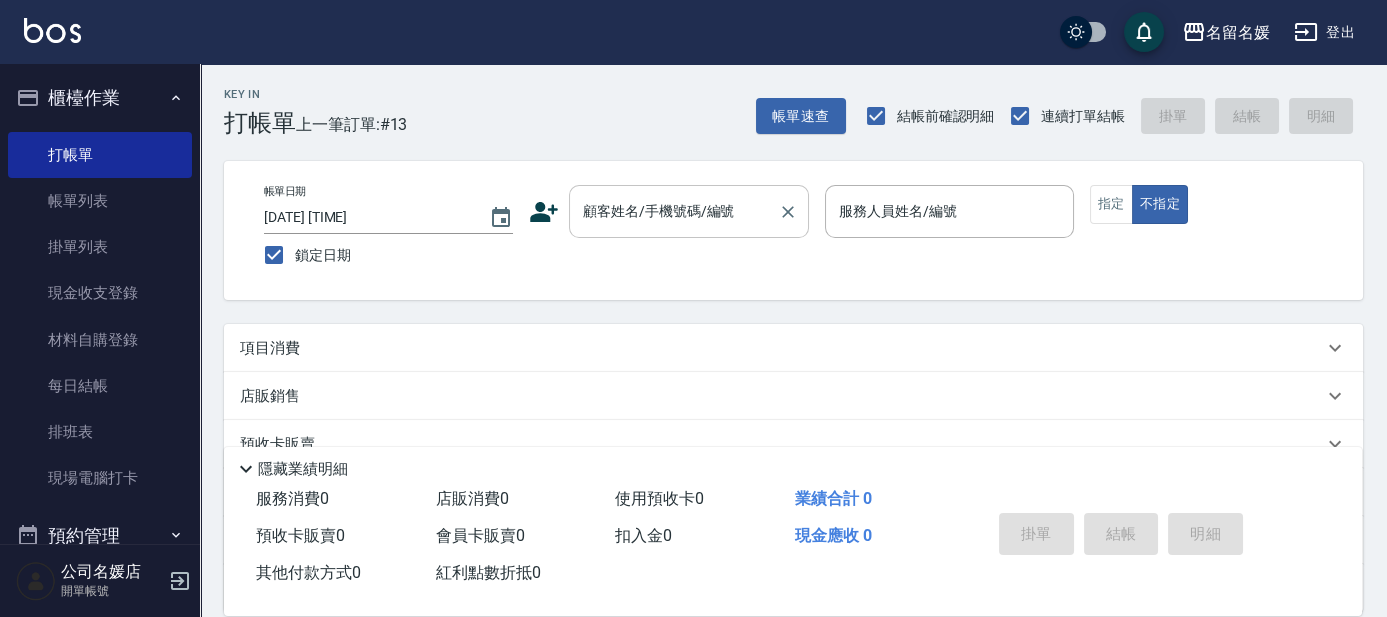 click on "顧客姓名/手機號碼/編號" at bounding box center (674, 211) 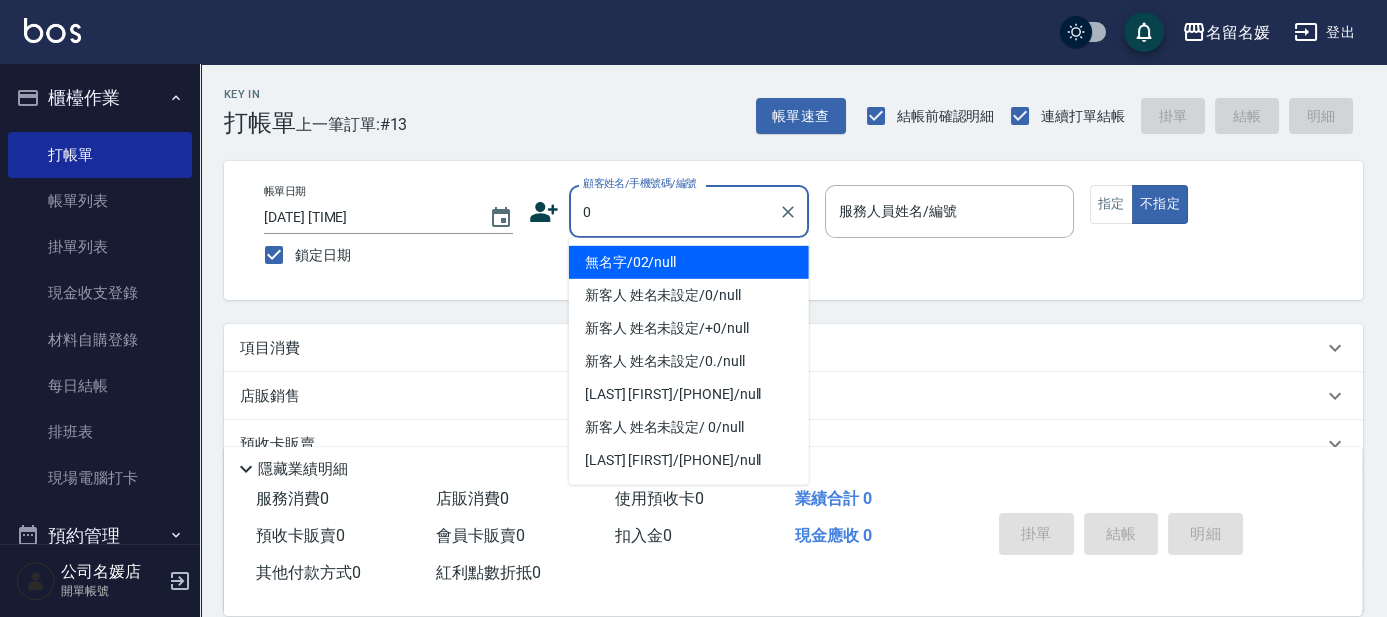 type on "0" 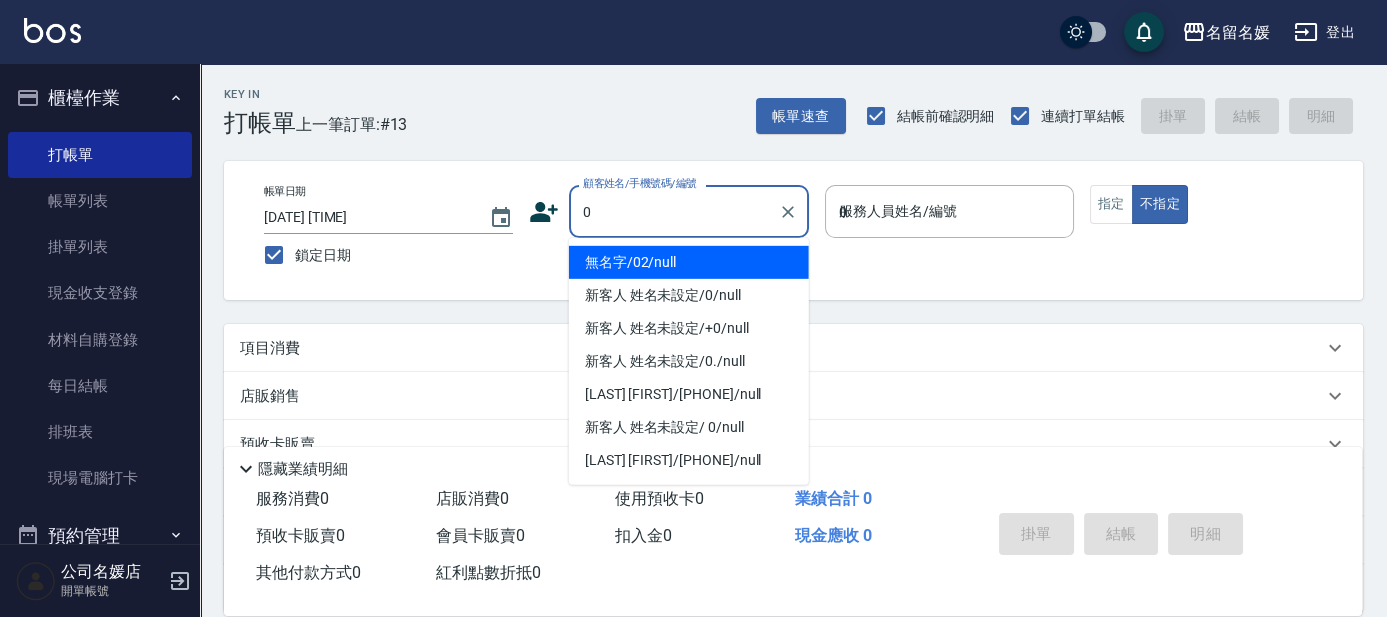 type on "04" 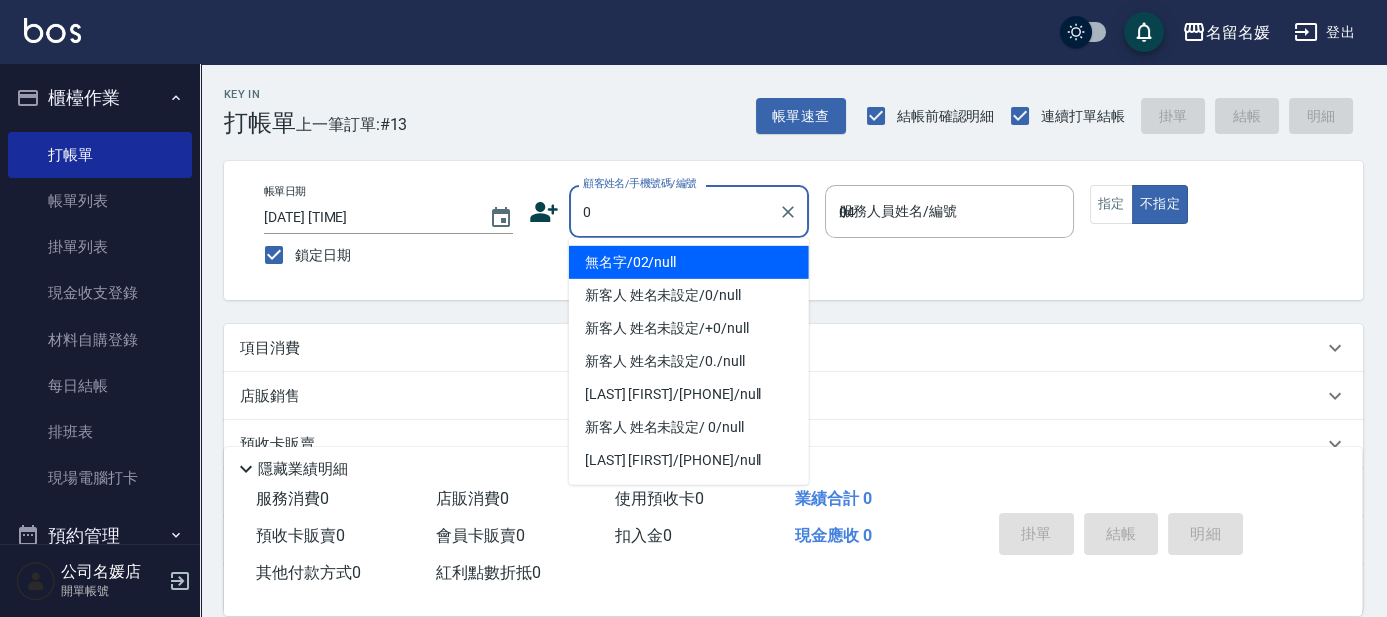 type on "無名字/02/null" 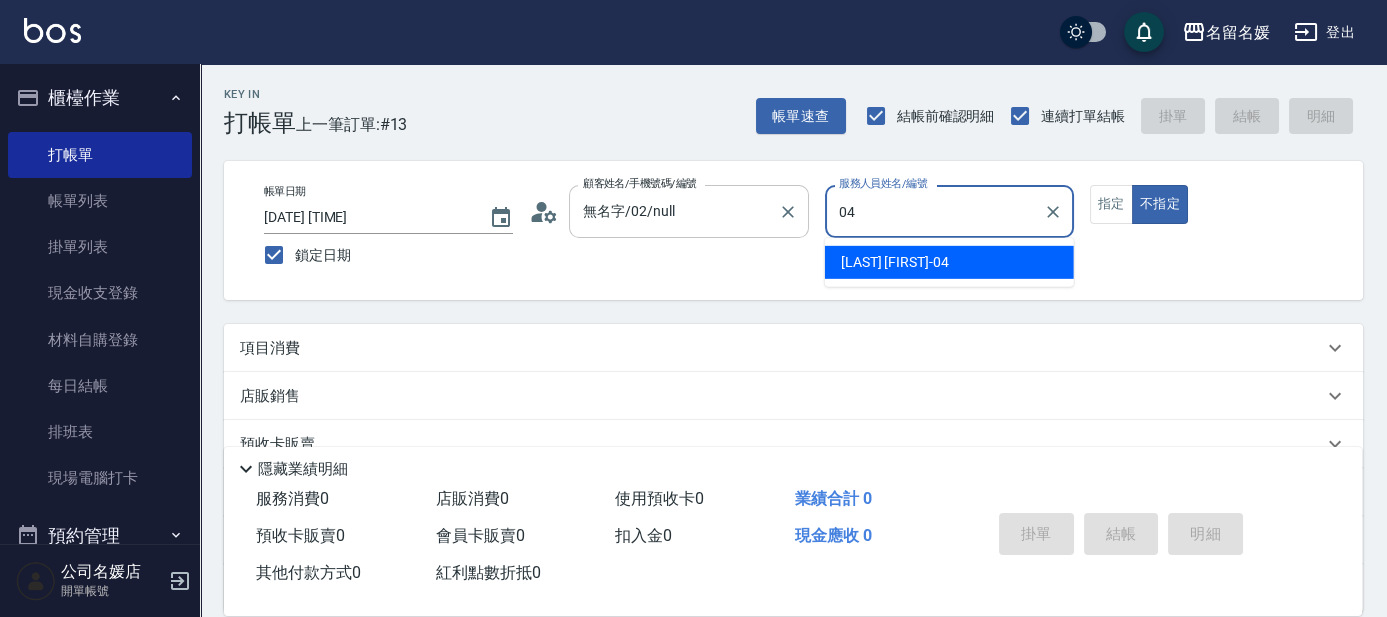 type on "04" 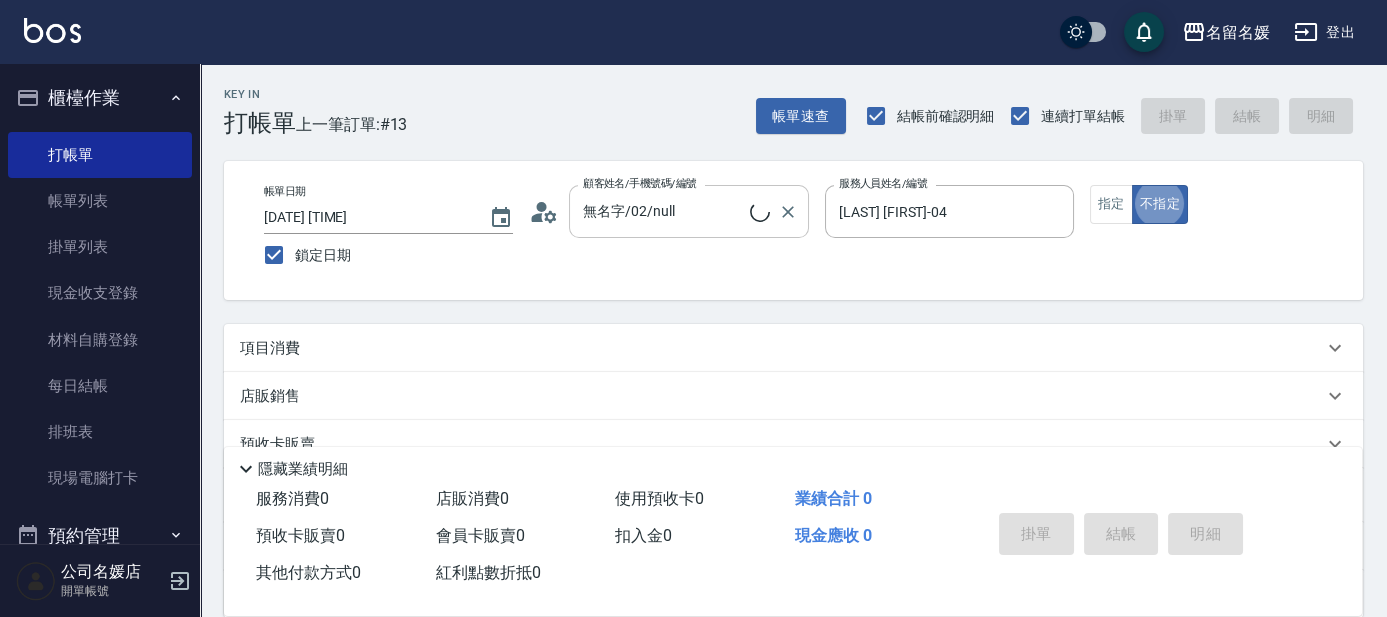type on "新客人 姓名未設定/0/null" 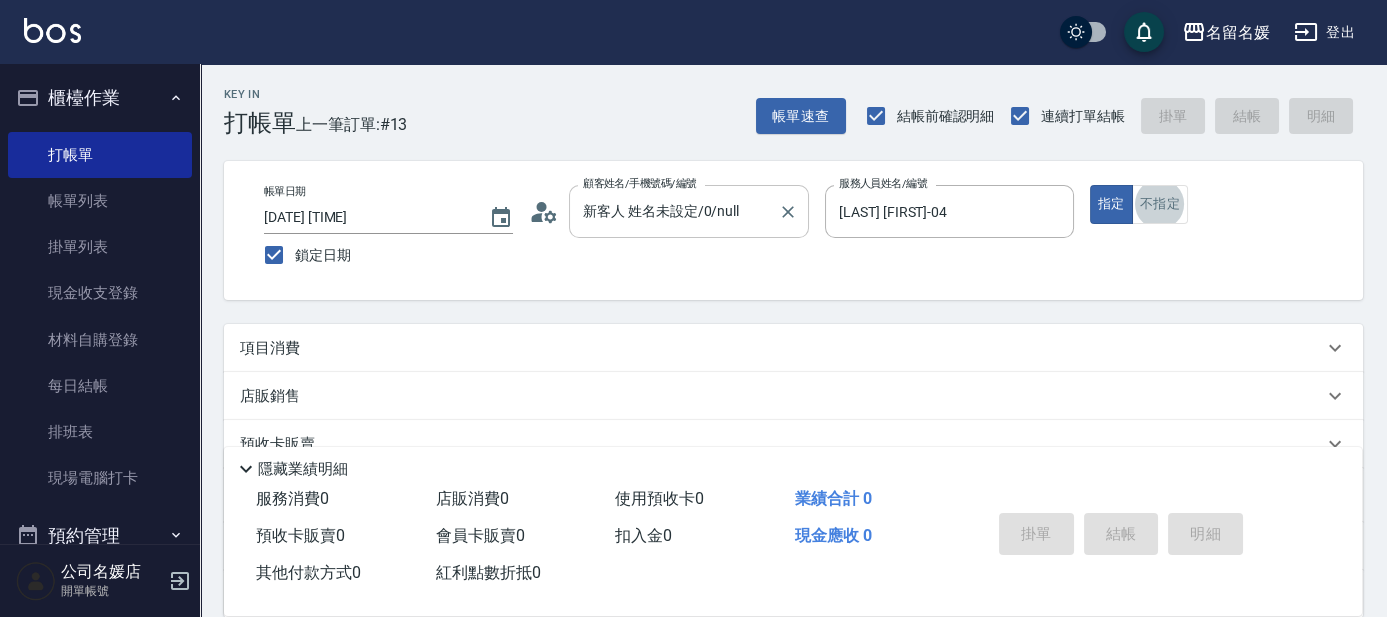 click on "不指定" at bounding box center [1160, 204] 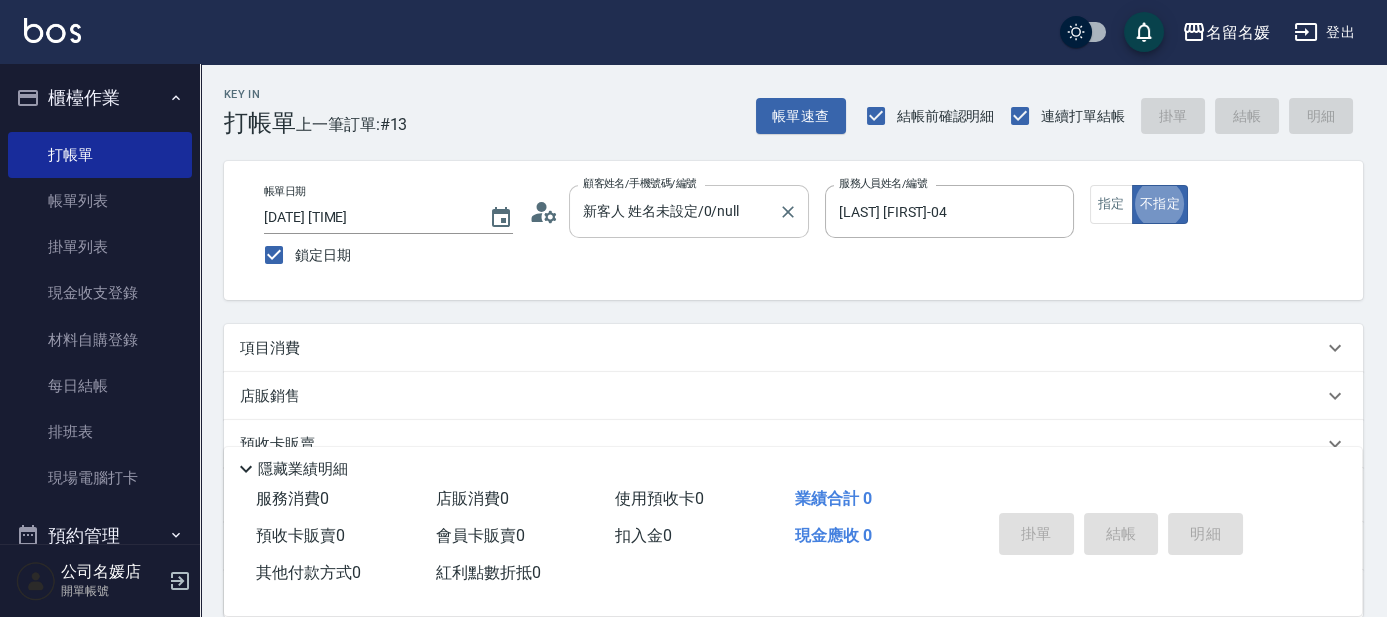 click on "不指定" at bounding box center (1160, 204) 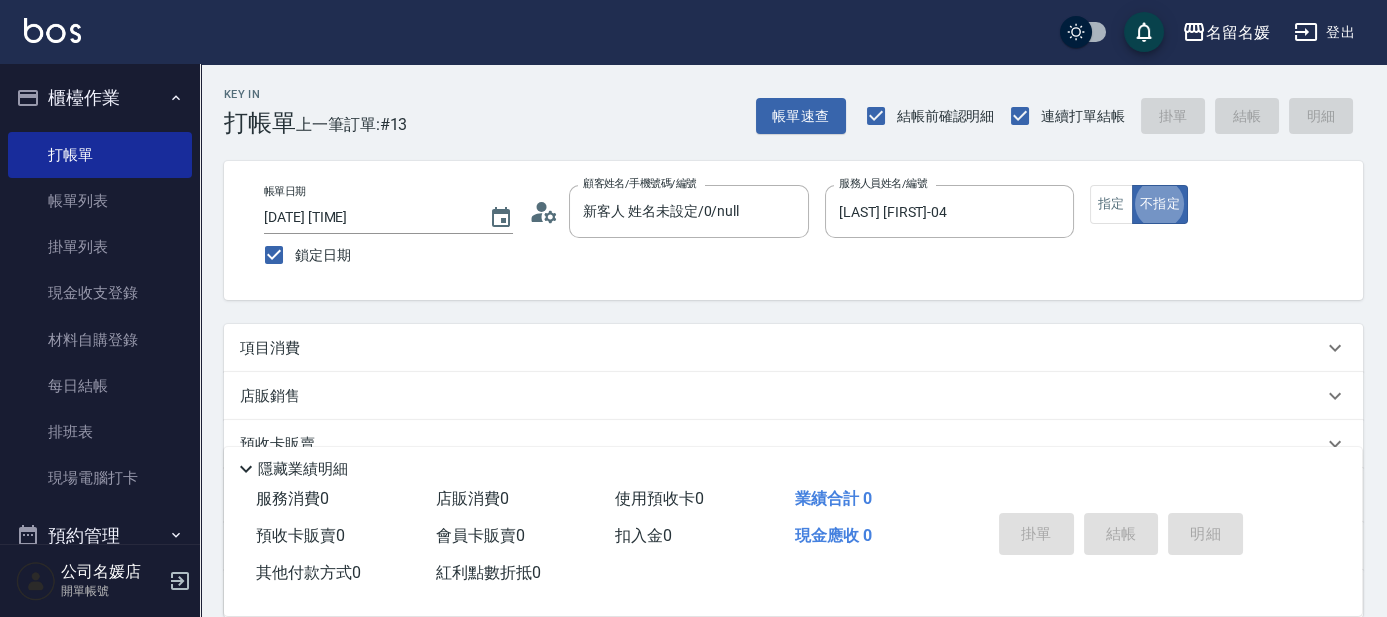 click on "項目消費" at bounding box center [781, 348] 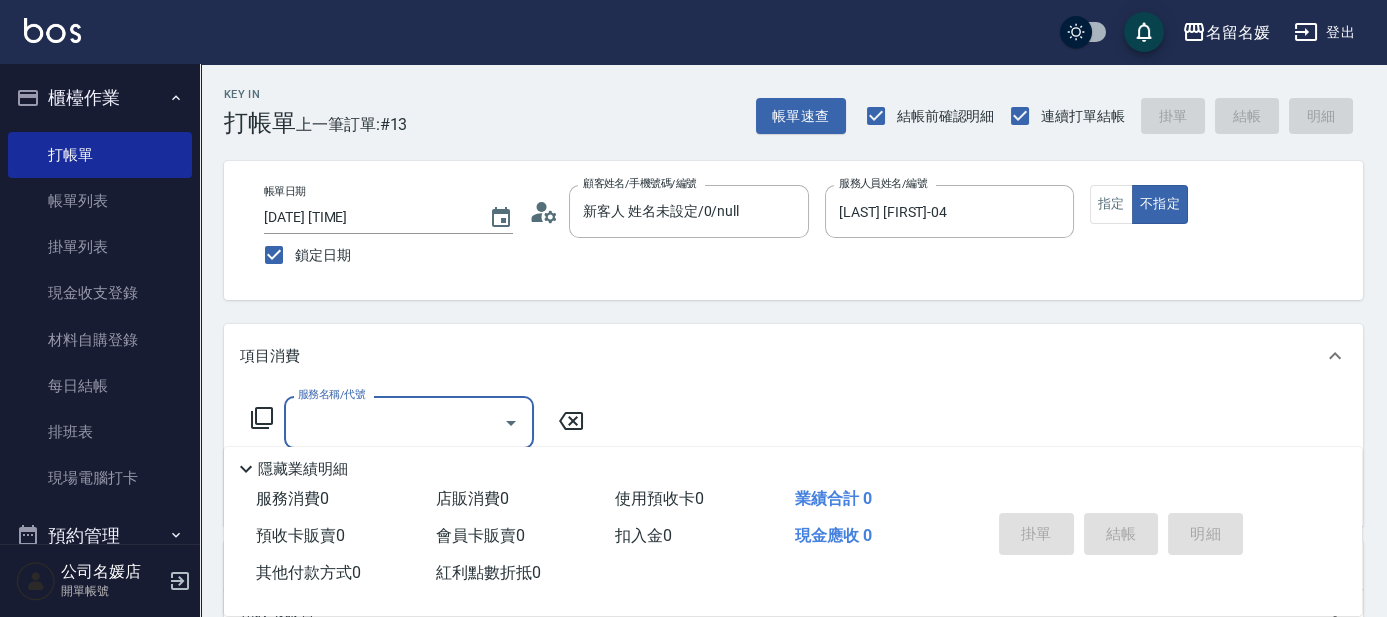 scroll, scrollTop: 0, scrollLeft: 0, axis: both 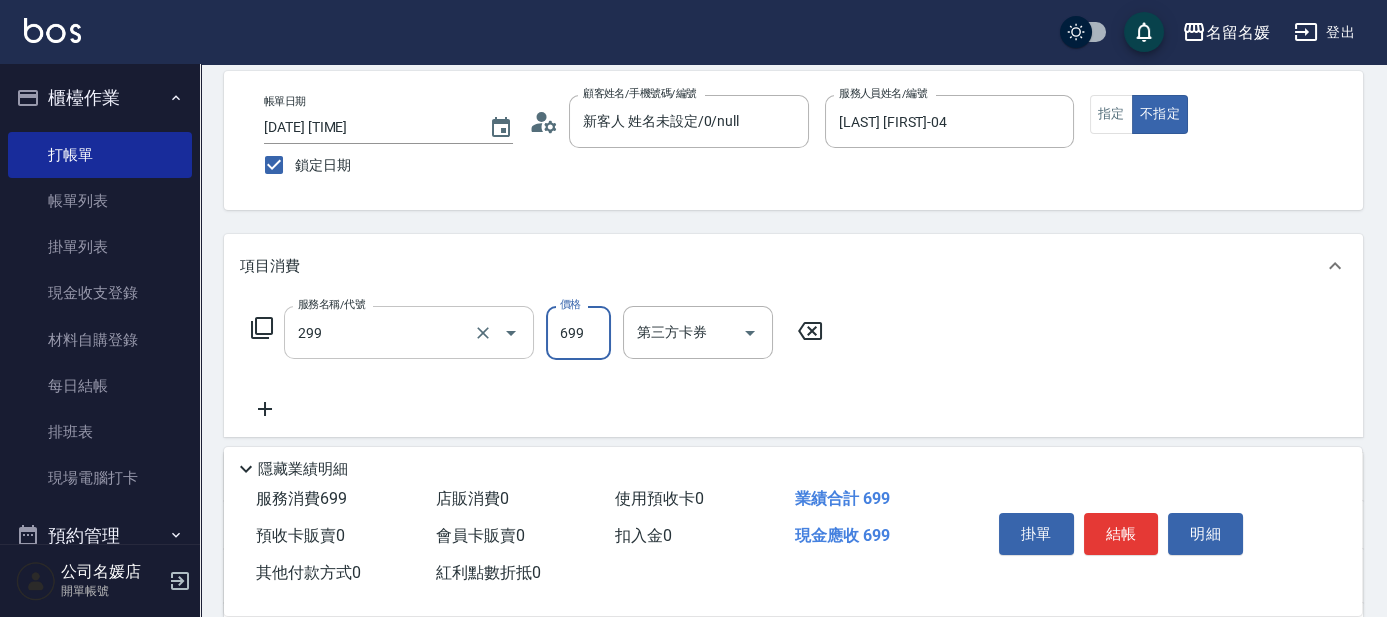 type on "滾珠洗髮699(299)" 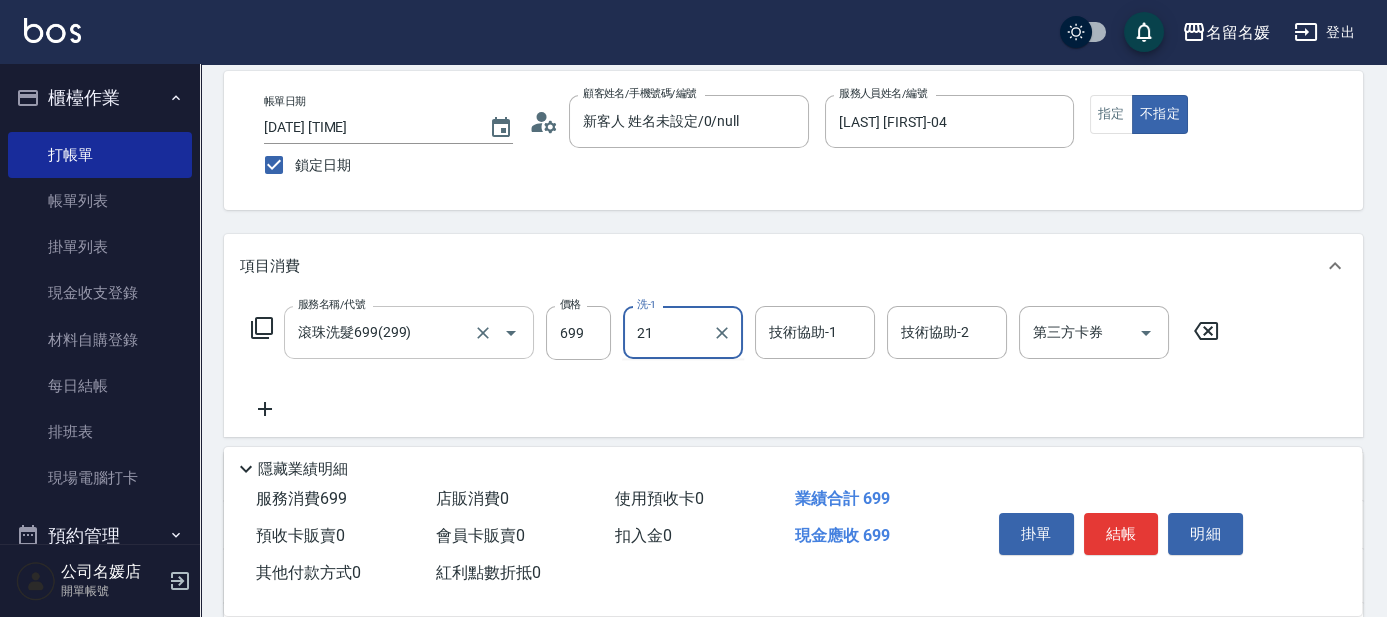 type on "21" 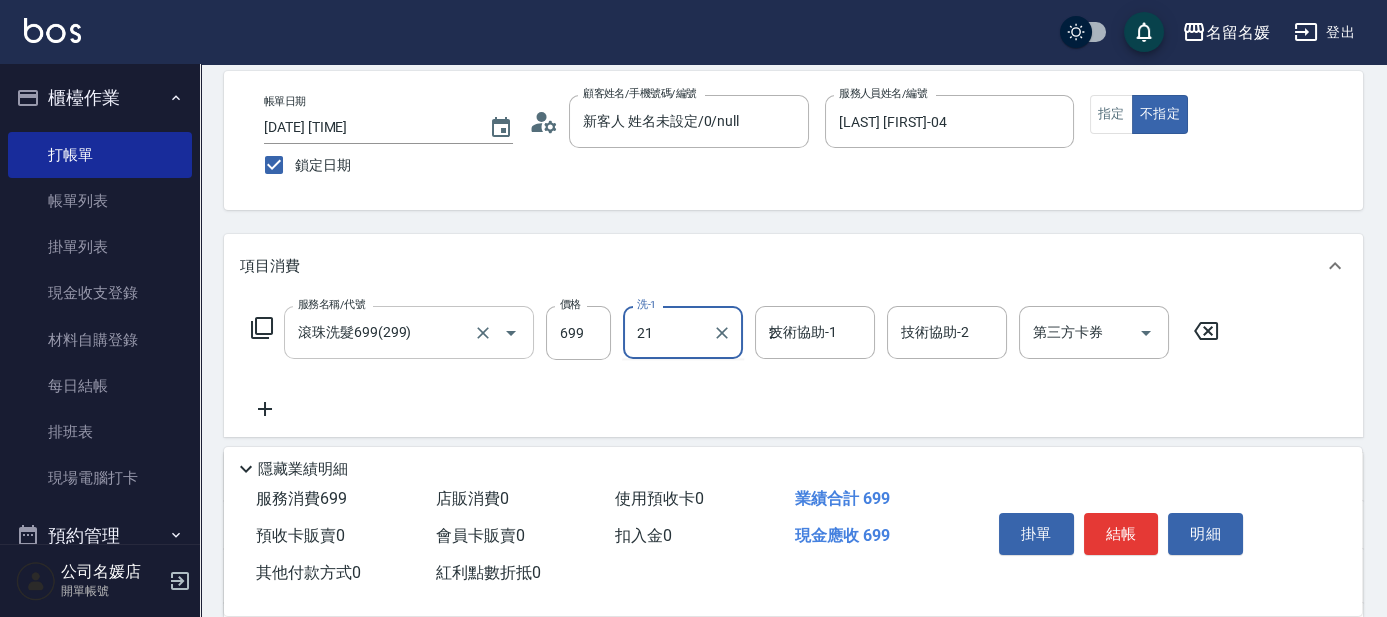 type on "[LAST] [FIRST]-[NUMBER]" 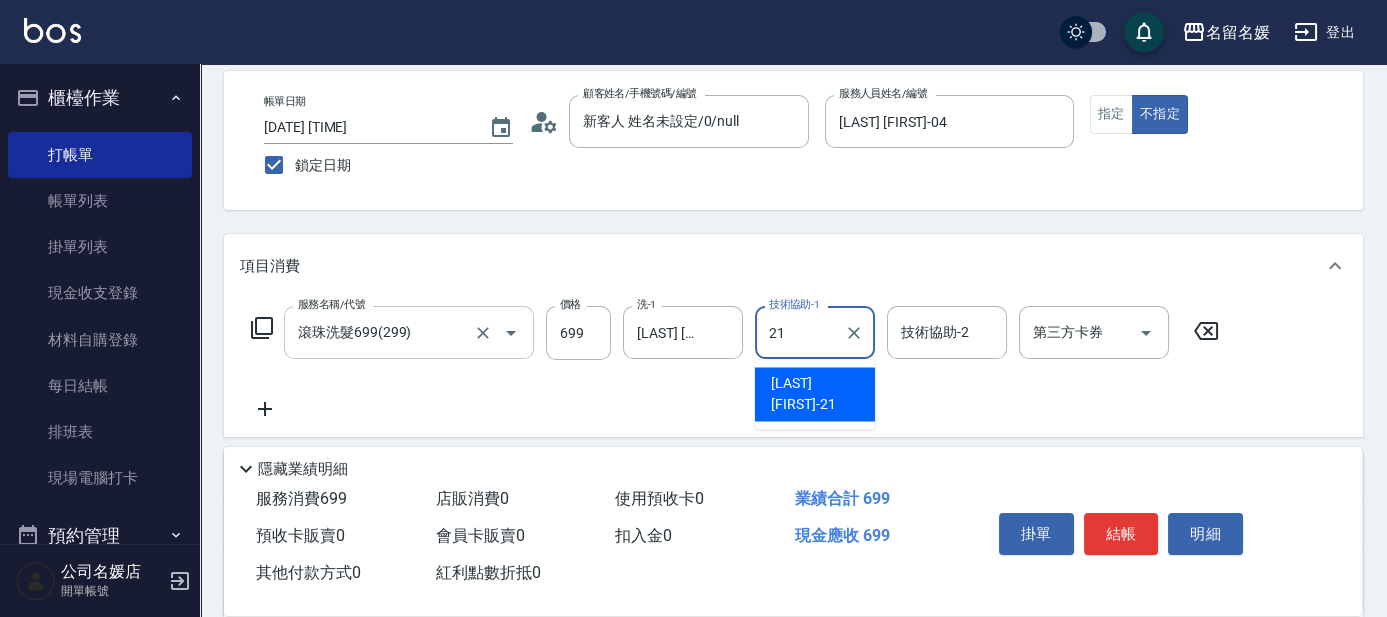 type on "[LAST] [FIRST]-[NUMBER]" 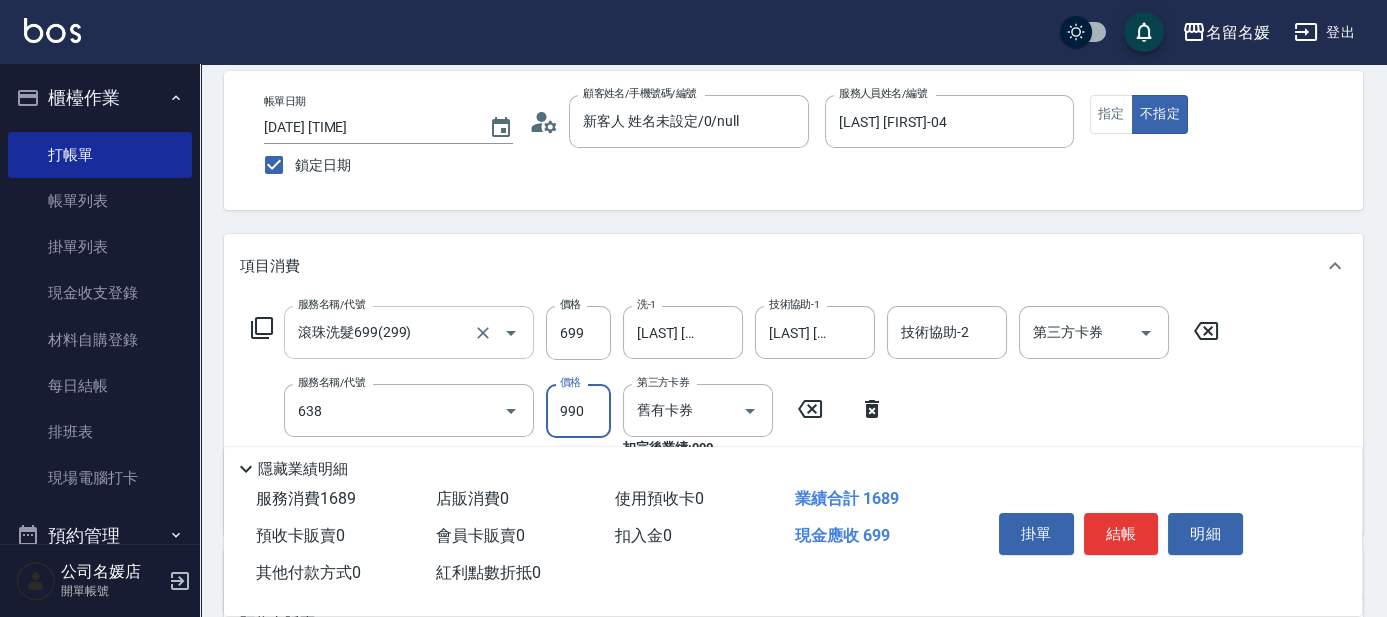type on "(芙)頭皮養護套卡(638)" 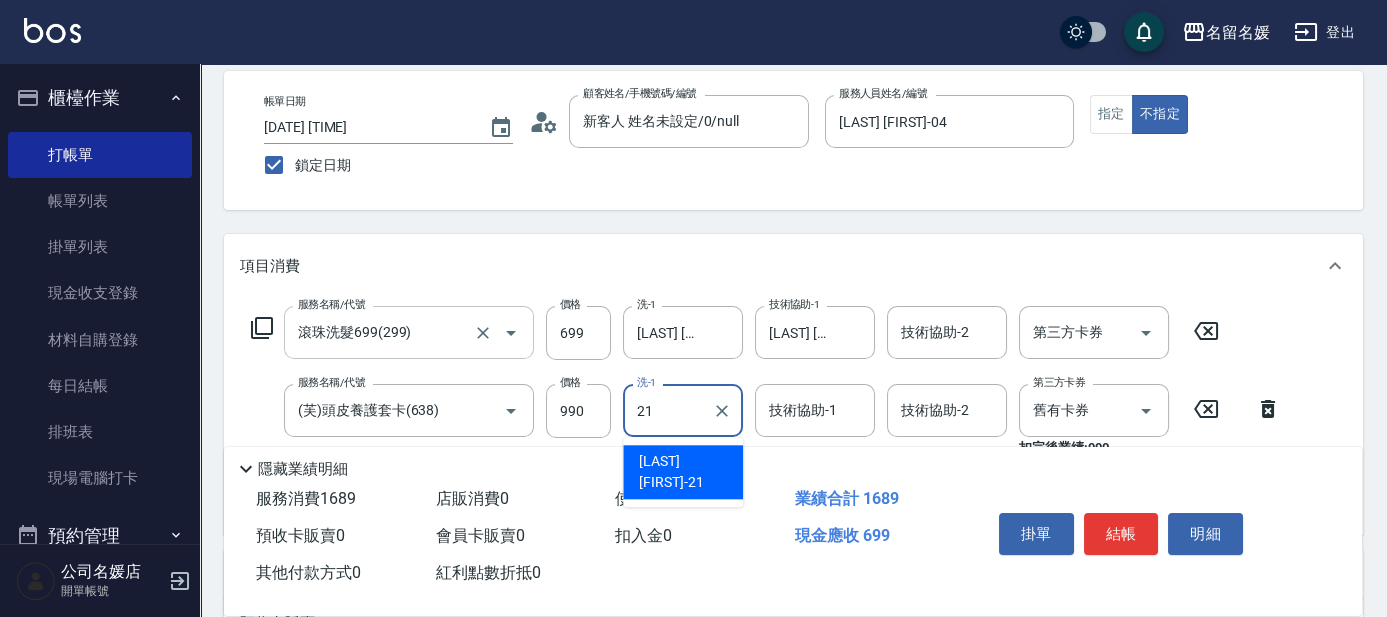 type on "21" 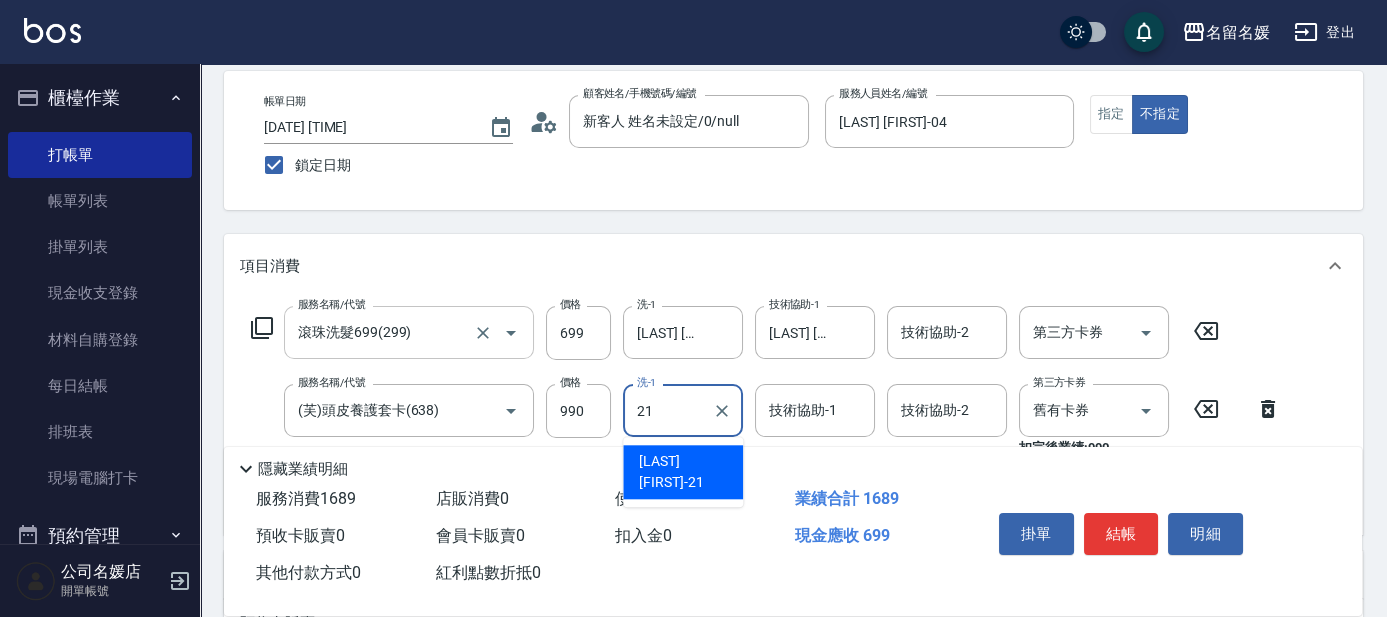 type on "2" 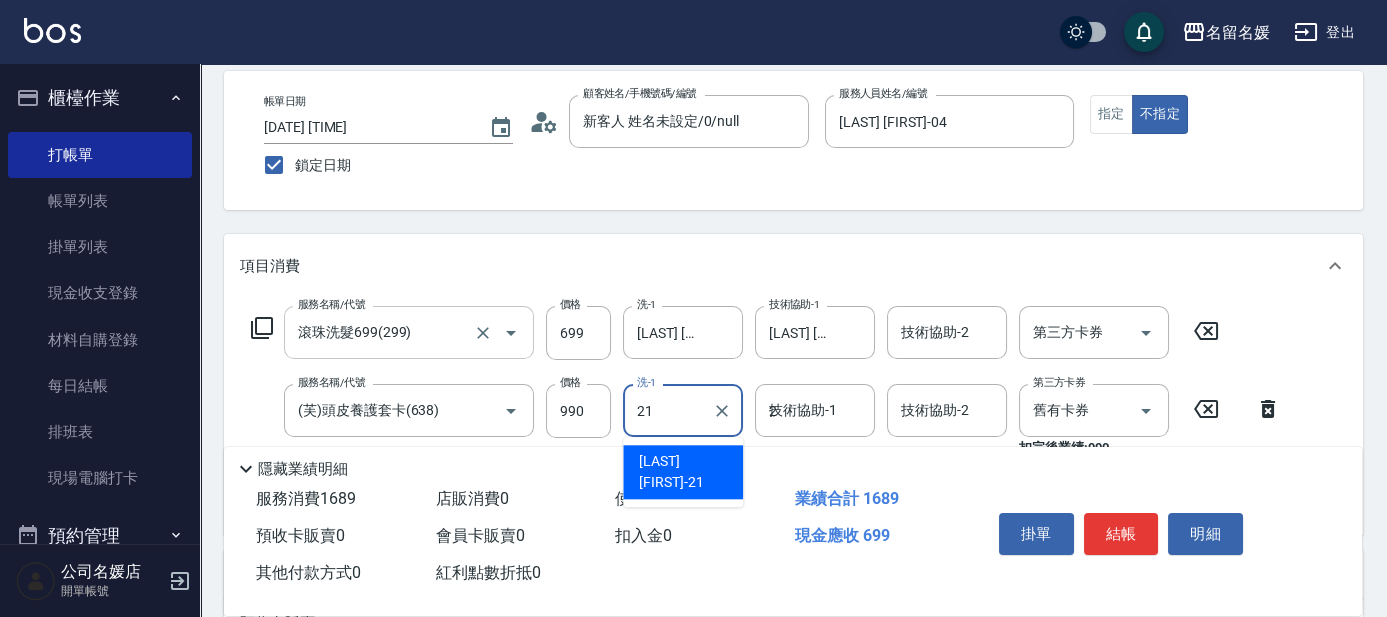 type on "[LAST] [FIRST]-[NUMBER]" 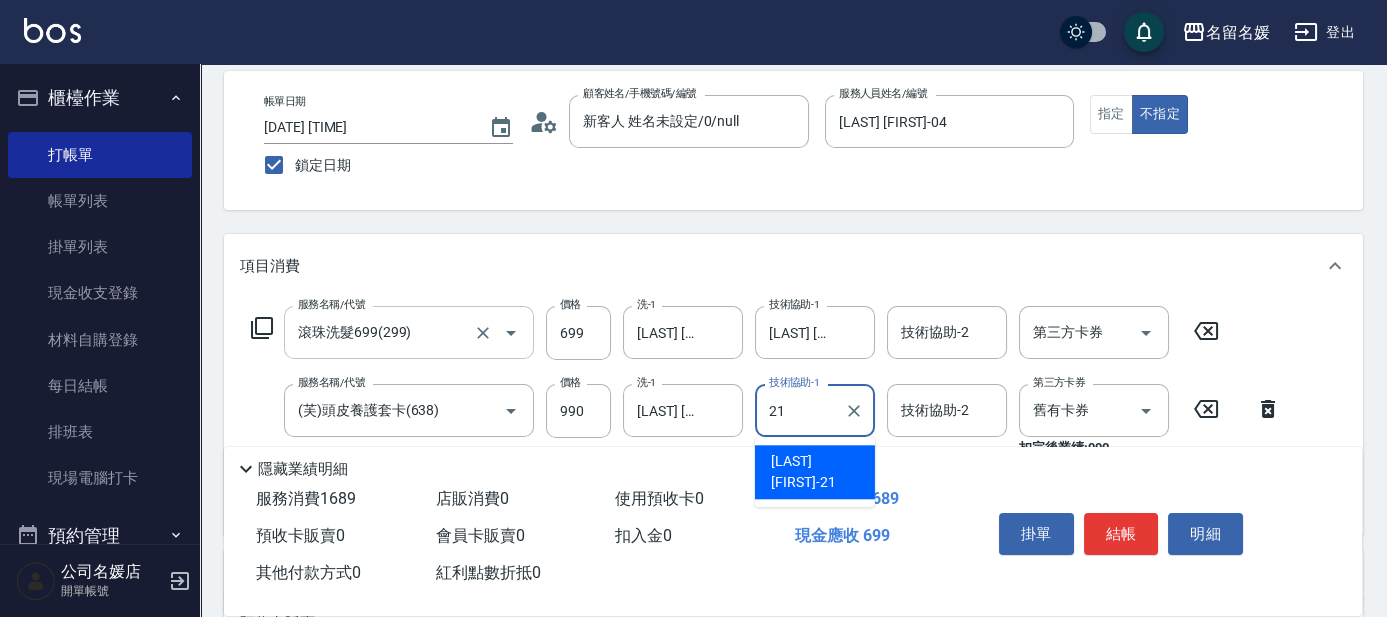 type on "[LAST] [FIRST]-[NUMBER]" 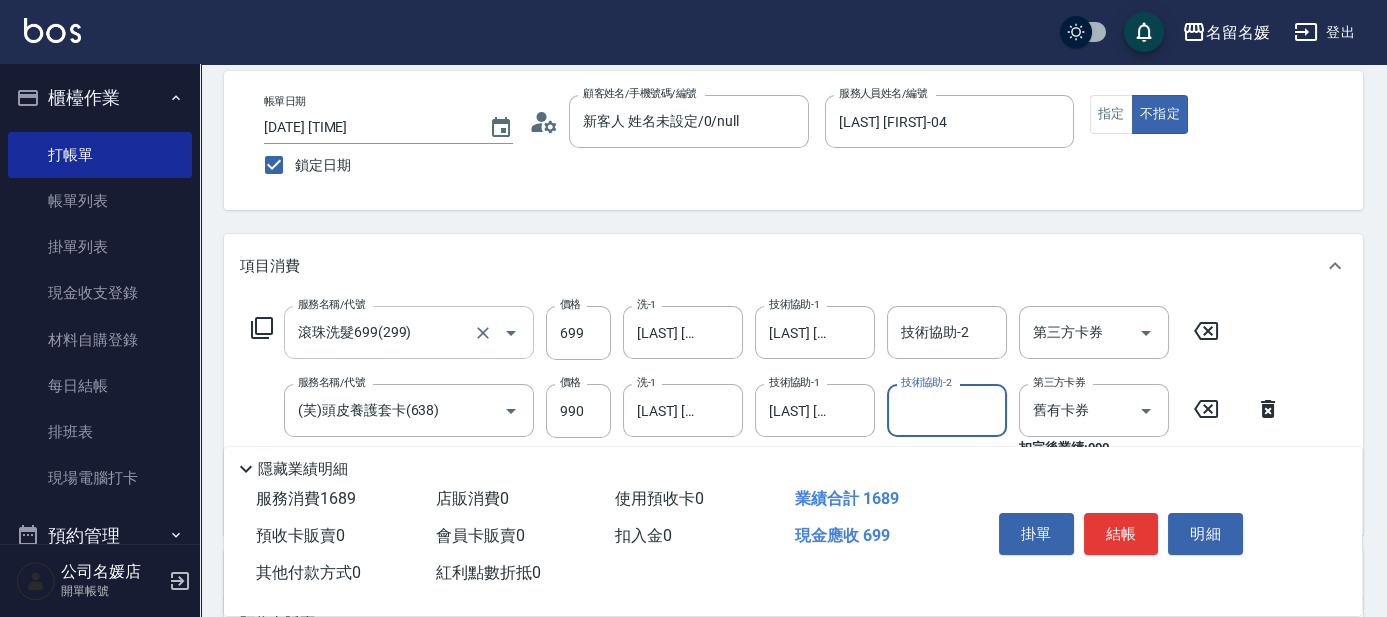 scroll, scrollTop: 0, scrollLeft: 0, axis: both 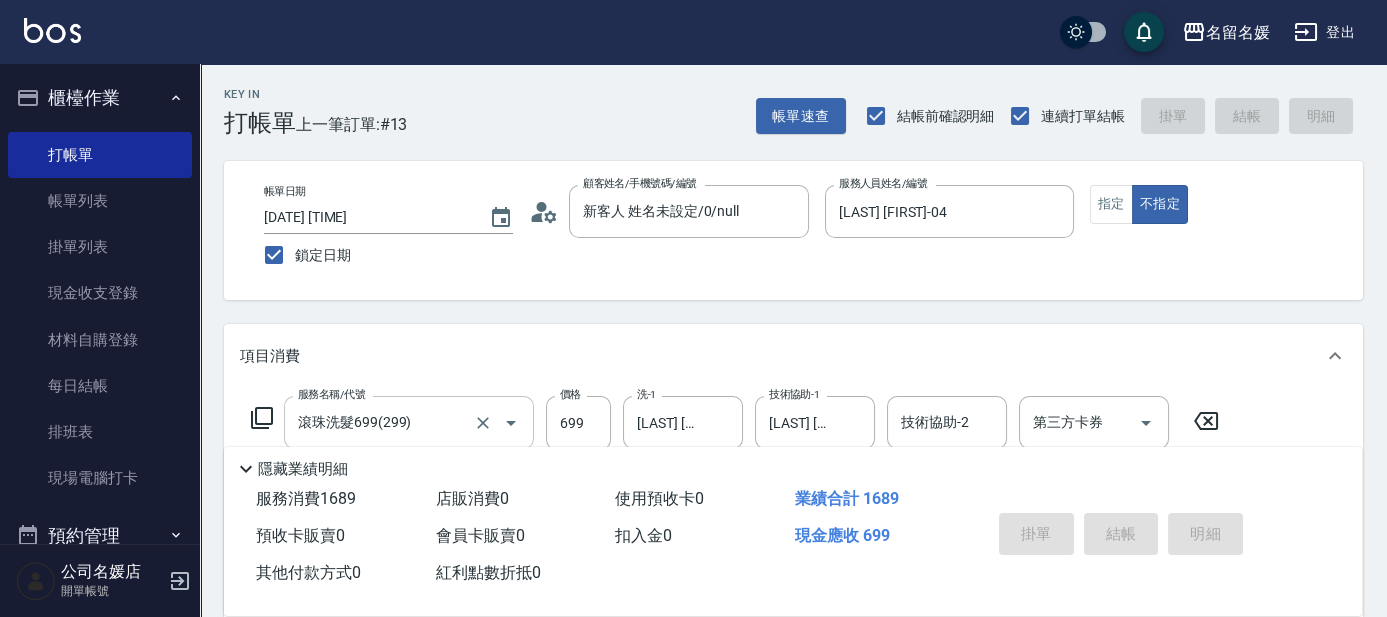 type 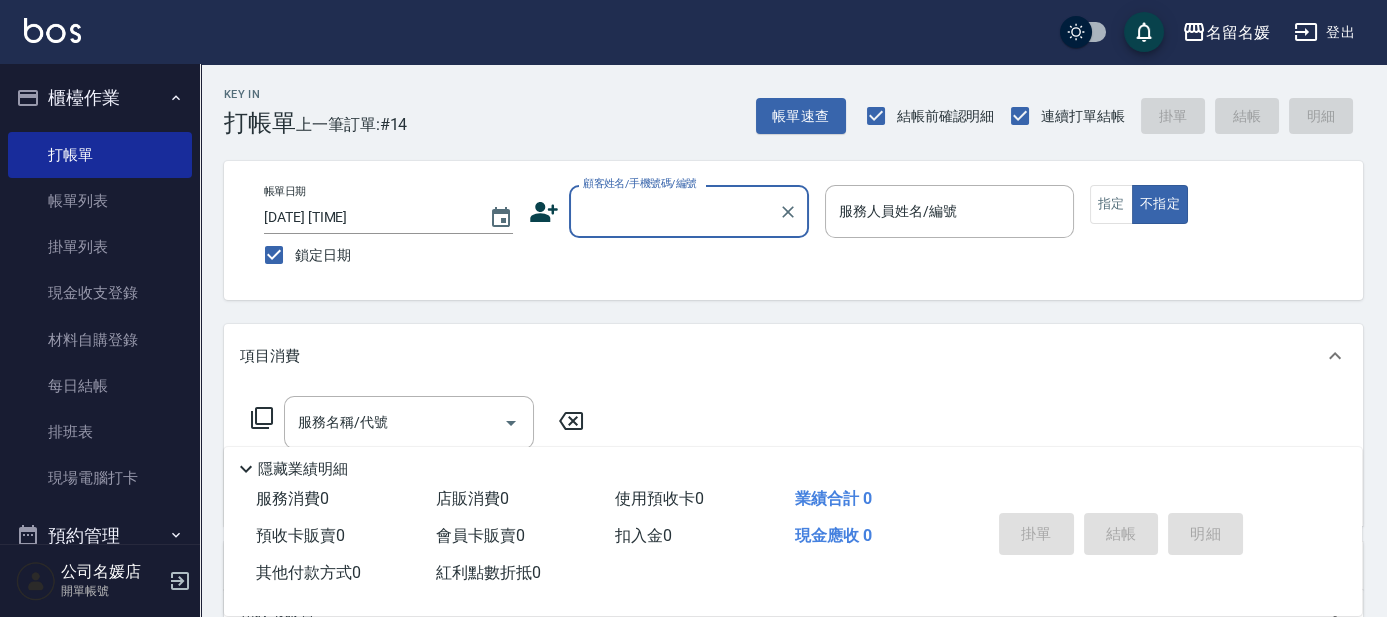 click on "顧客姓名/手機號碼/編號 顧客姓名/手機號碼/編號" at bounding box center [689, 211] 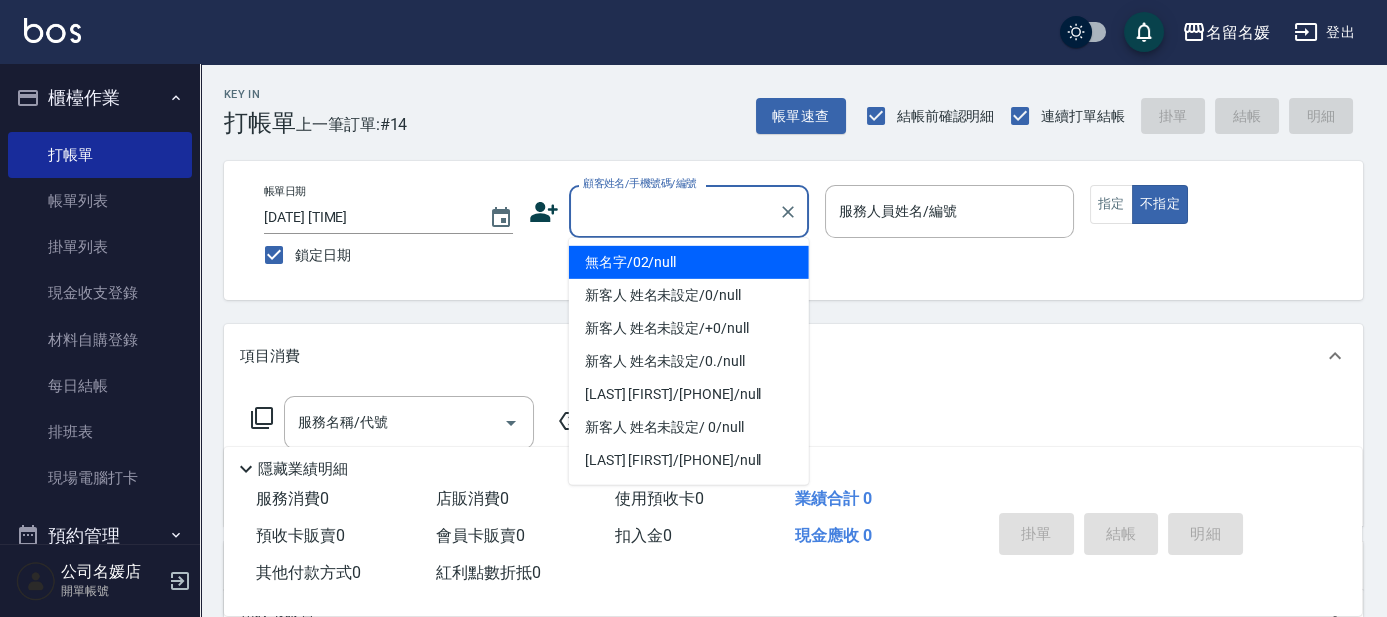 click on "顧客姓名/手機號碼/編號" at bounding box center (674, 211) 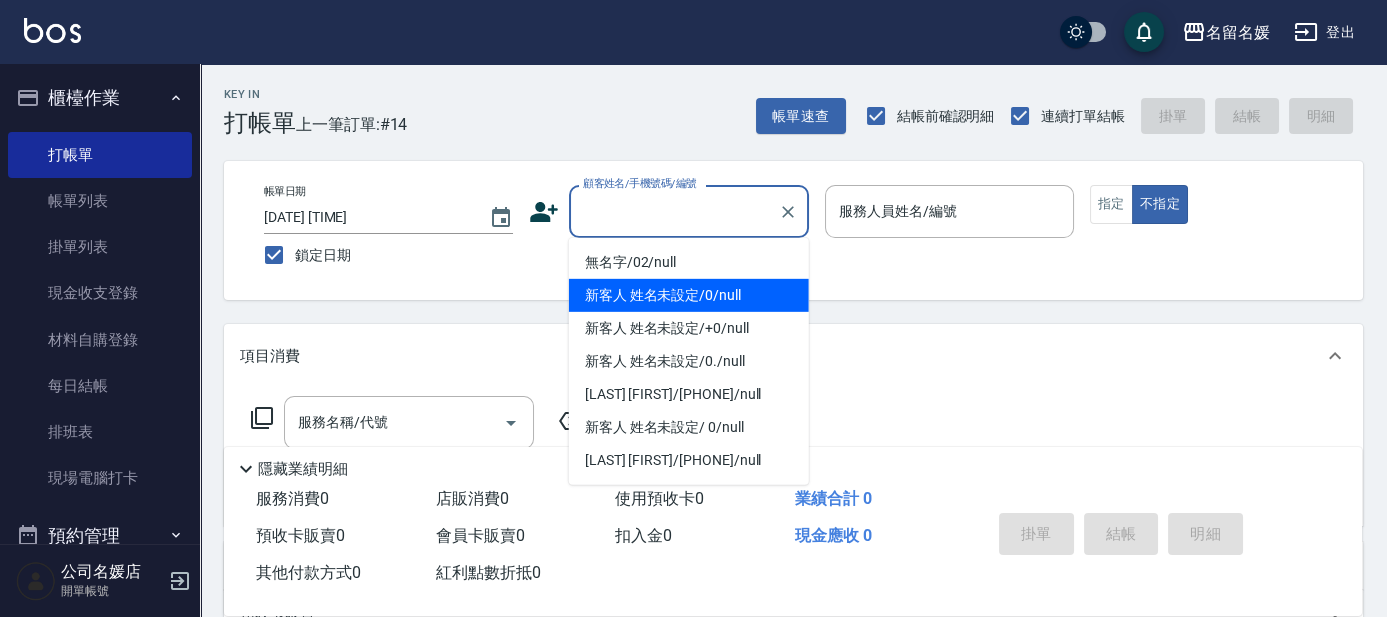 click on "新客人 姓名未設定/0/null" at bounding box center (689, 295) 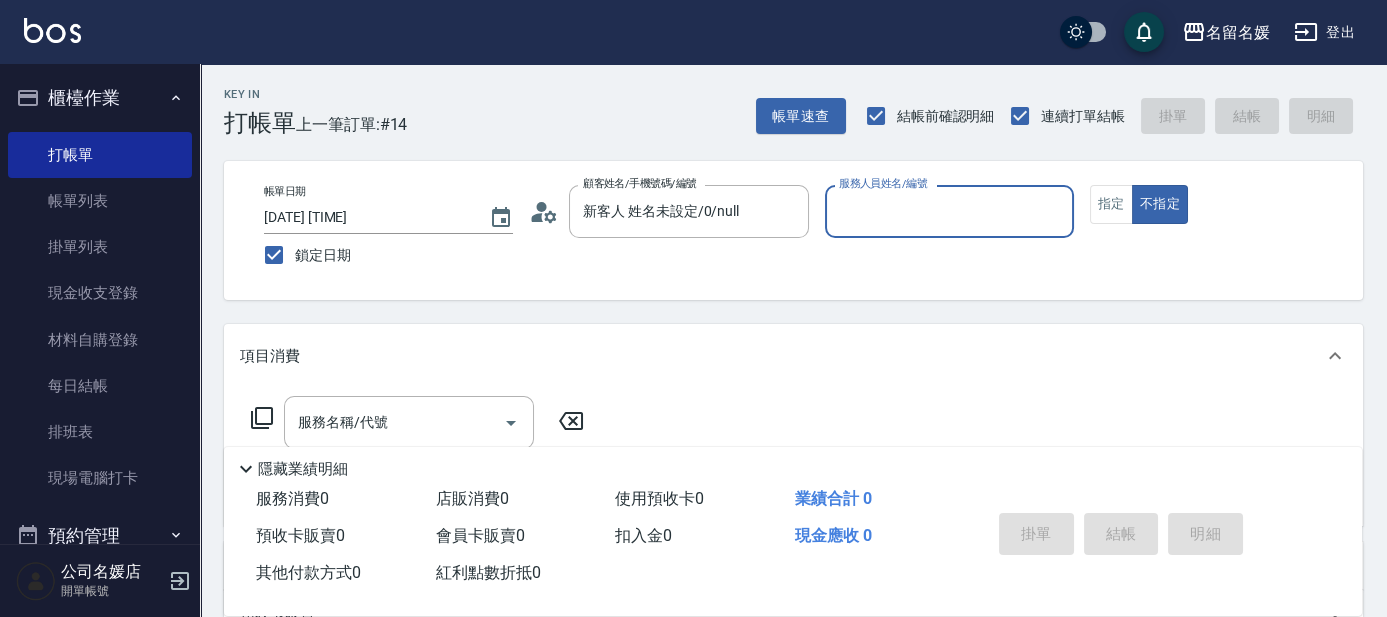 click on "服務人員姓名/編號" at bounding box center [949, 211] 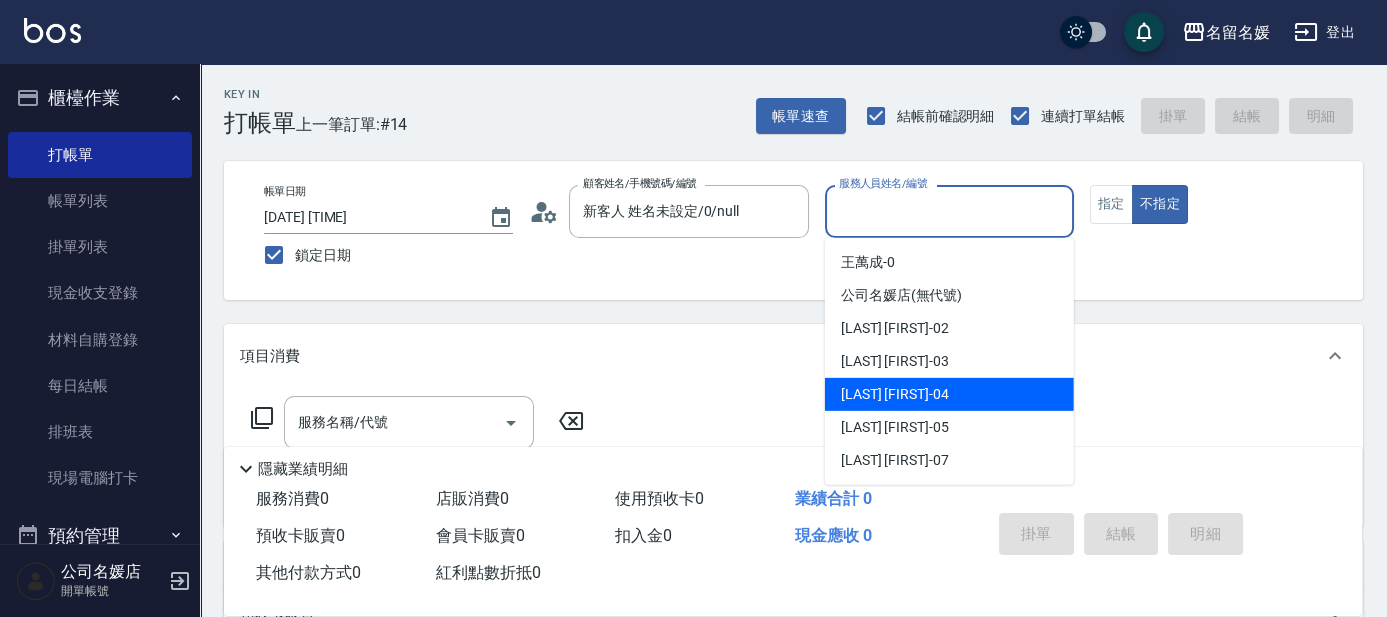 click on "[LAST] [FIRST]-04" at bounding box center (949, 394) 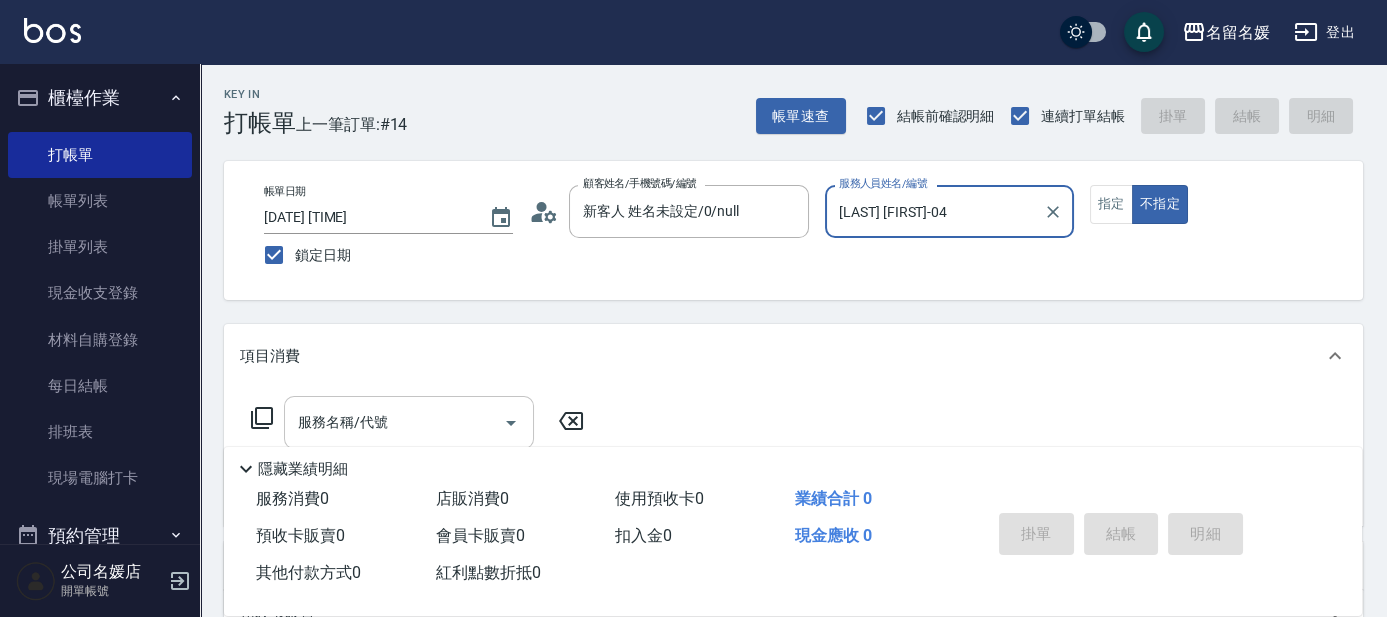 drag, startPoint x: 327, startPoint y: 416, endPoint x: 334, endPoint y: 429, distance: 14.764823 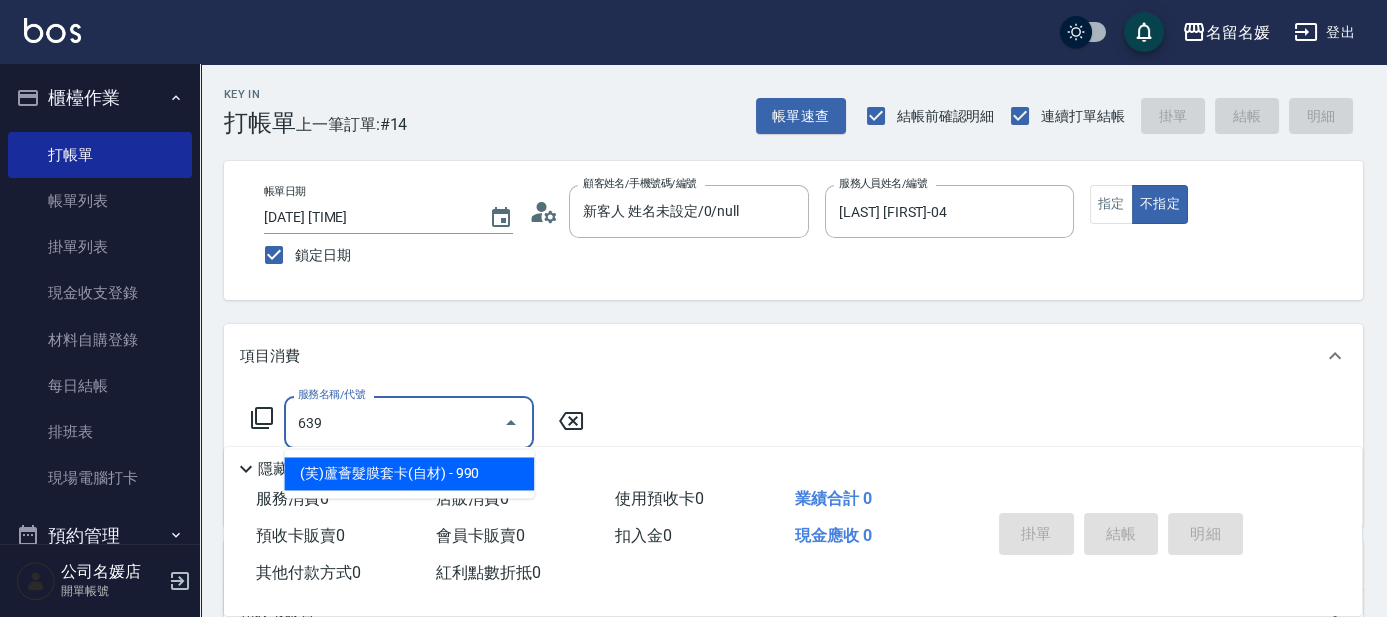 drag, startPoint x: 479, startPoint y: 467, endPoint x: 436, endPoint y: 430, distance: 56.727417 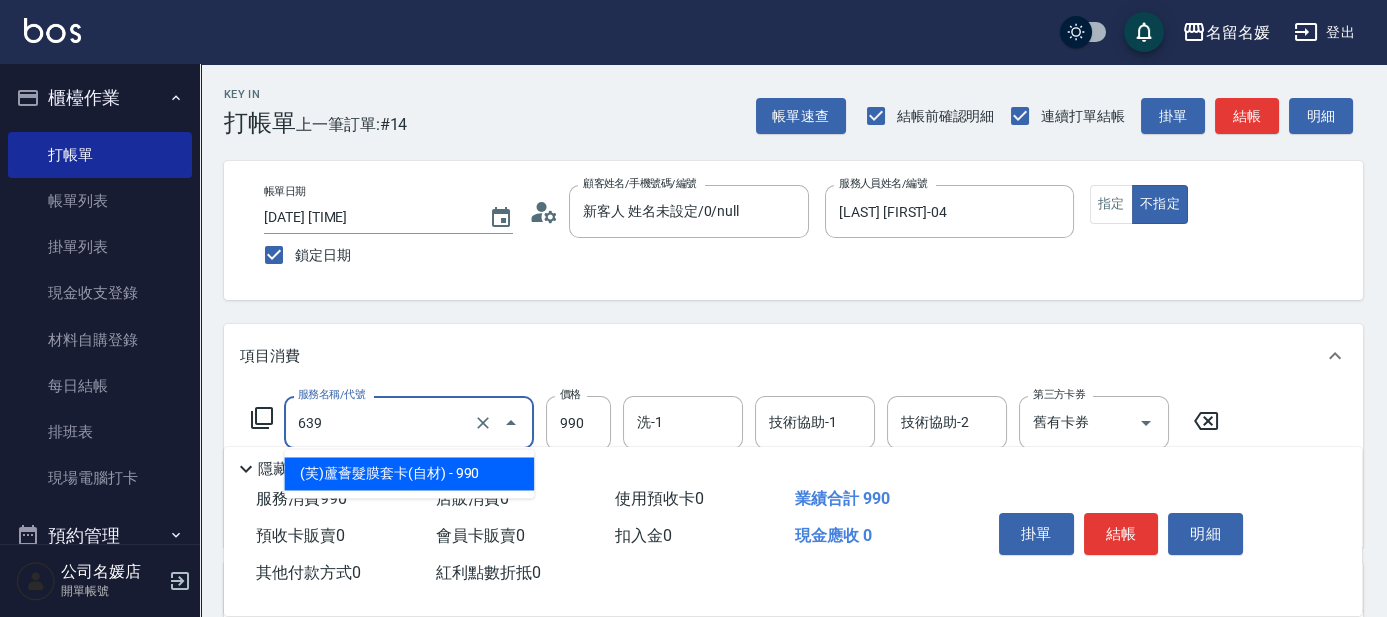 click on "639" at bounding box center [381, 422] 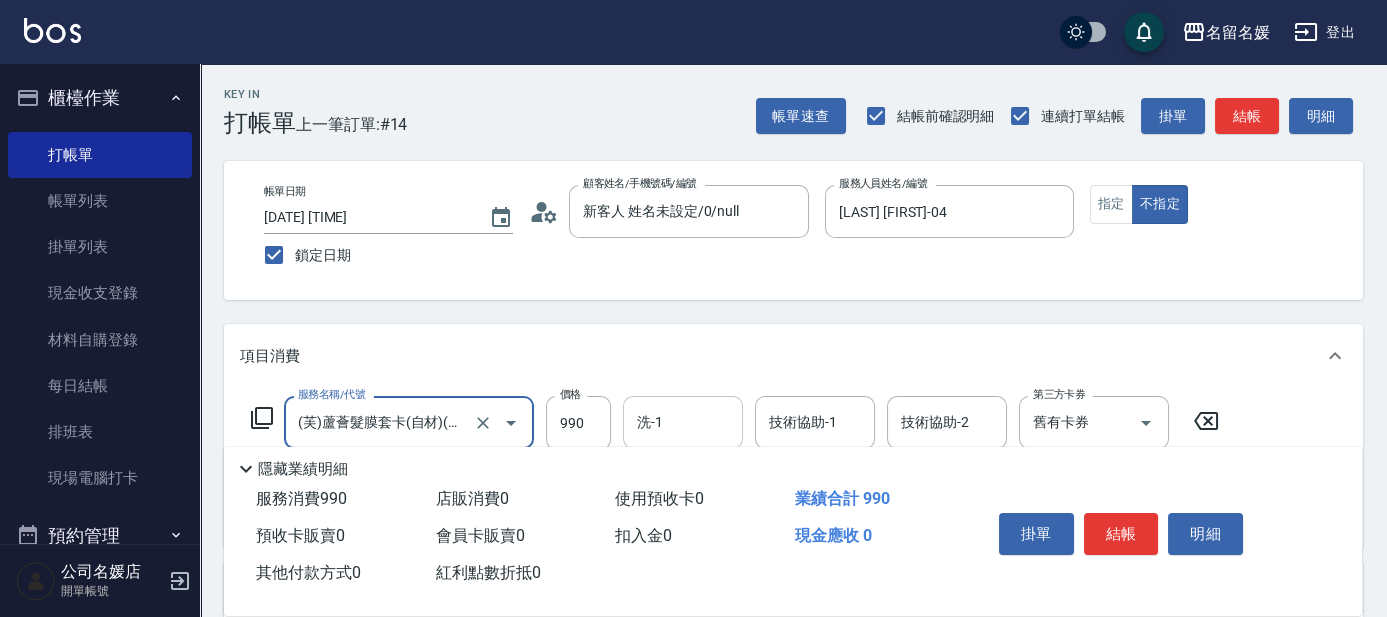 type on "(芙)蘆薈髮膜套卡(自材)(639)" 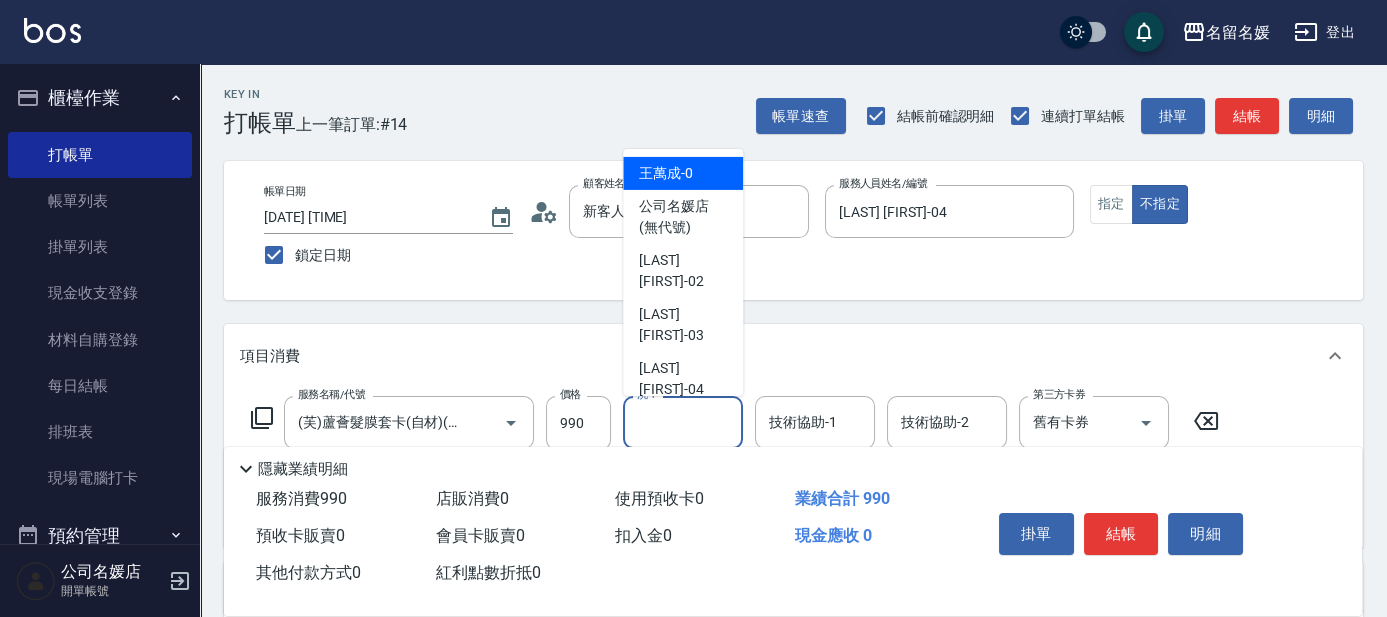 click on "洗-1 洗-1" at bounding box center (683, 422) 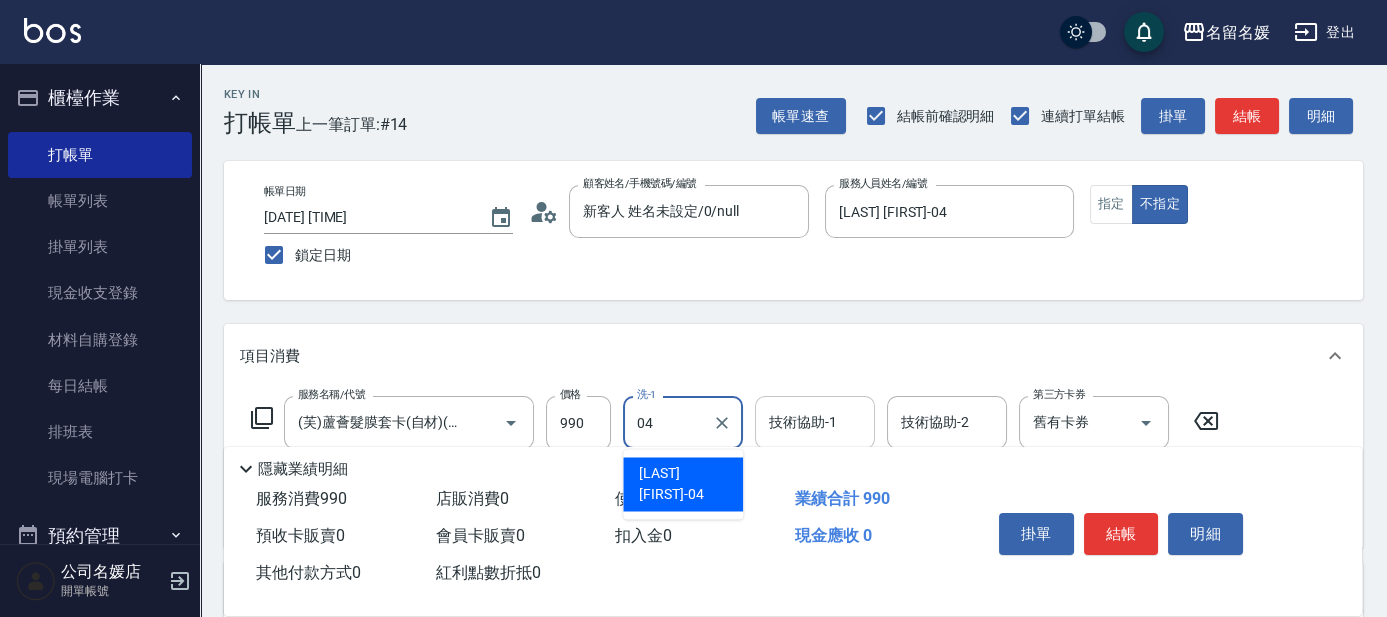 drag, startPoint x: 667, startPoint y: 461, endPoint x: 827, endPoint y: 433, distance: 162.43152 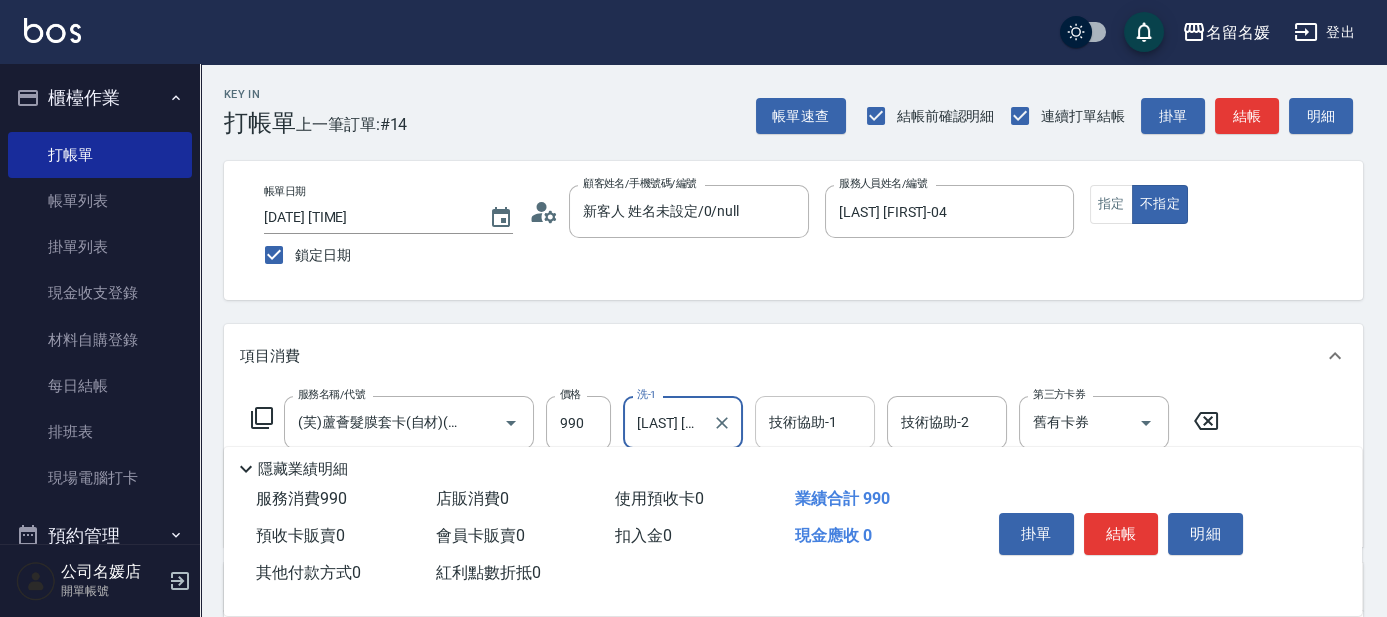 type on "[LAST] [FIRST]-04" 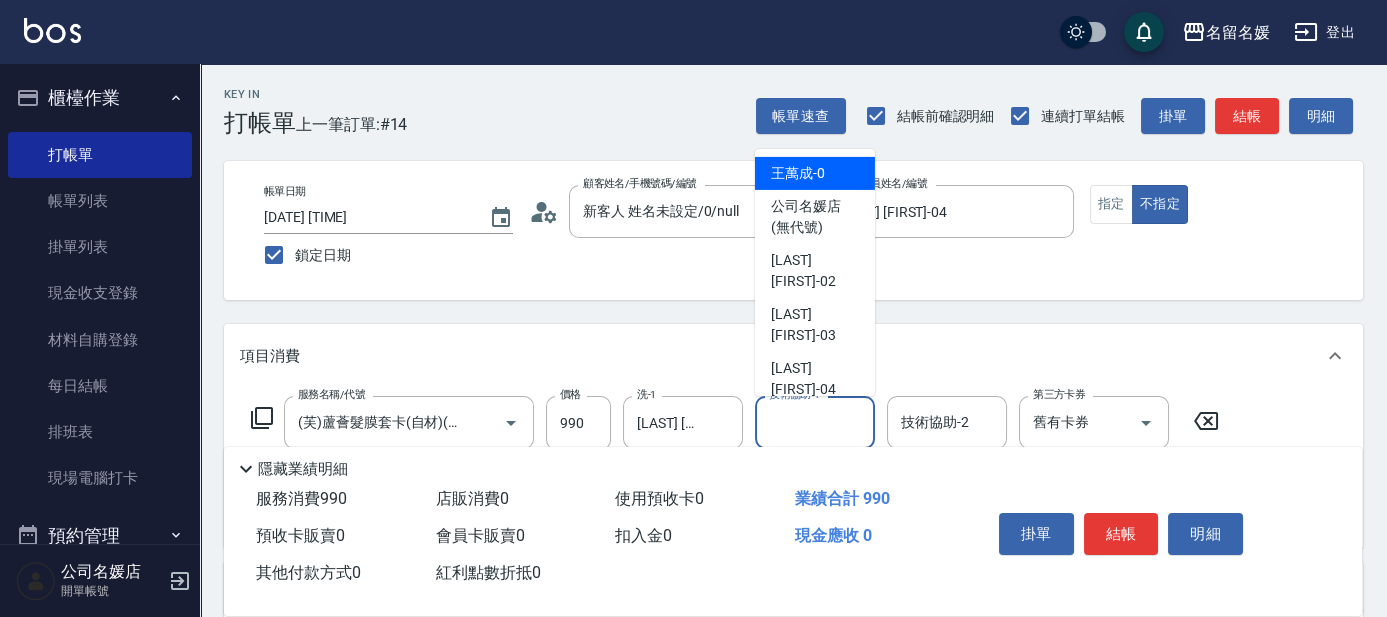 click on "技術協助-1" at bounding box center [815, 422] 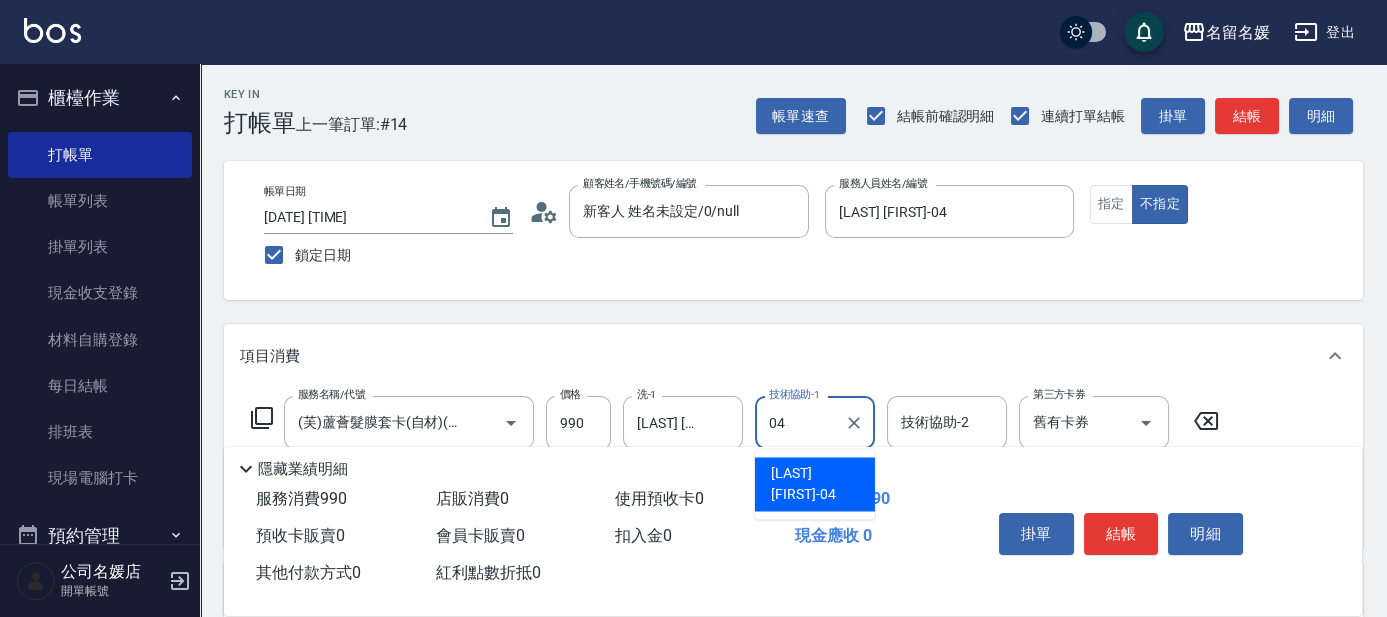 click on "[LAST] [FIRST]-04" at bounding box center [815, 484] 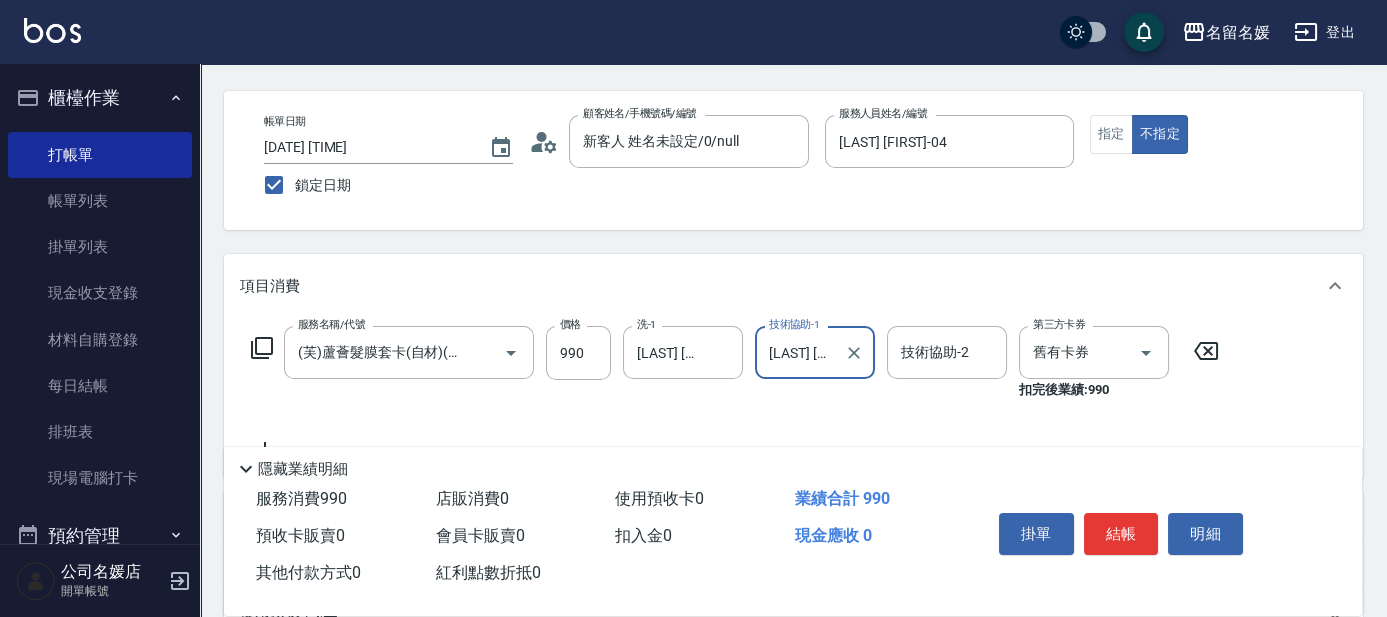 scroll, scrollTop: 90, scrollLeft: 0, axis: vertical 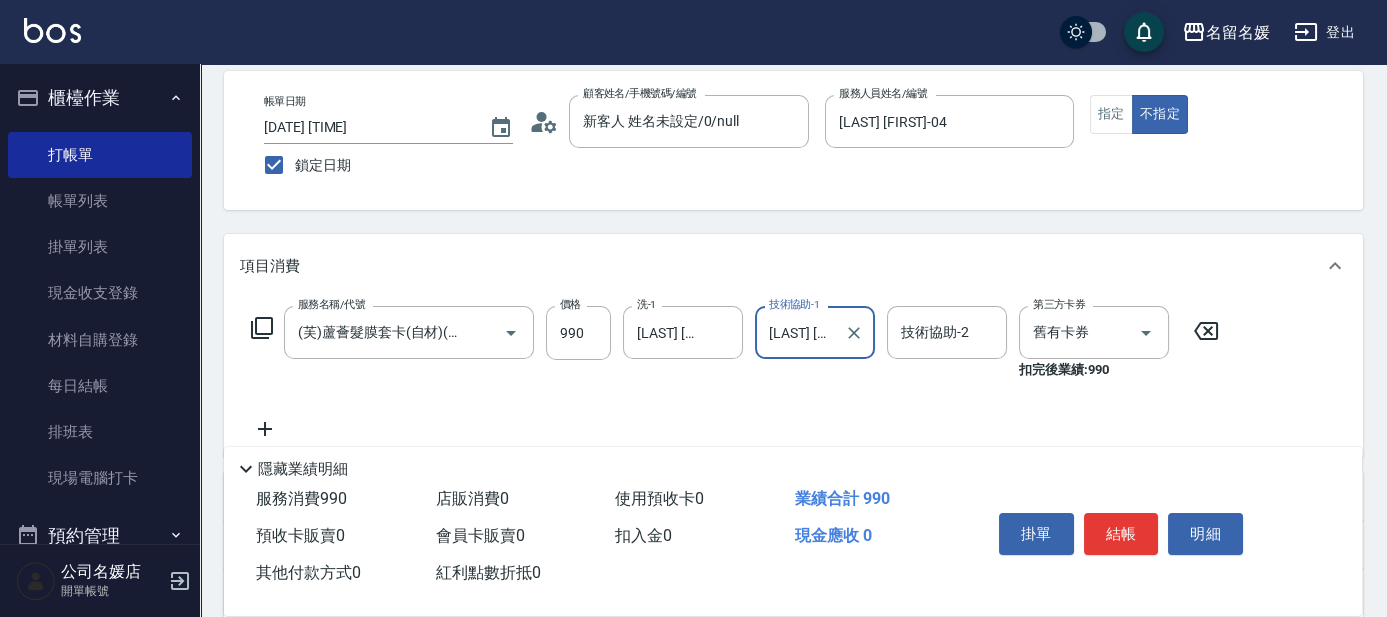 type on "[LAST] [FIRST]-04" 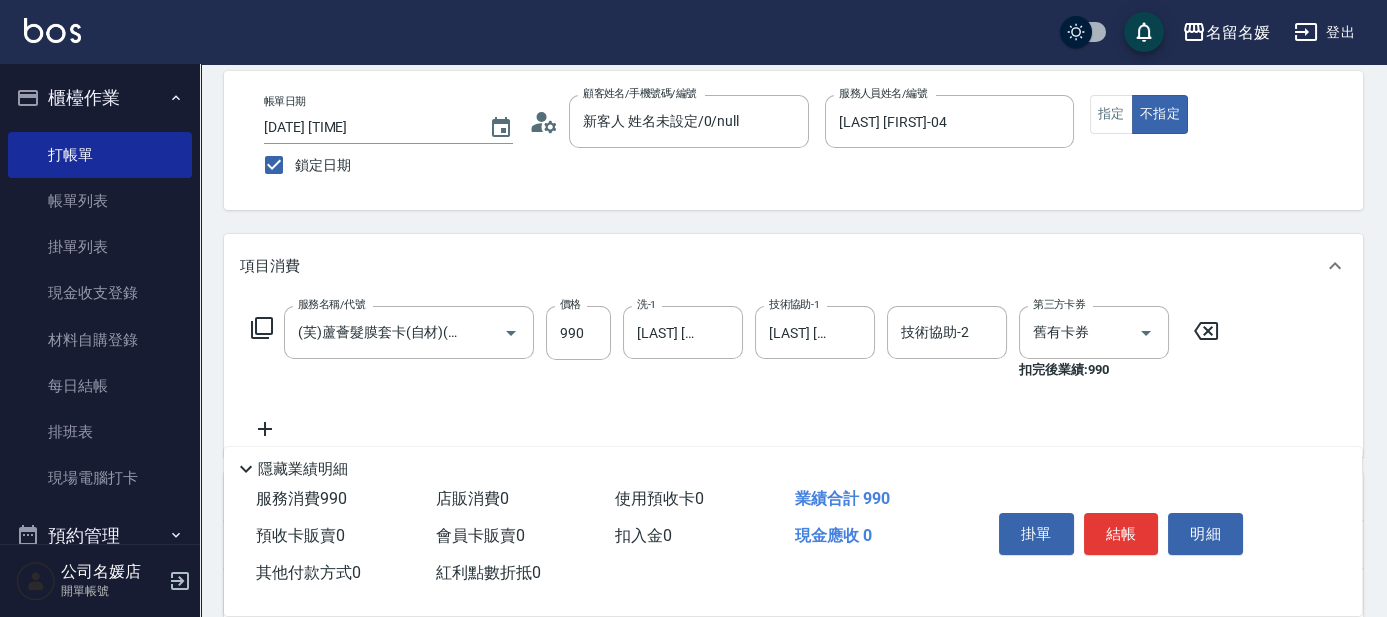 click 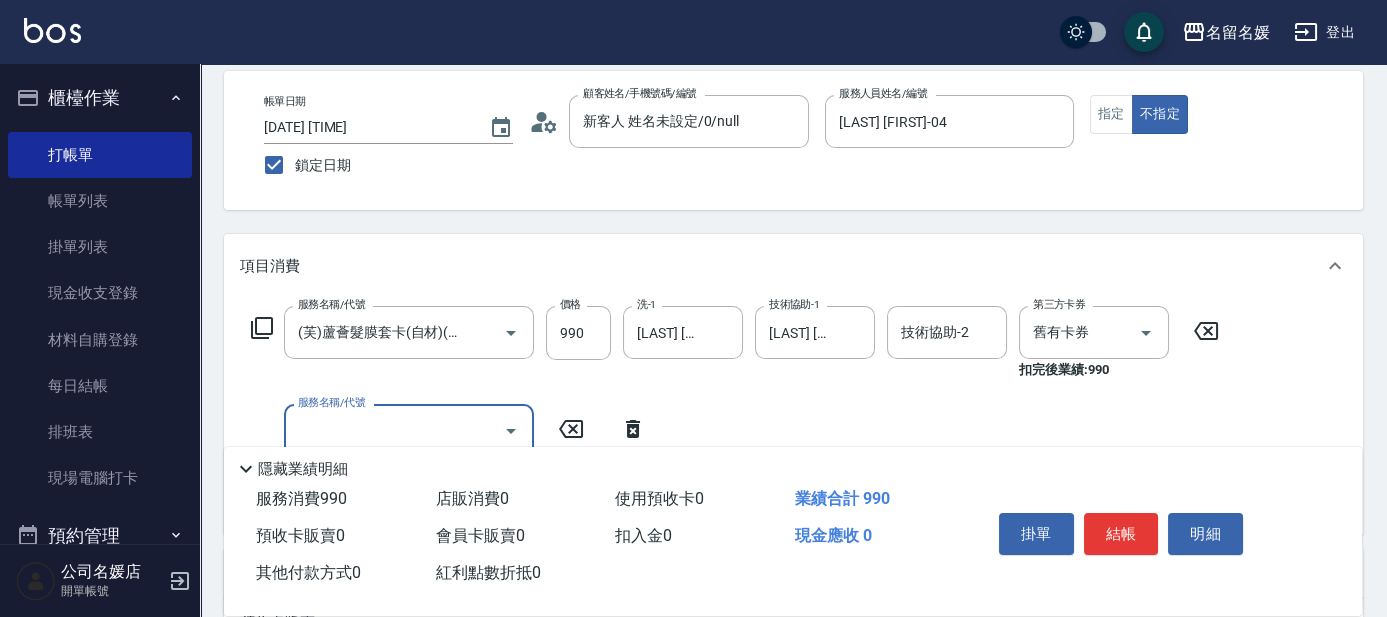 scroll, scrollTop: 0, scrollLeft: 0, axis: both 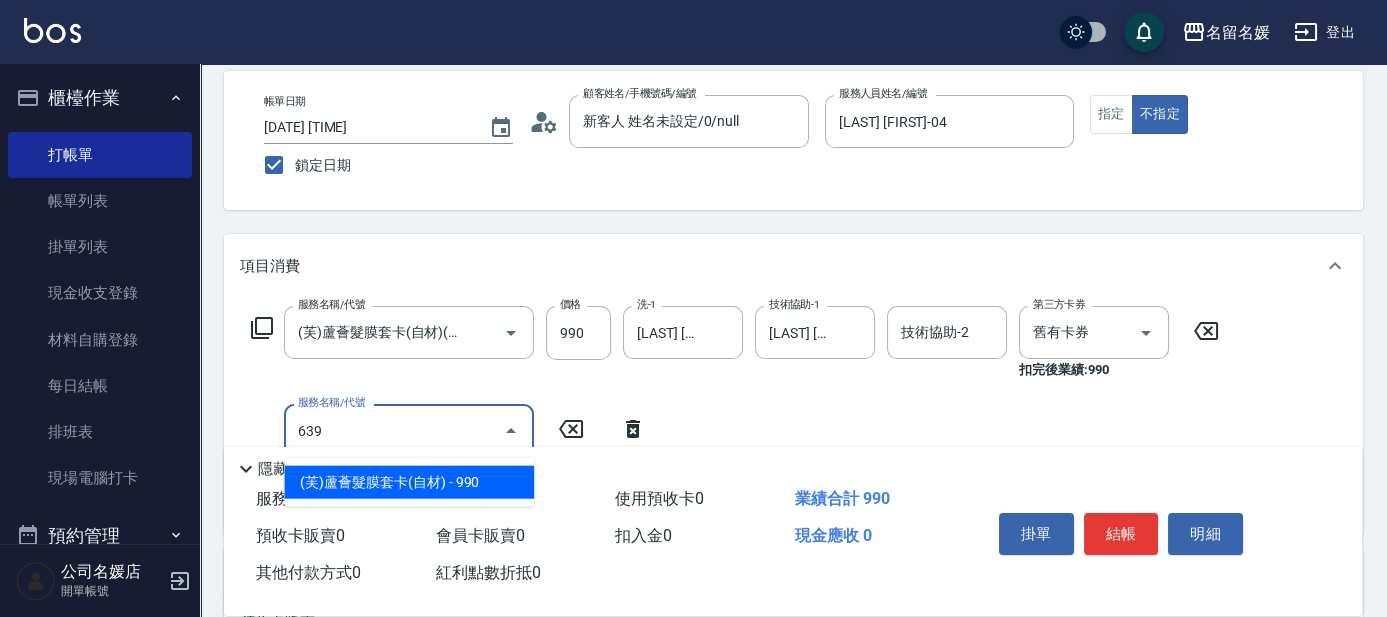 drag, startPoint x: 412, startPoint y: 475, endPoint x: 428, endPoint y: 422, distance: 55.362442 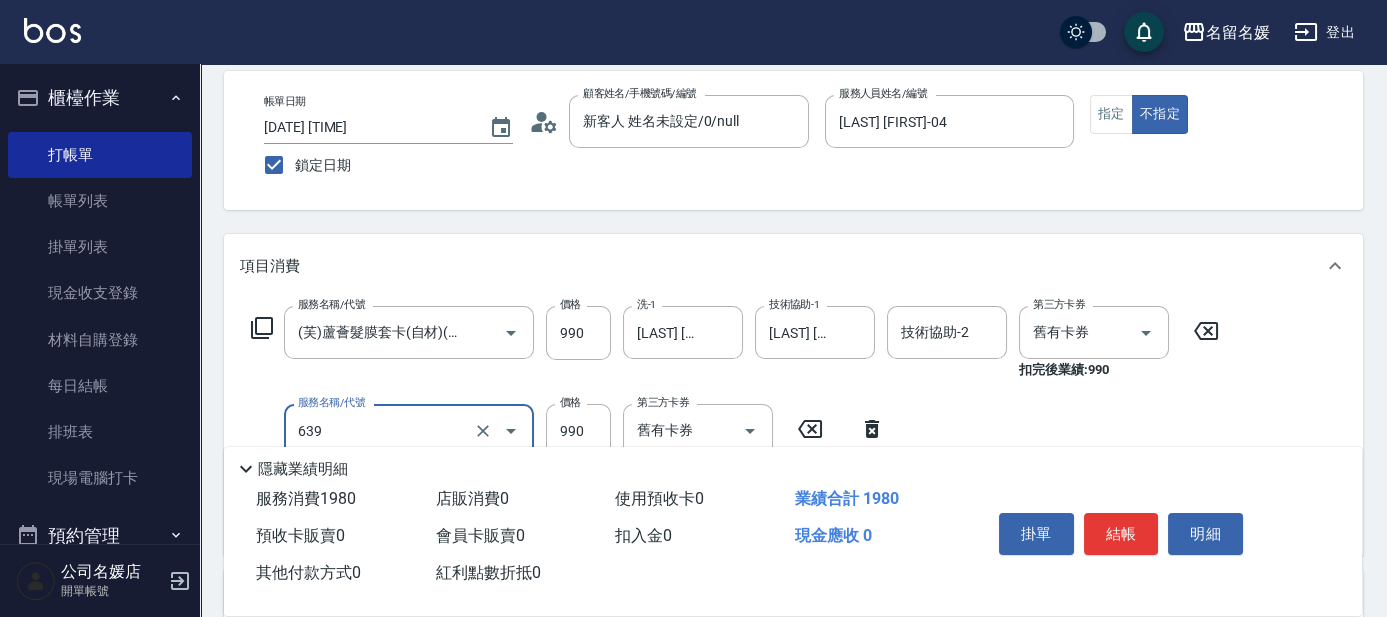 click on "639" at bounding box center [381, 430] 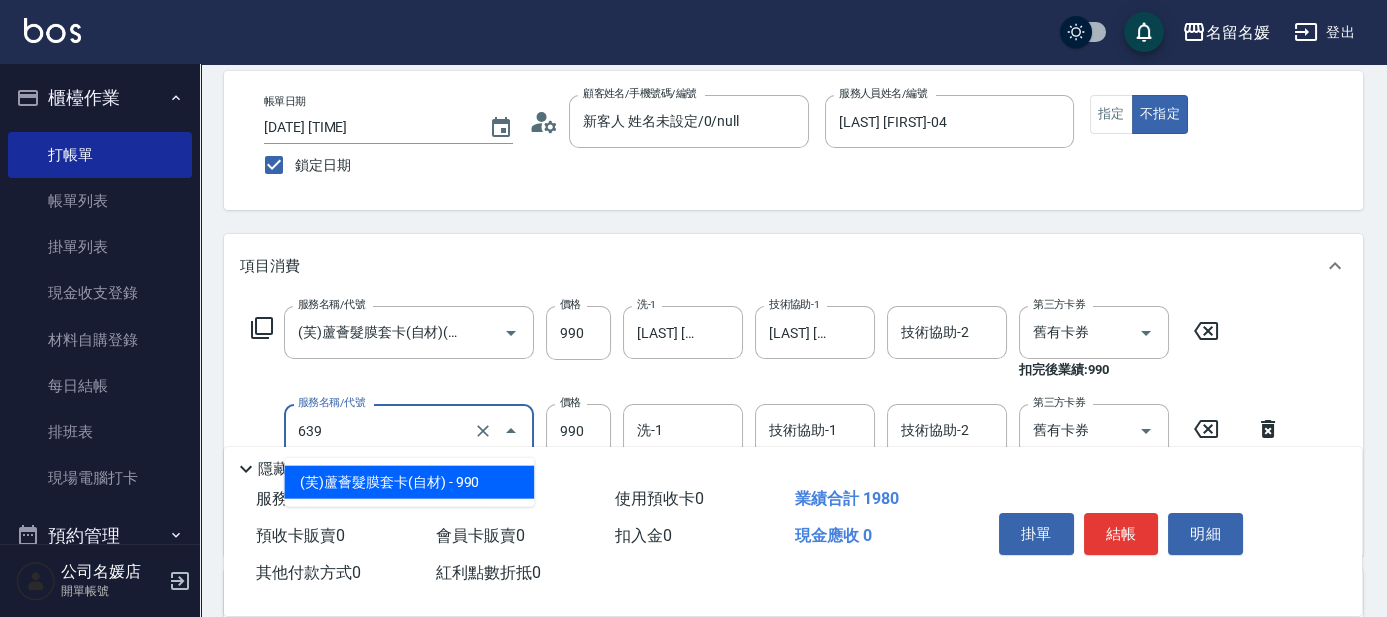 drag, startPoint x: 455, startPoint y: 480, endPoint x: 570, endPoint y: 454, distance: 117.902504 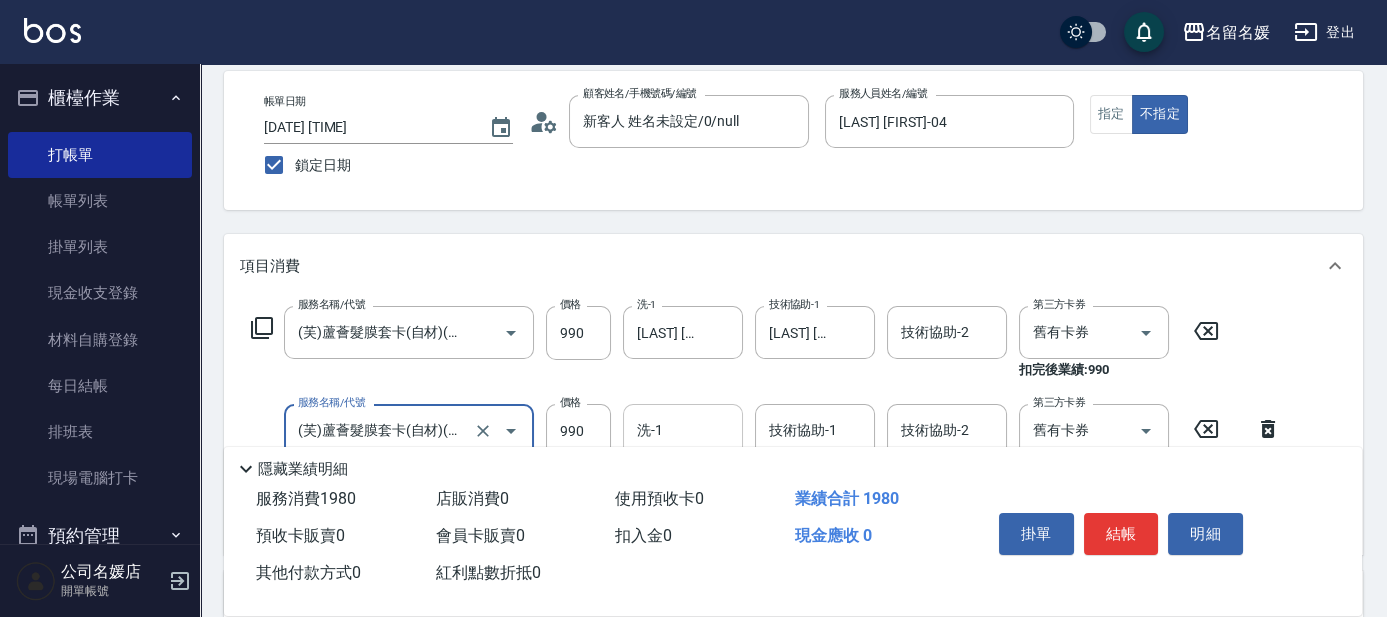 type on "(芙)蘆薈髮膜套卡(自材)(639)" 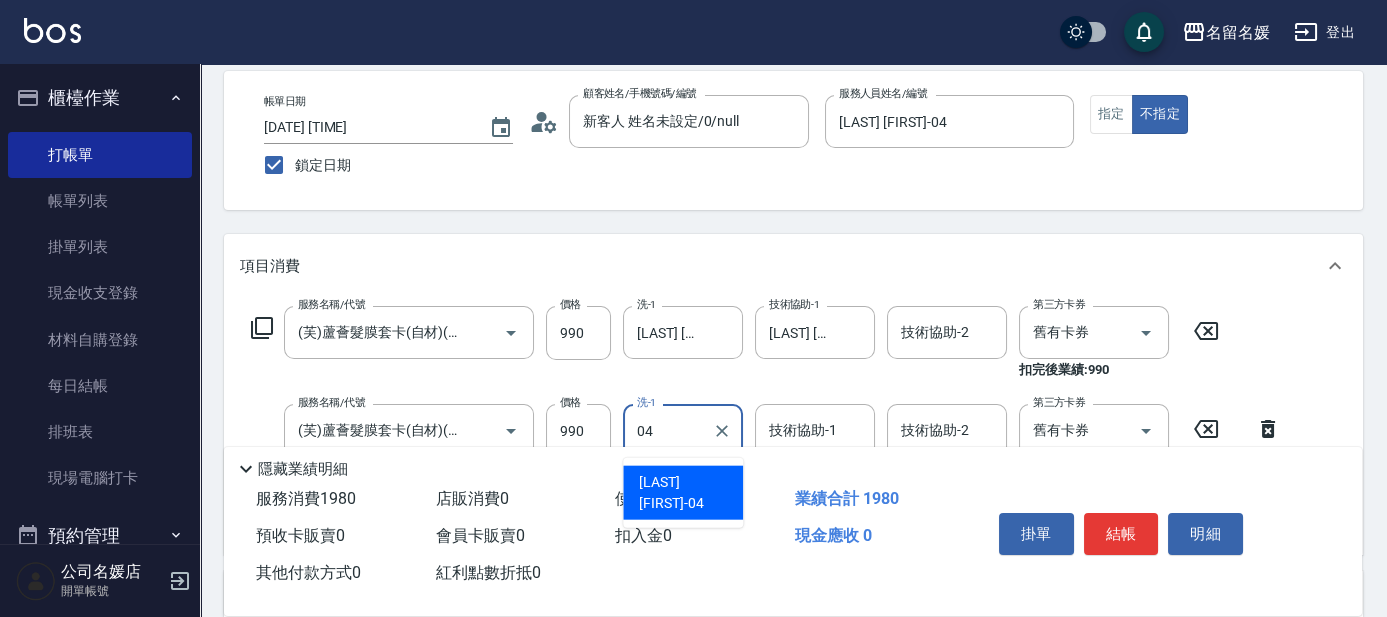 drag, startPoint x: 682, startPoint y: 477, endPoint x: 784, endPoint y: 448, distance: 106.04244 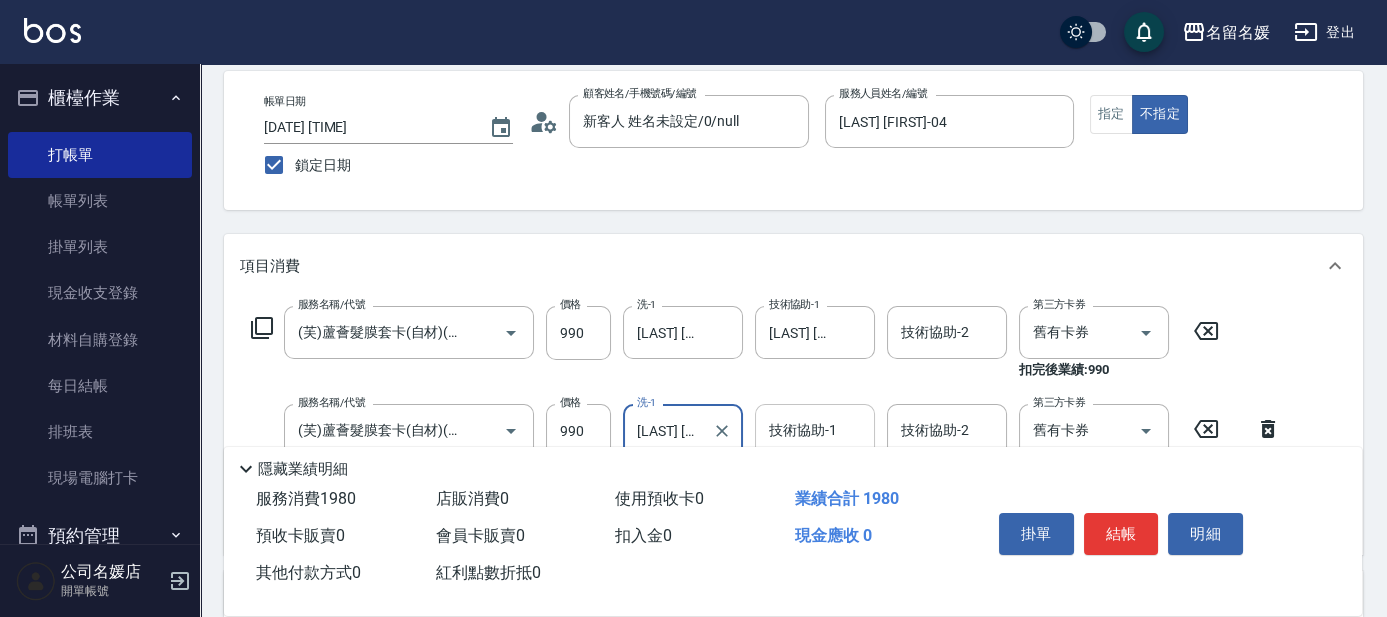 type on "[LAST] [FIRST]-04" 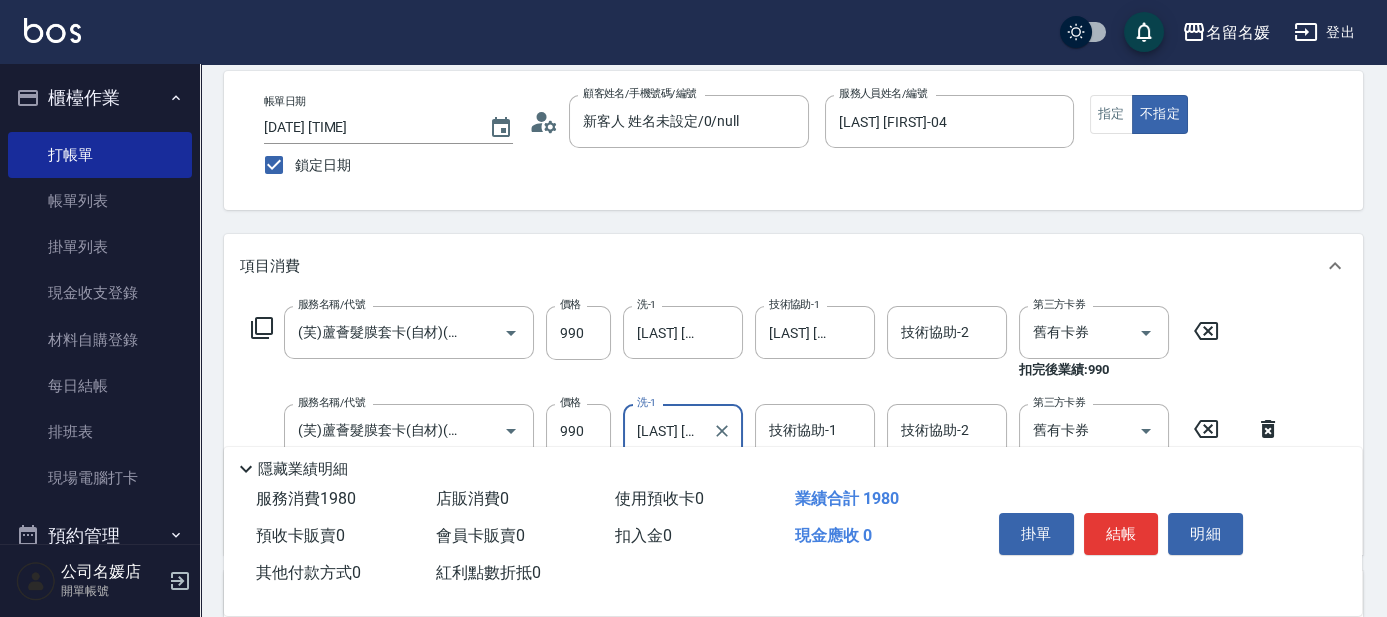 click on "技術協助-1 技術協助-1" at bounding box center (815, 430) 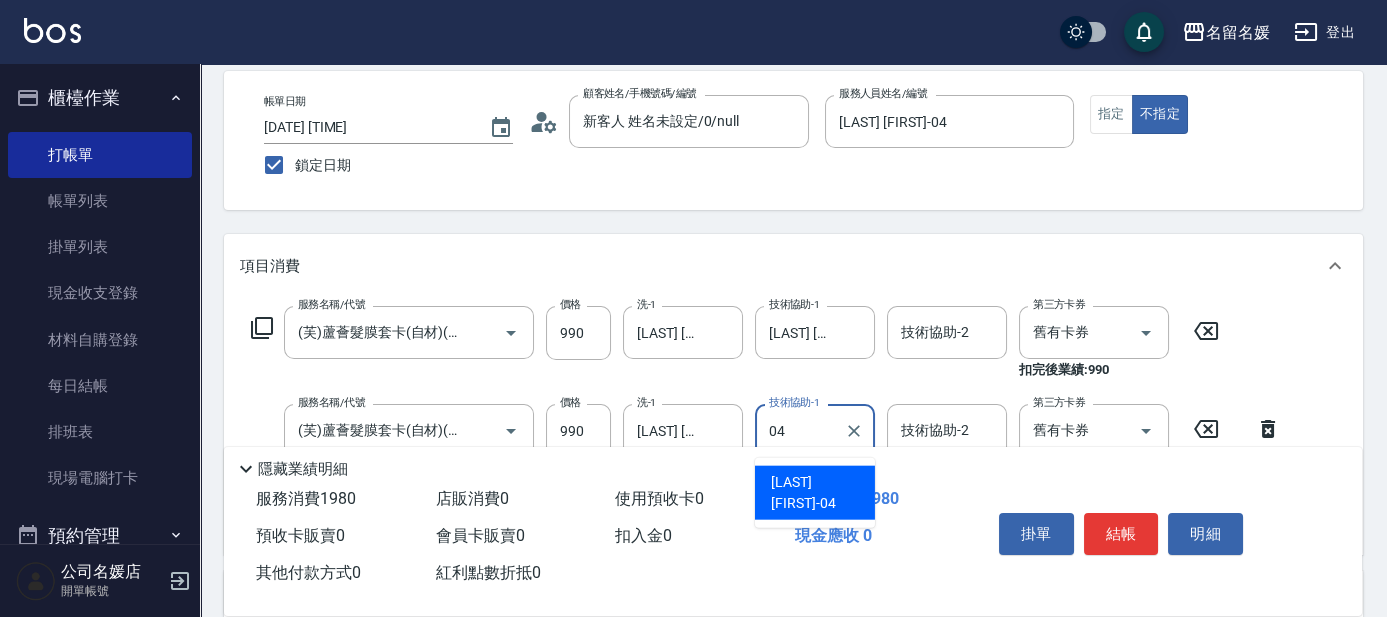 click on "[LAST] [FIRST]-04" at bounding box center (815, 493) 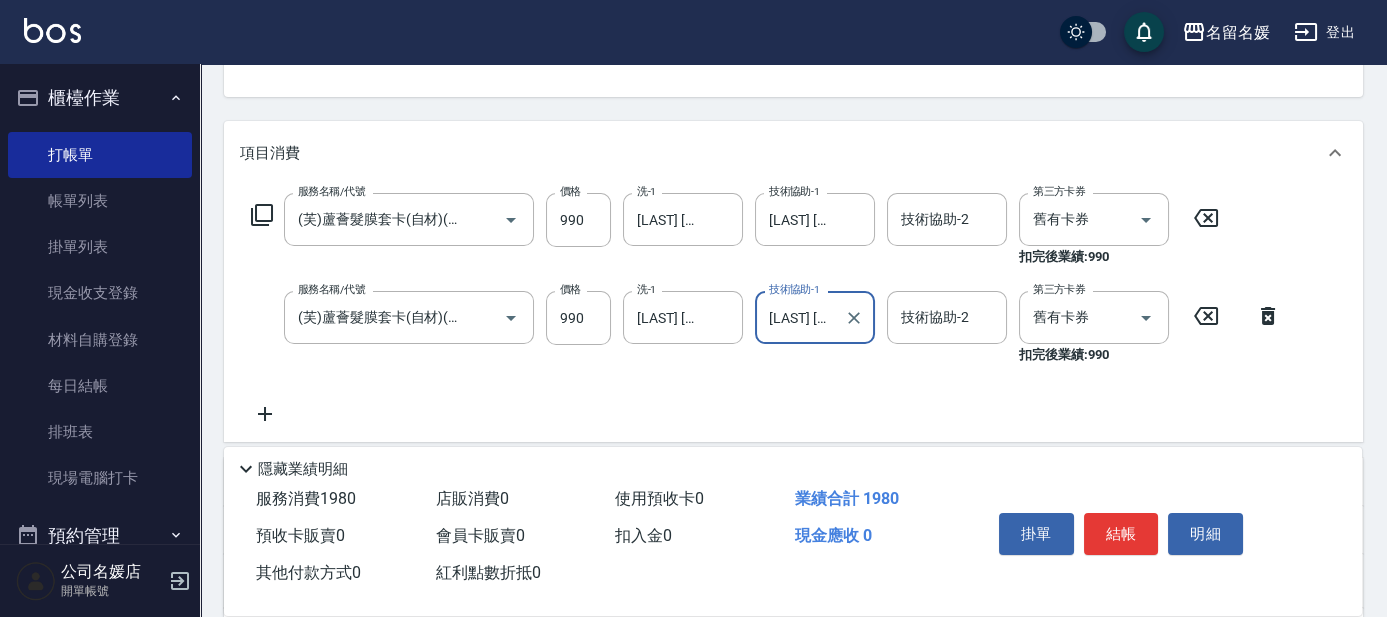 scroll, scrollTop: 272, scrollLeft: 0, axis: vertical 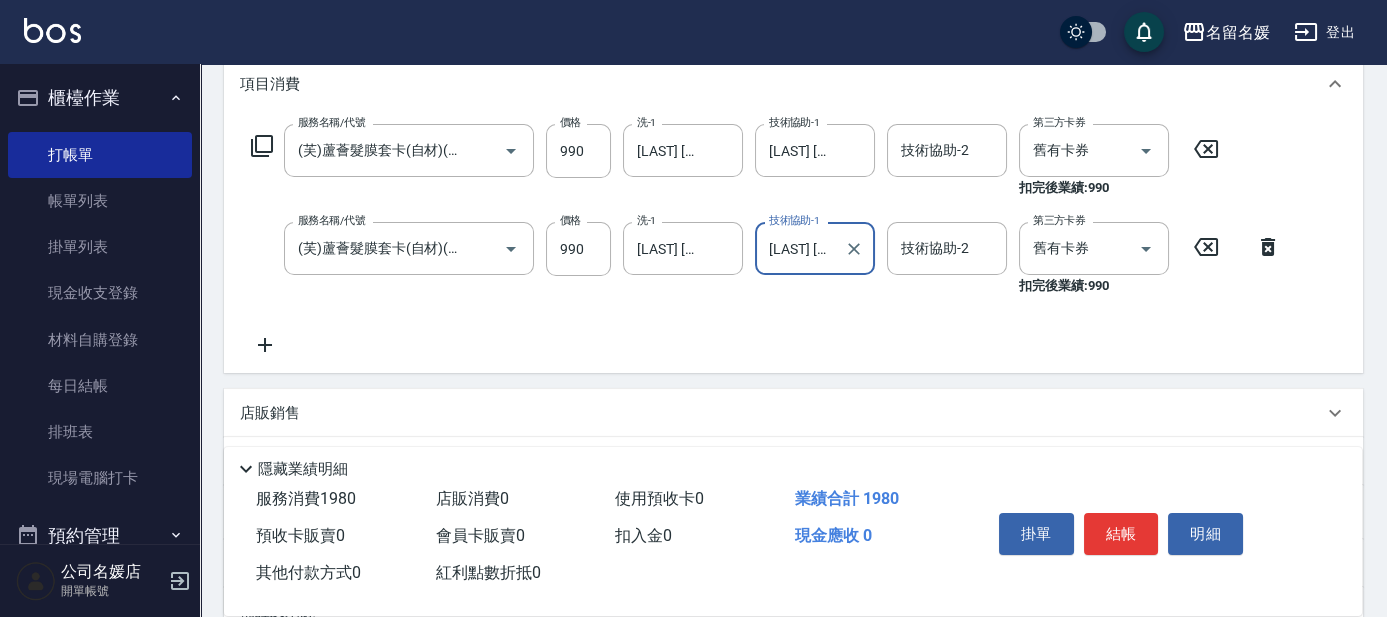 type on "[LAST] [FIRST]-04" 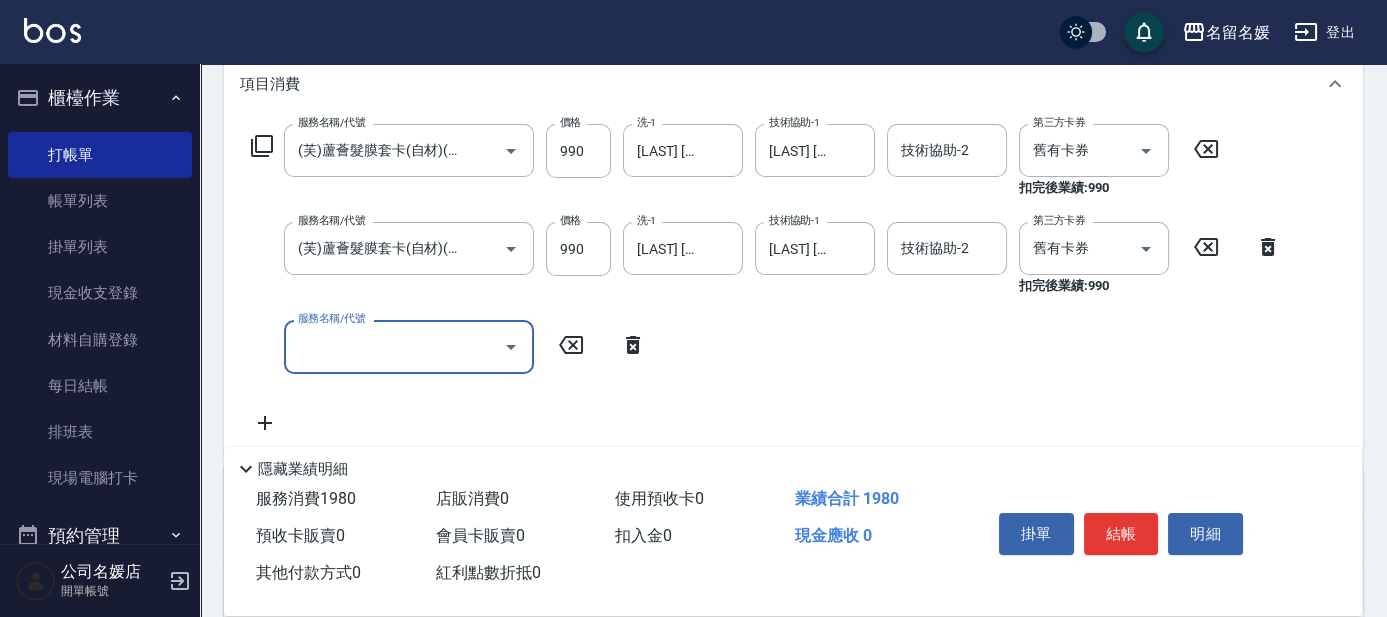 scroll, scrollTop: 0, scrollLeft: 0, axis: both 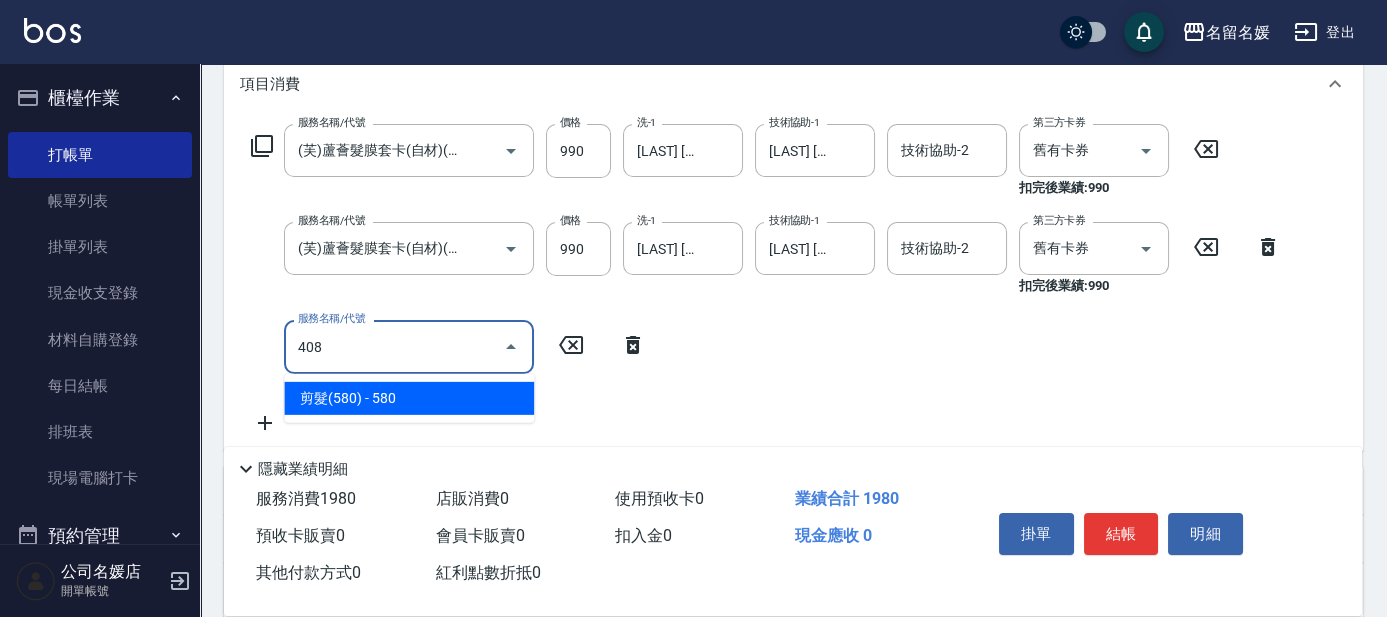 click on "剪髮(580) - 580" at bounding box center (409, 398) 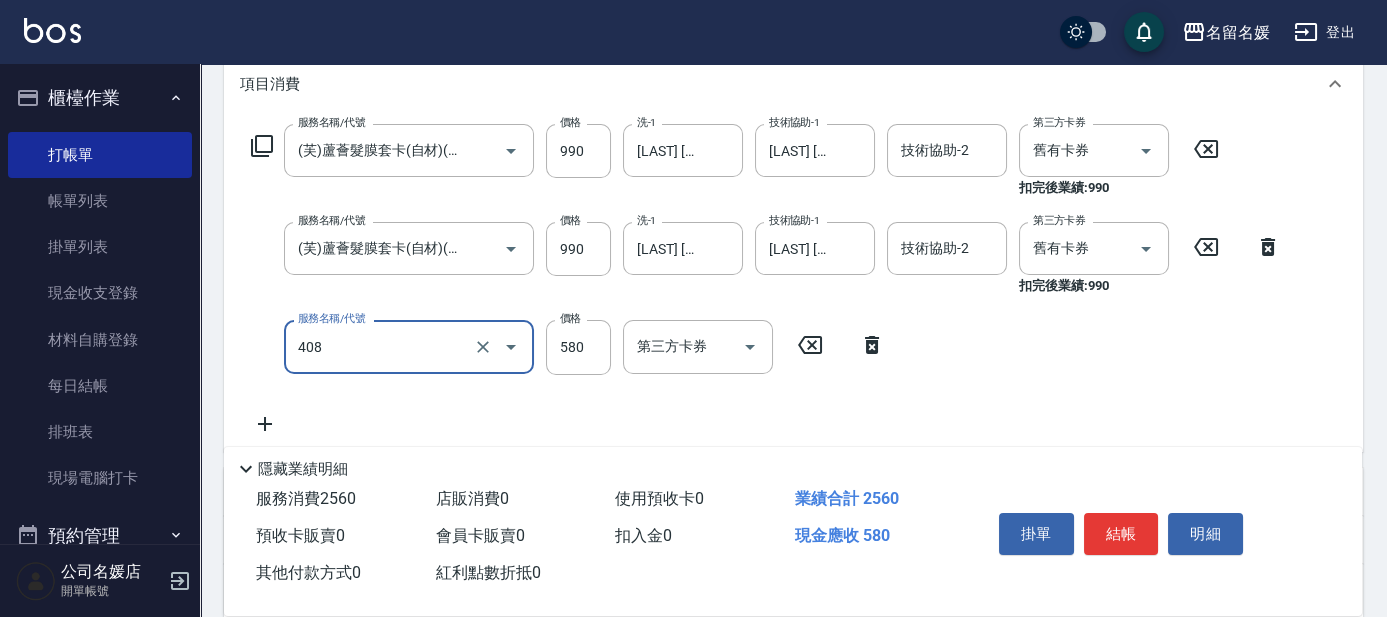 click on "408" at bounding box center (381, 346) 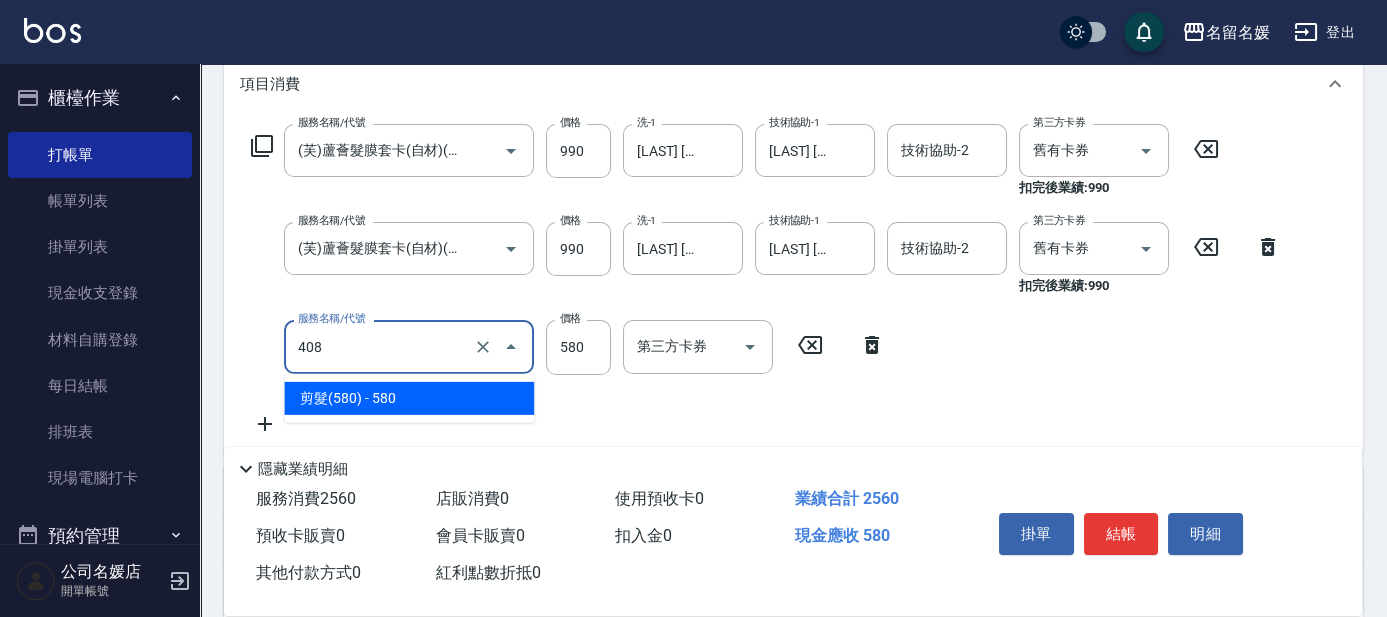drag, startPoint x: 448, startPoint y: 396, endPoint x: 533, endPoint y: 353, distance: 95.257545 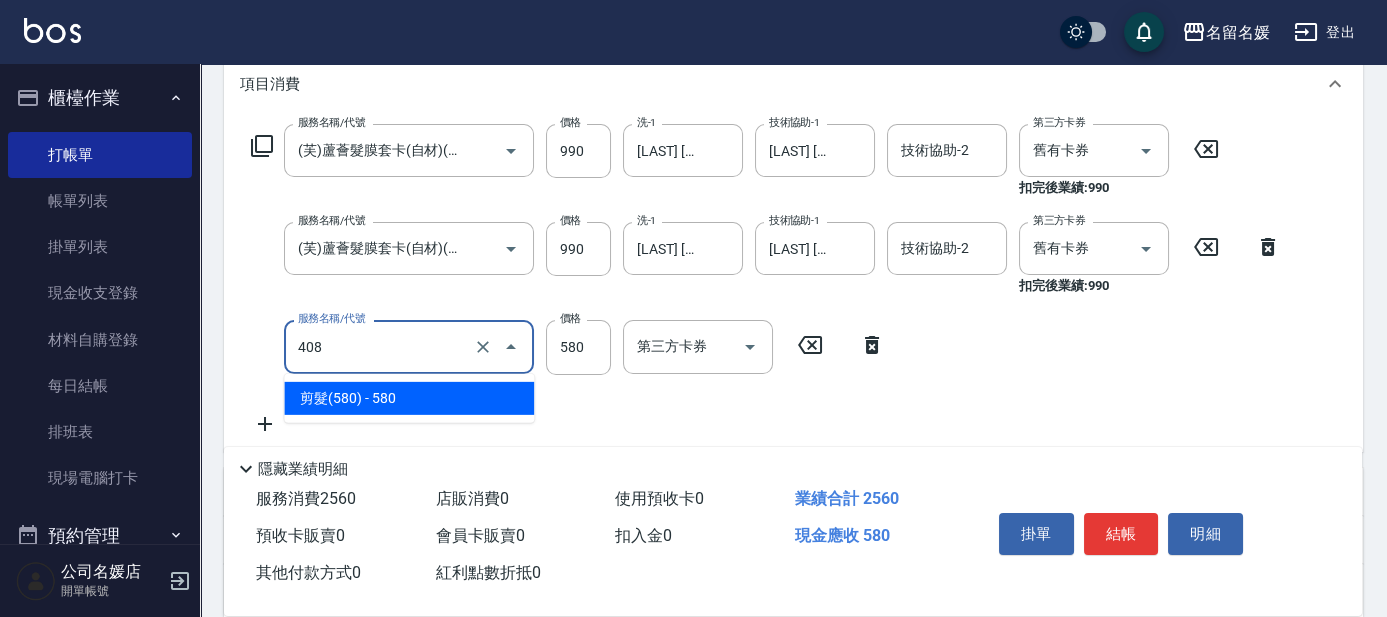 click on "剪髮(580) - 580" at bounding box center (409, 398) 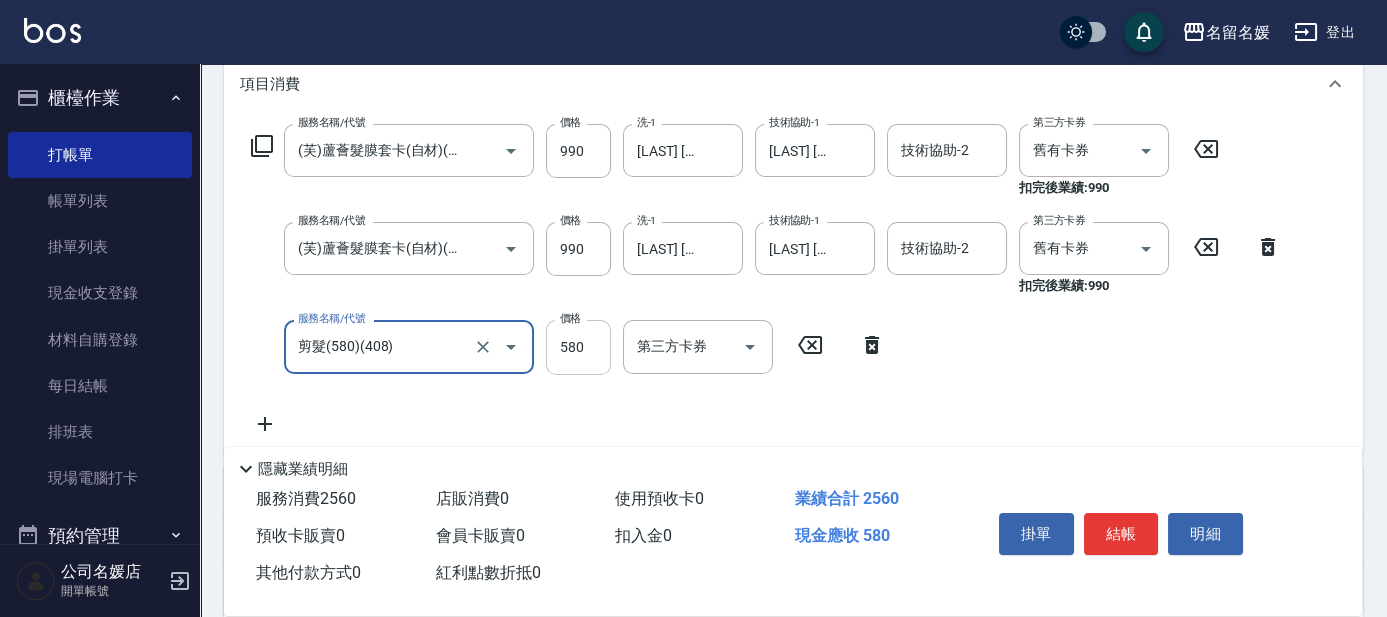 type on "剪髮(580)(408)" 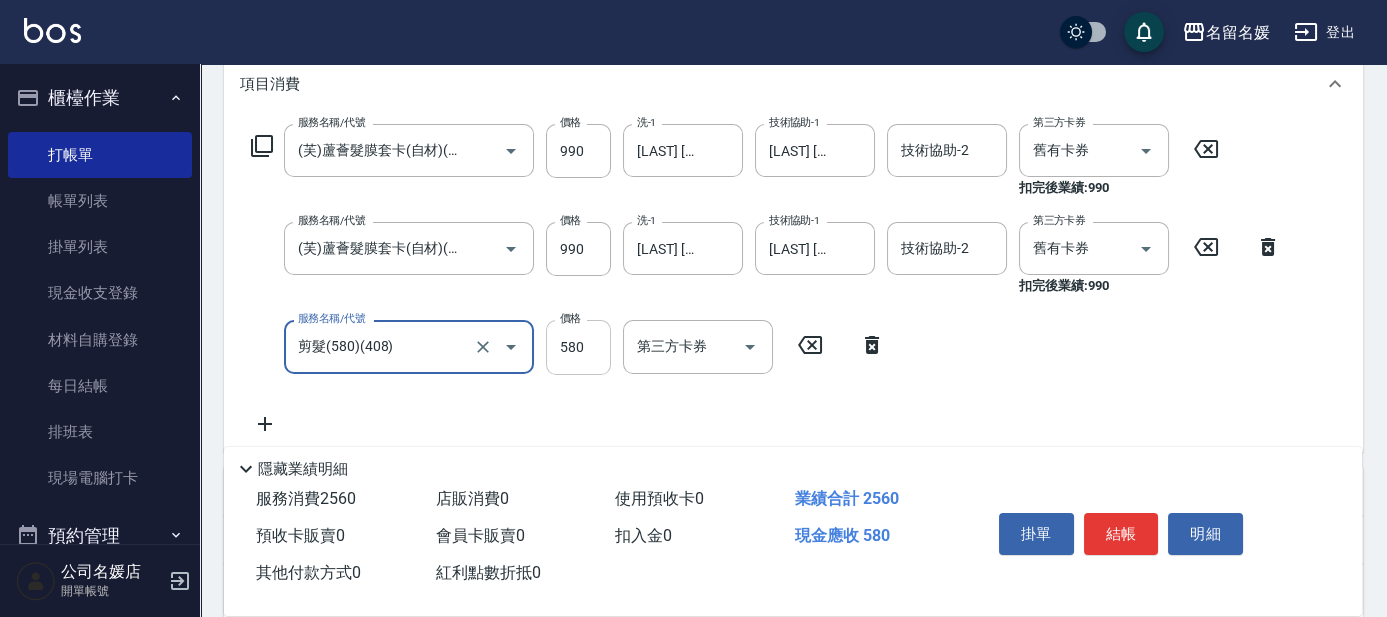 click on "580" at bounding box center [578, 347] 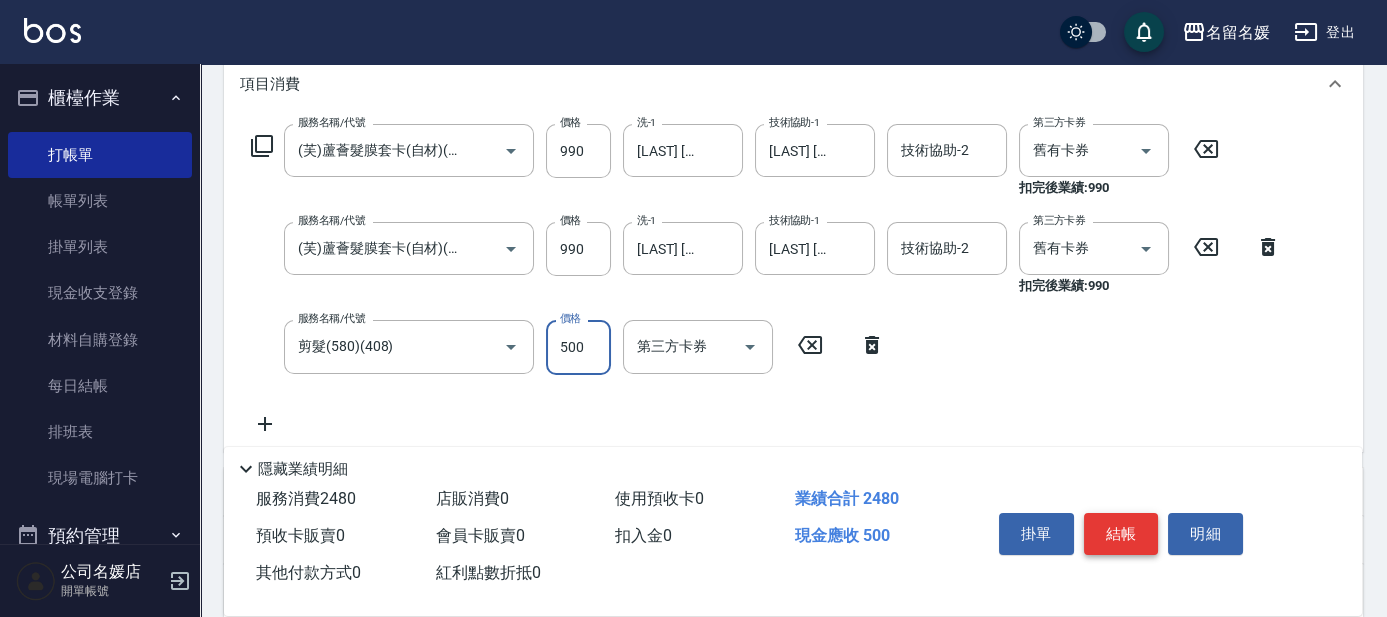 type on "500" 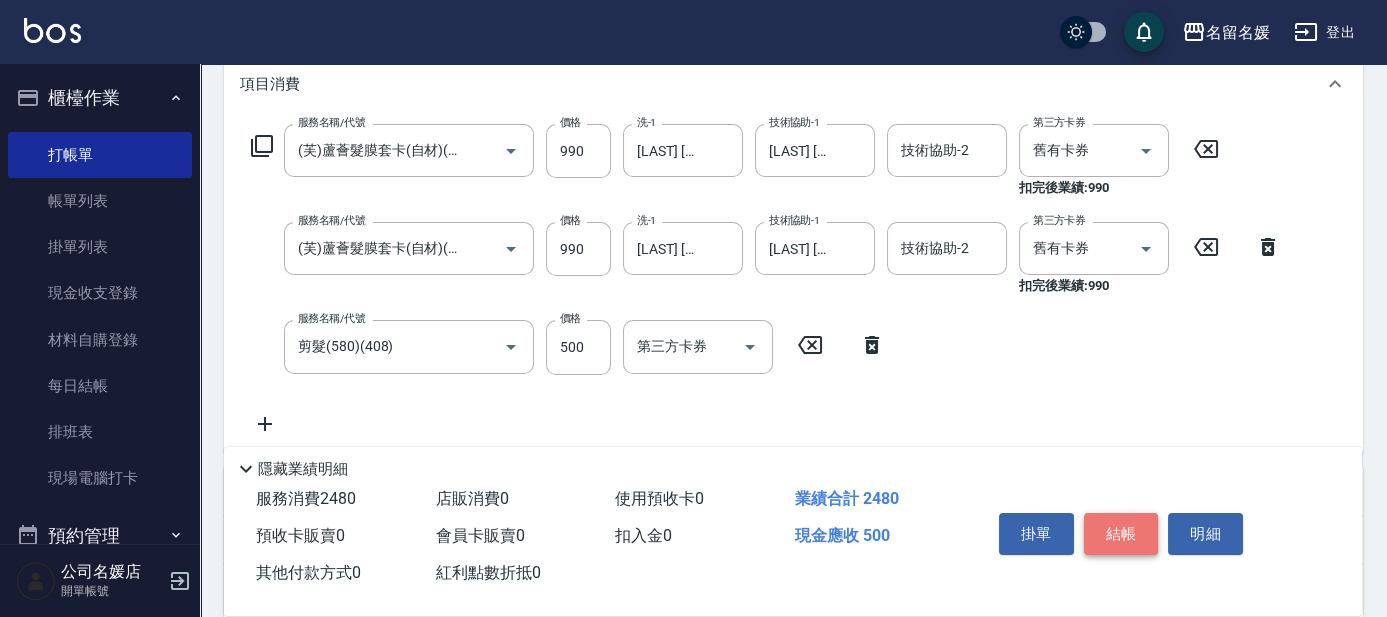click on "結帳" at bounding box center (1121, 534) 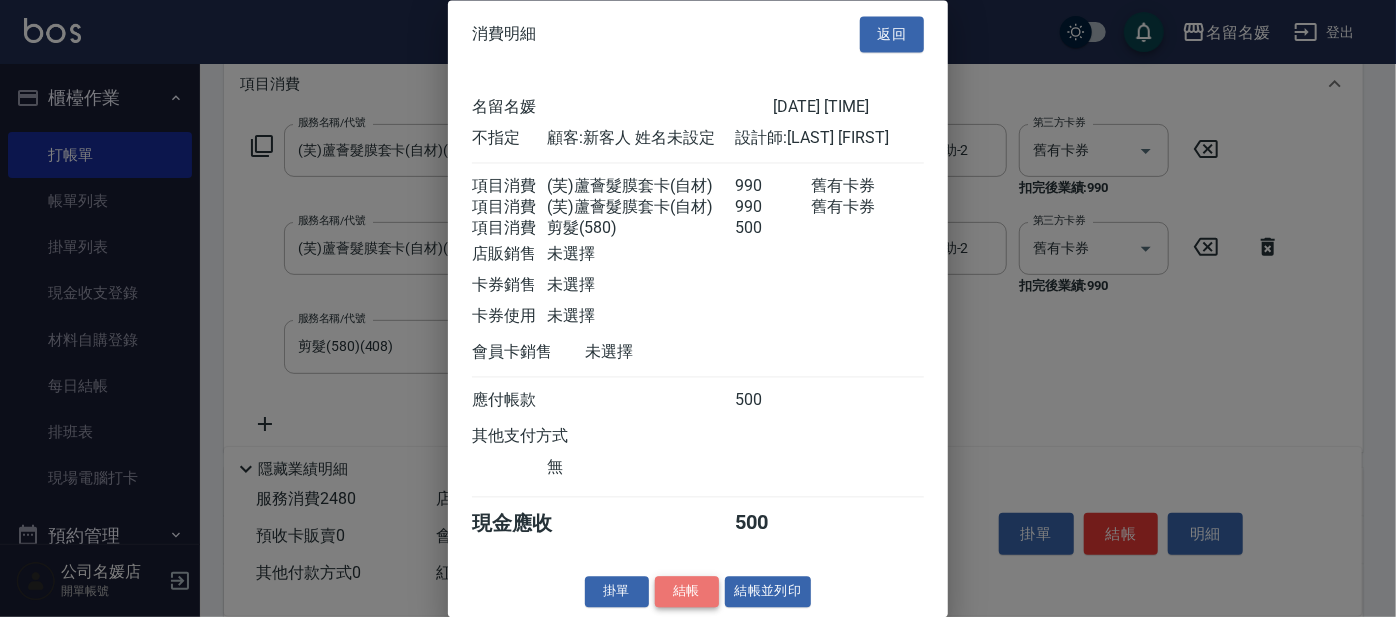 click on "結帳" at bounding box center (687, 592) 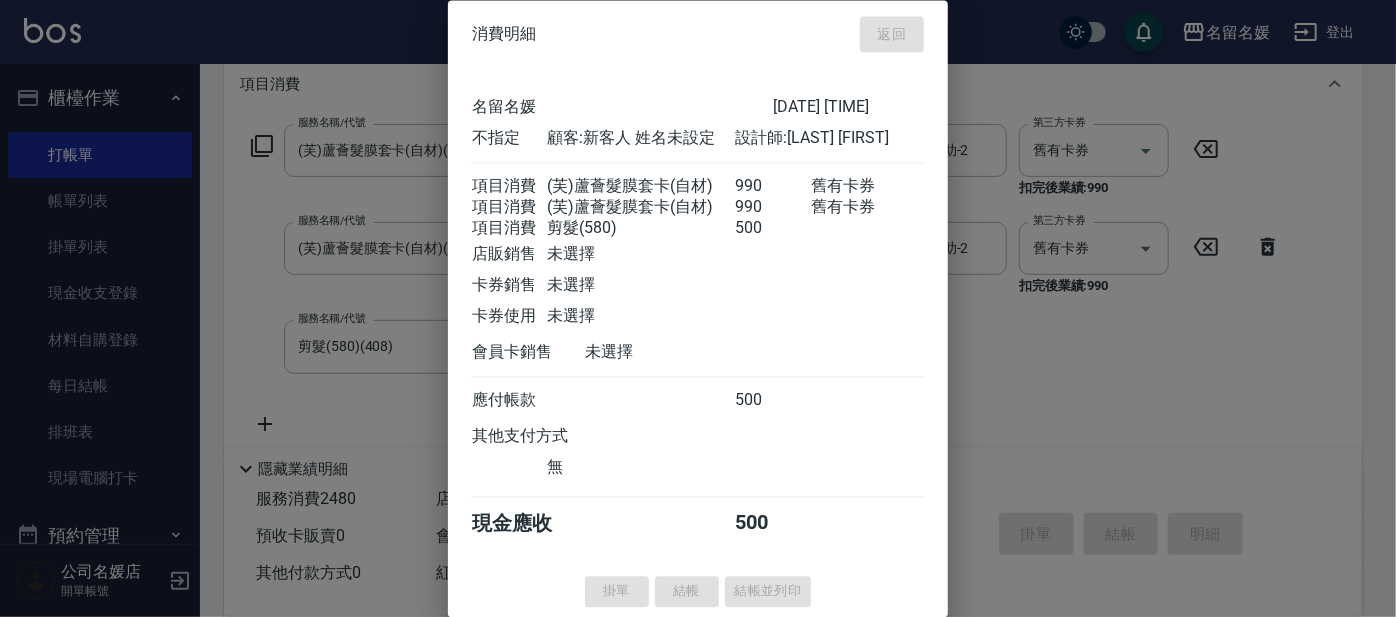 type 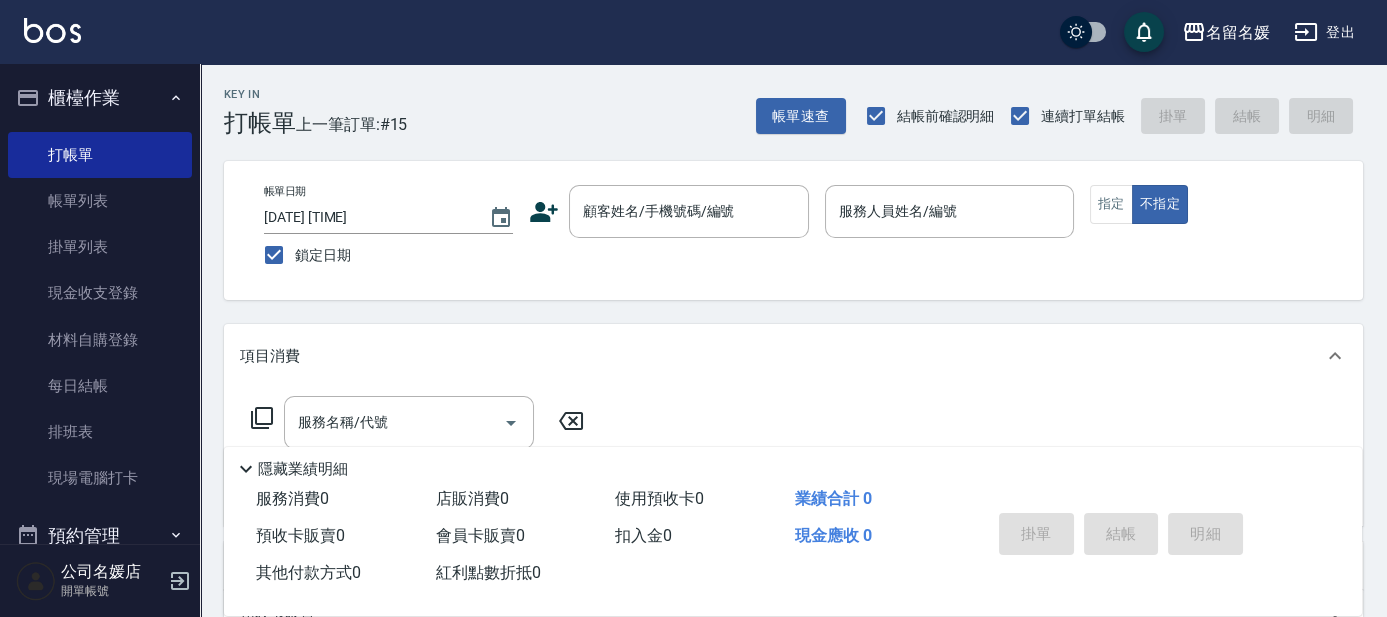 scroll, scrollTop: 36, scrollLeft: 0, axis: vertical 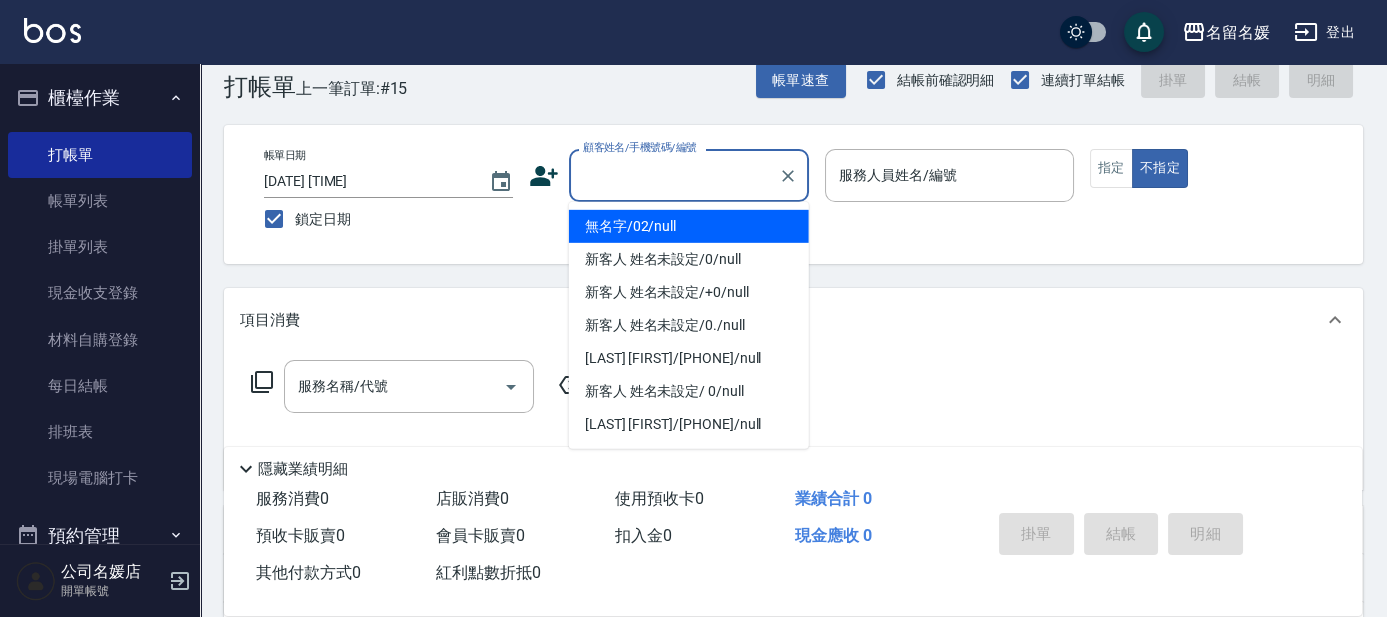 click on "顧客姓名/手機號碼/編號" at bounding box center (674, 175) 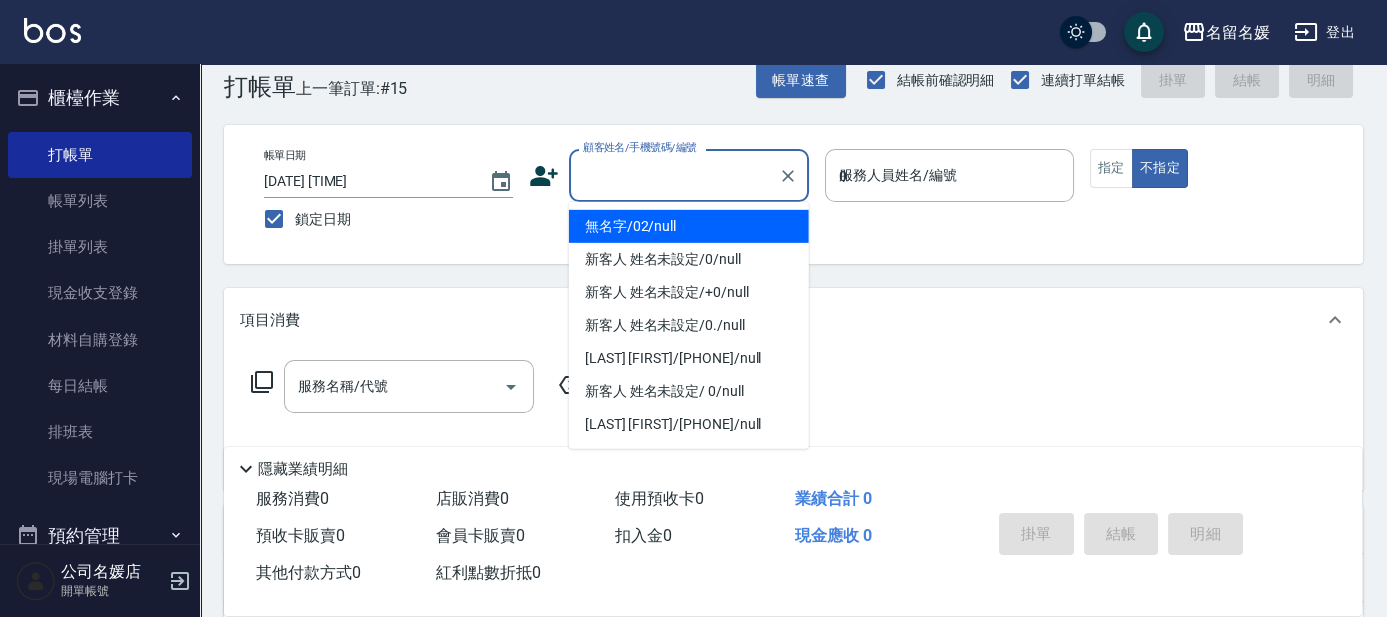 type on "無名字/02/null" 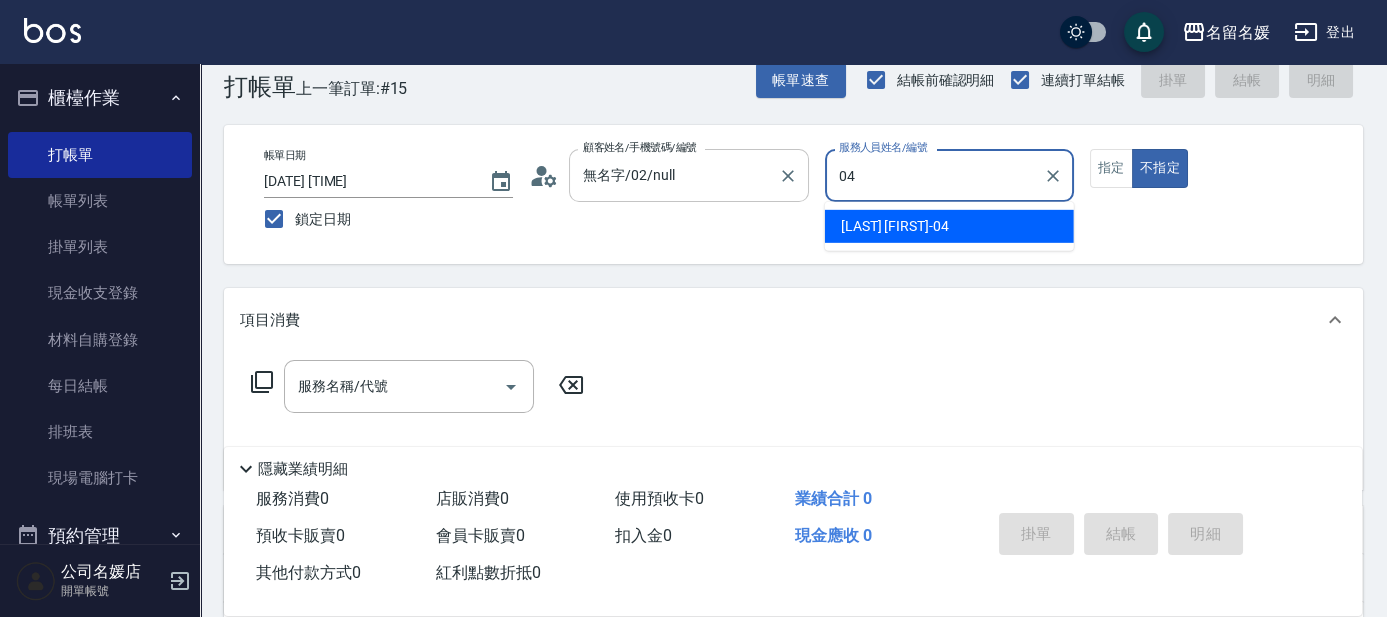type on "[LAST] [FIRST]-04" 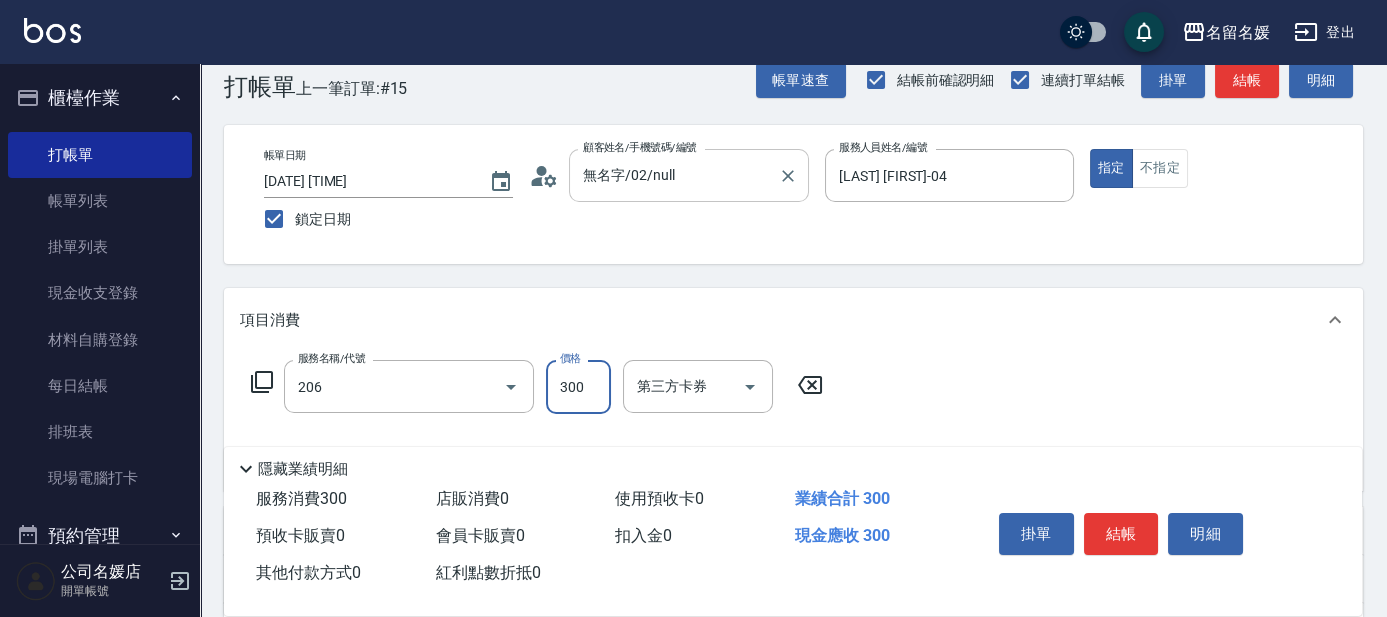 type on "洗髮[300](206)" 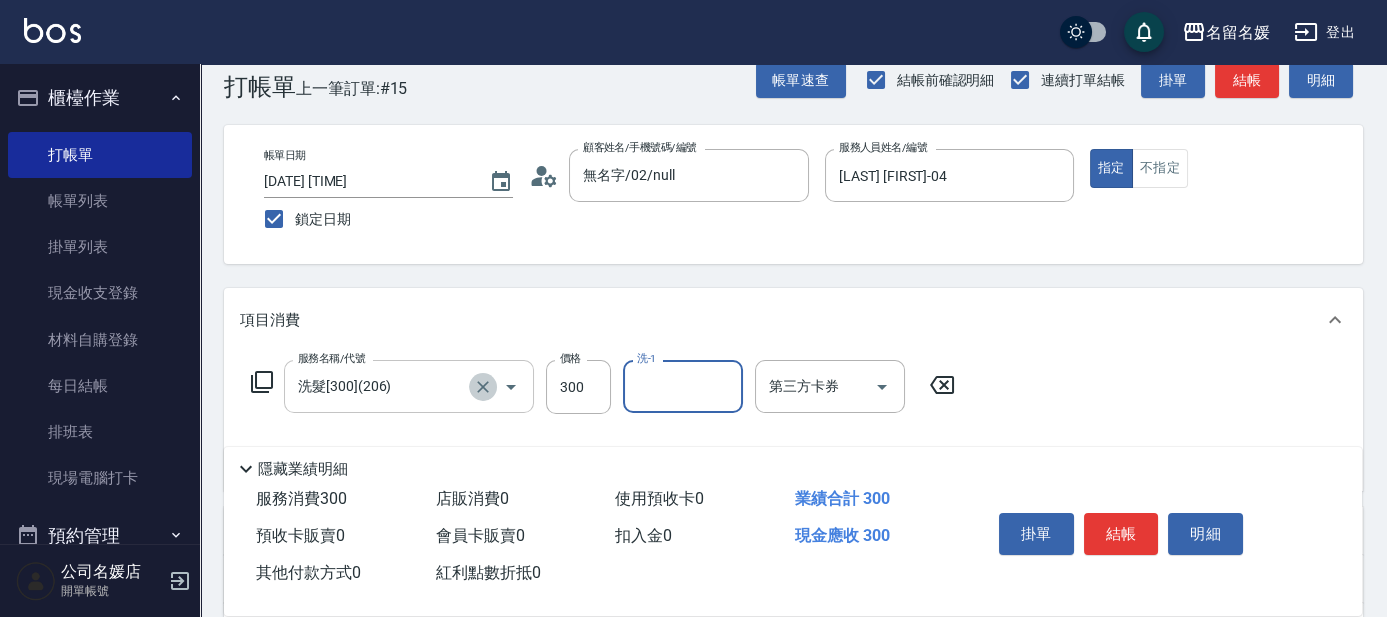 click 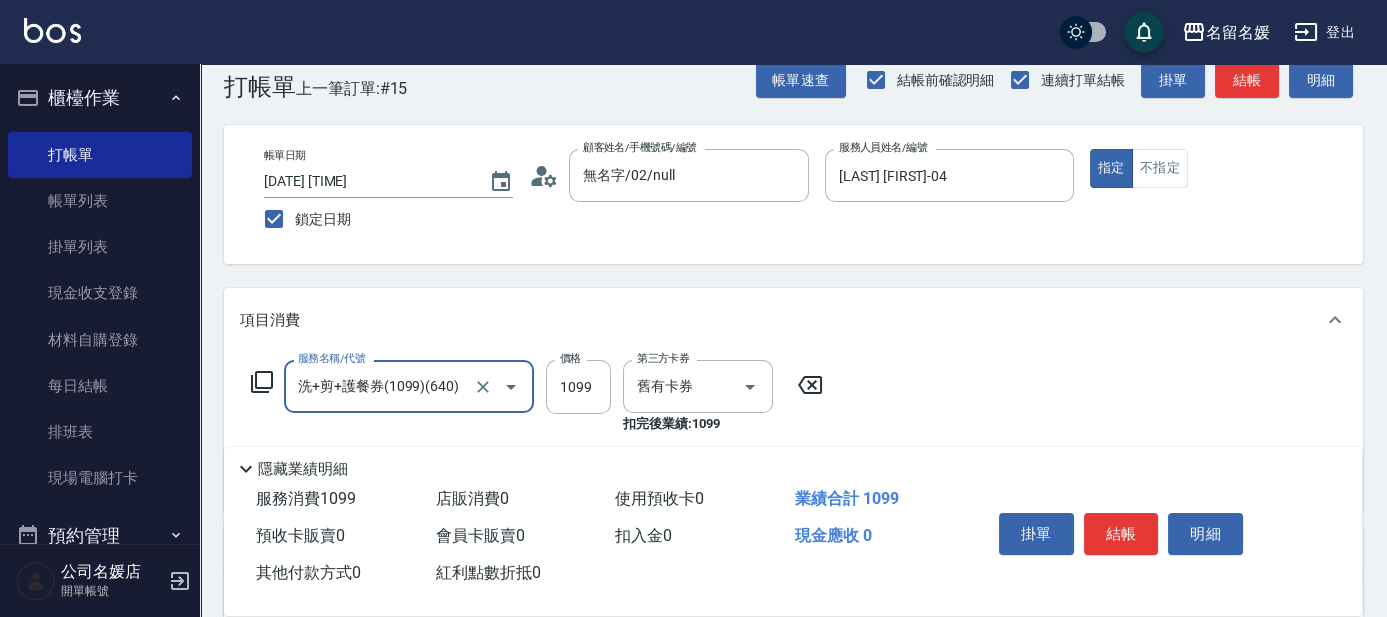 type on "洗+剪+護餐券(1099)(640)" 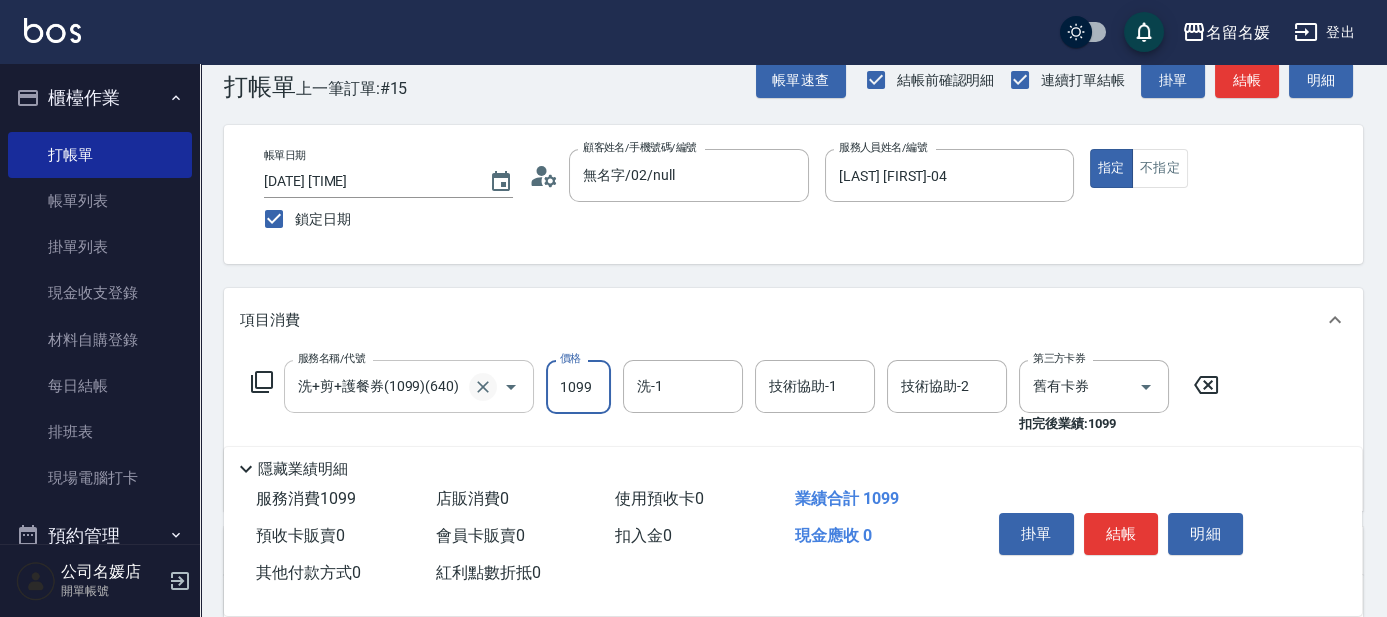 click 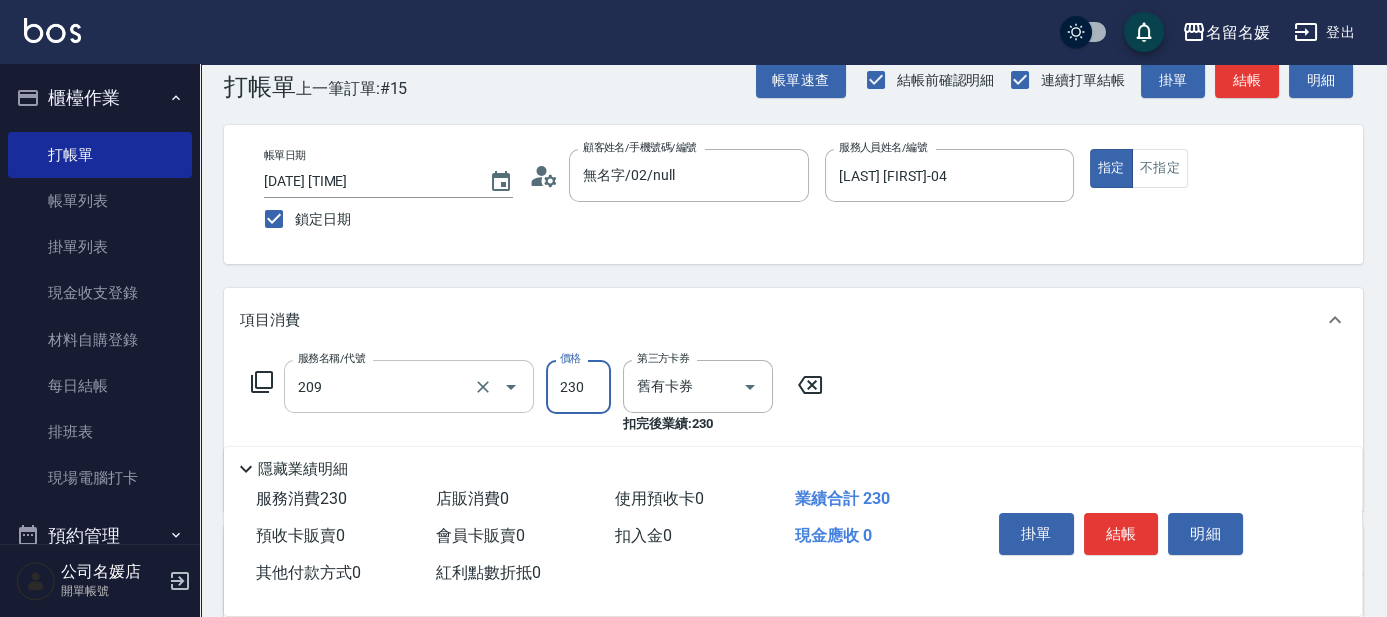 type on "洗髮券-(卡)230(209)" 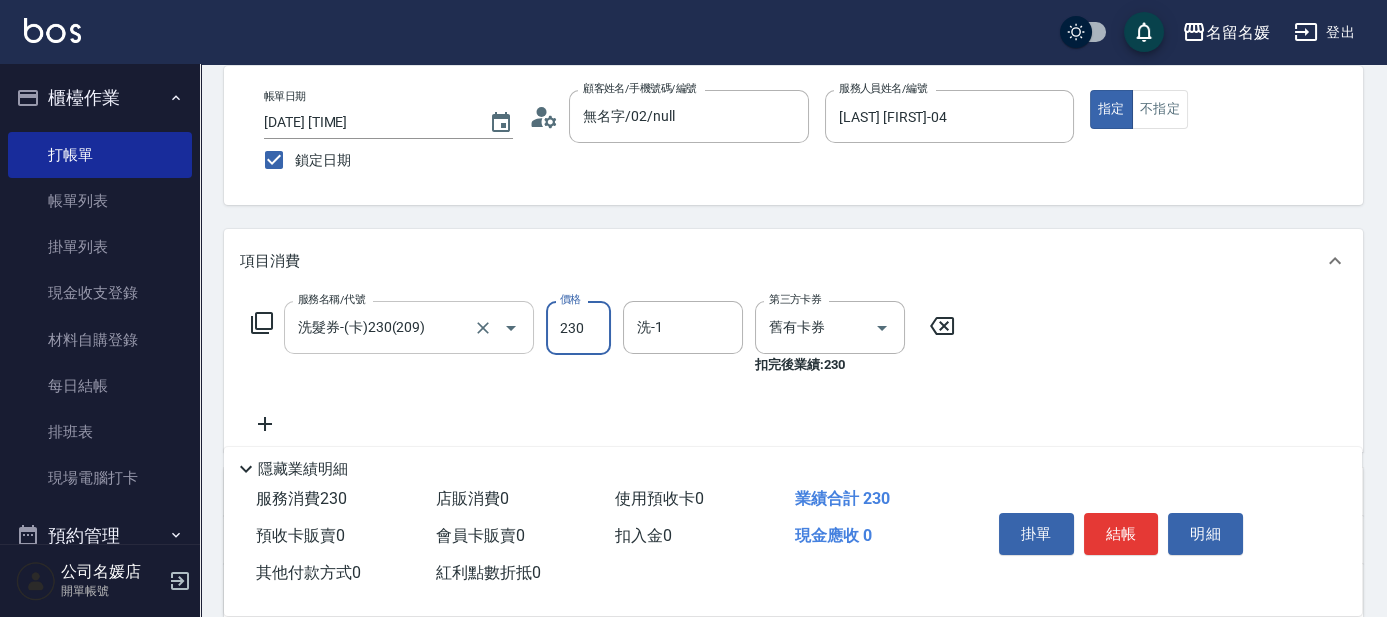 scroll, scrollTop: 127, scrollLeft: 0, axis: vertical 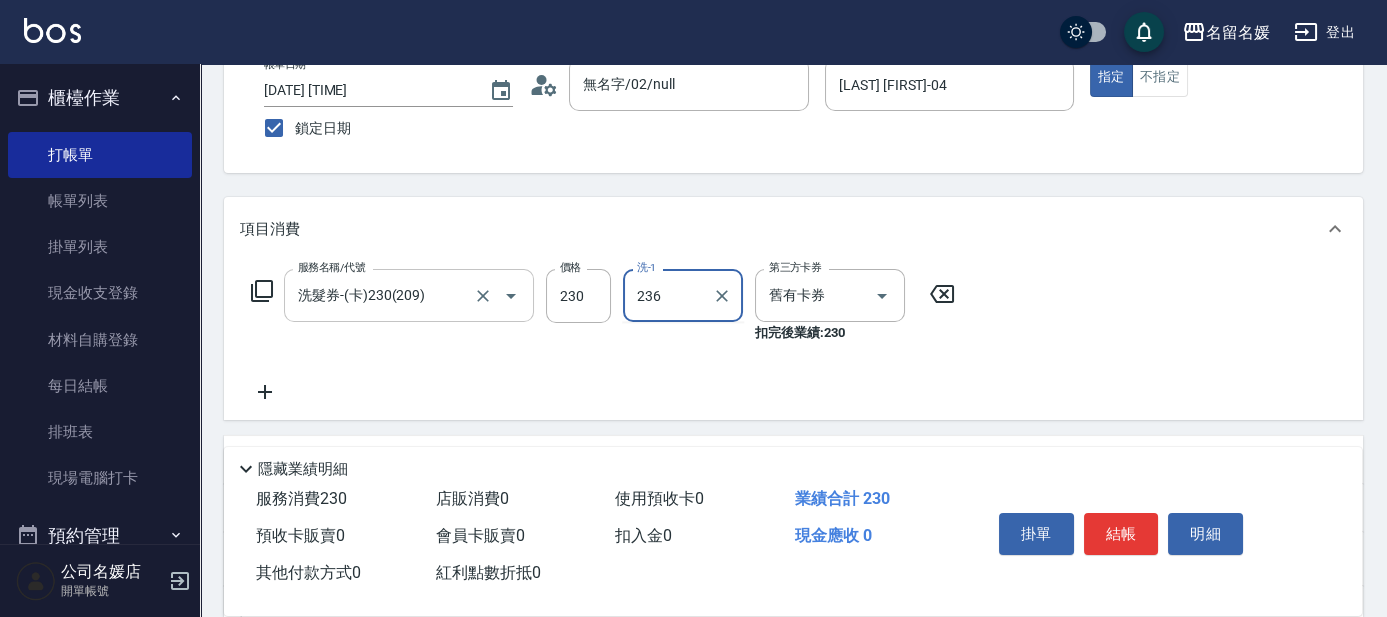 type on "236" 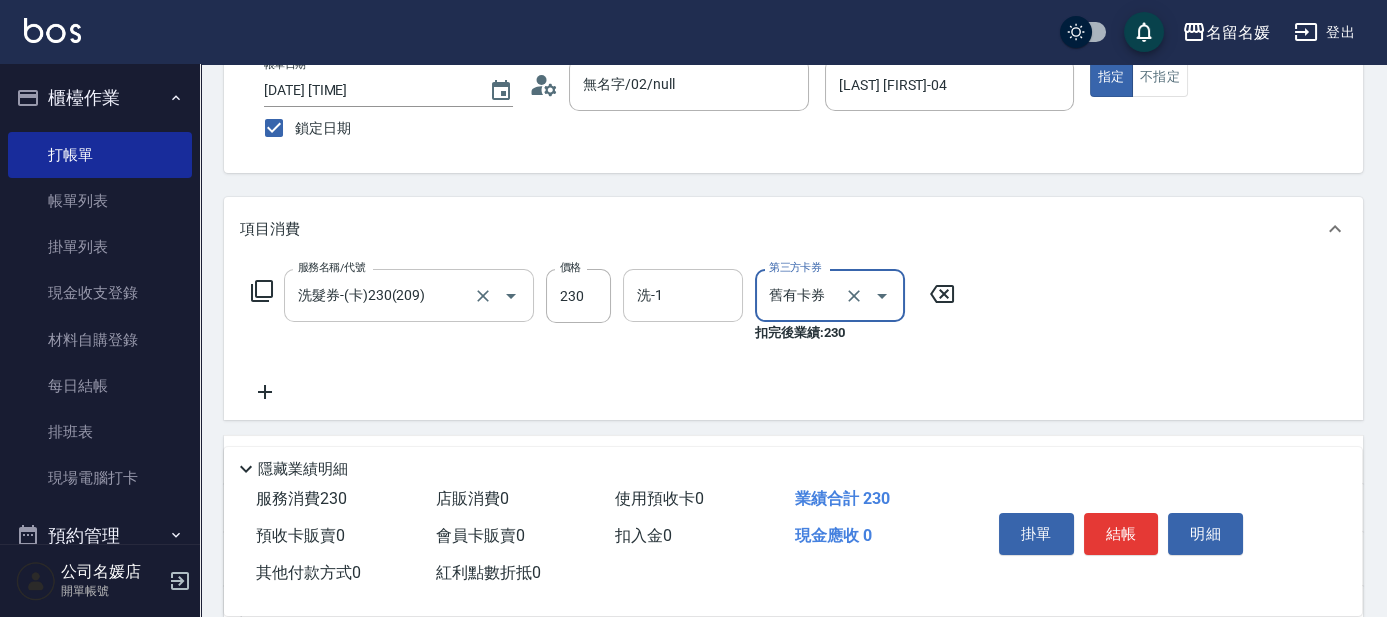 click on "洗-1" at bounding box center [683, 295] 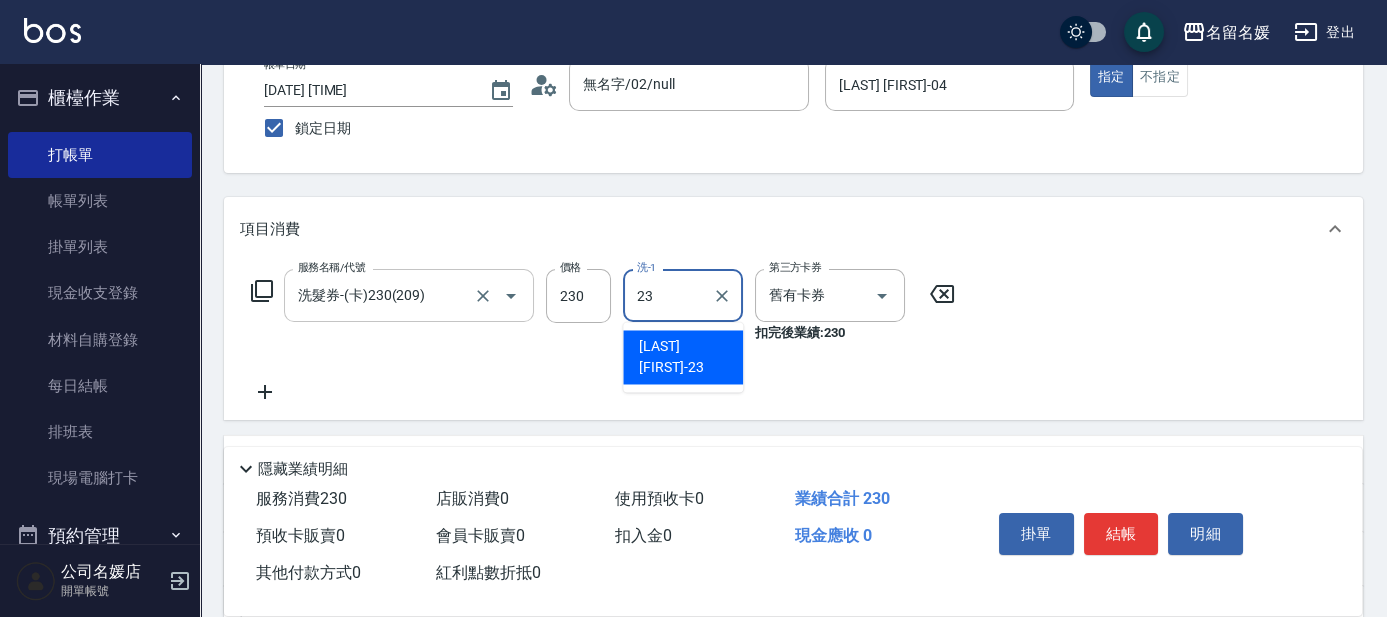 type on "[LAST] [FIRST]-[NUMBER]" 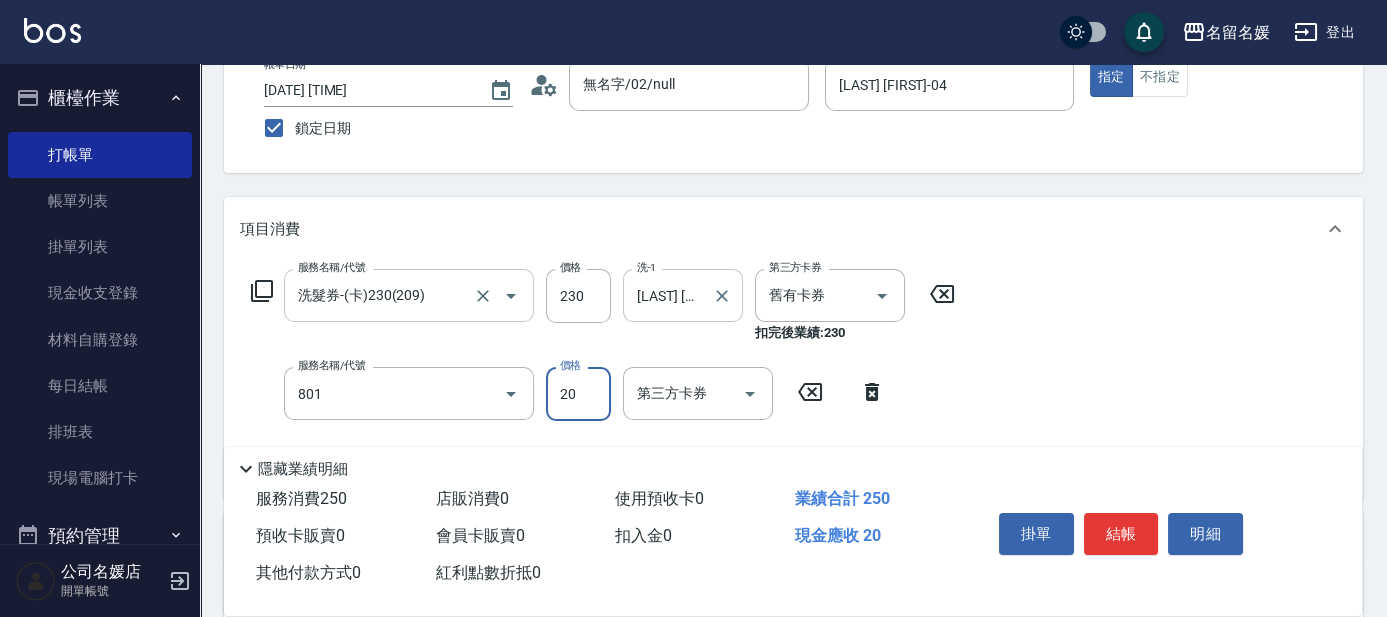 type on "潤絲(801)" 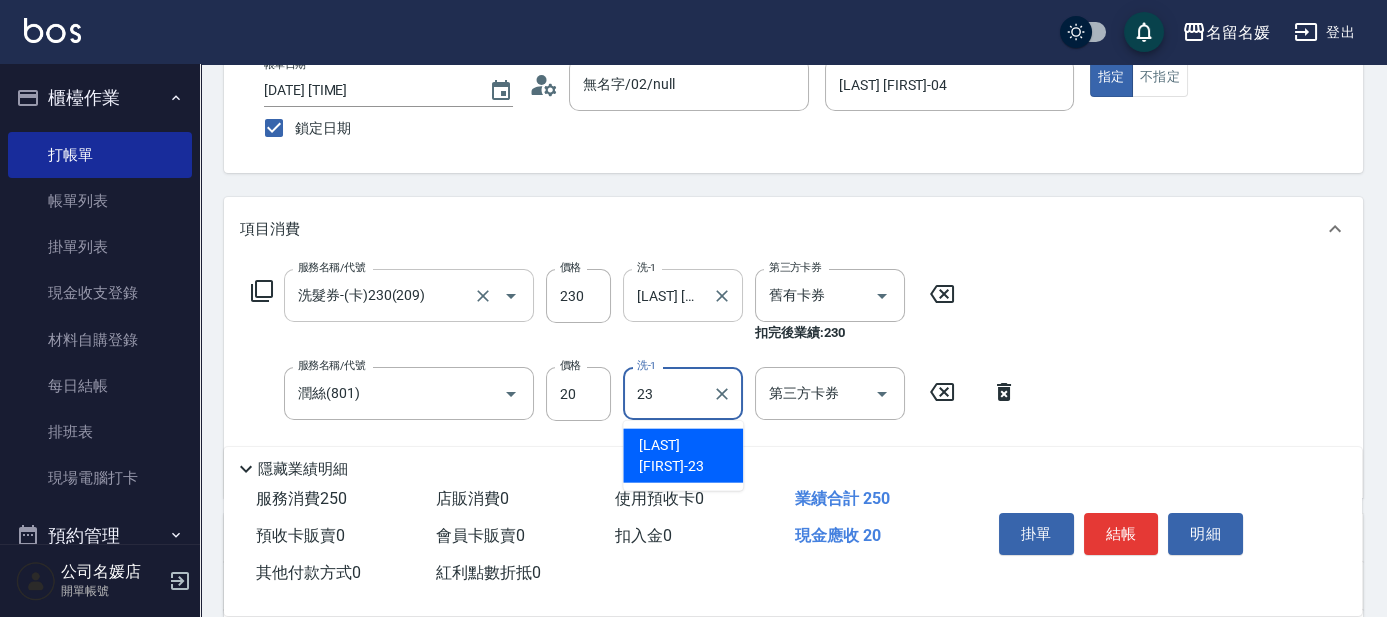 type on "[LAST] [FIRST]-[NUMBER]" 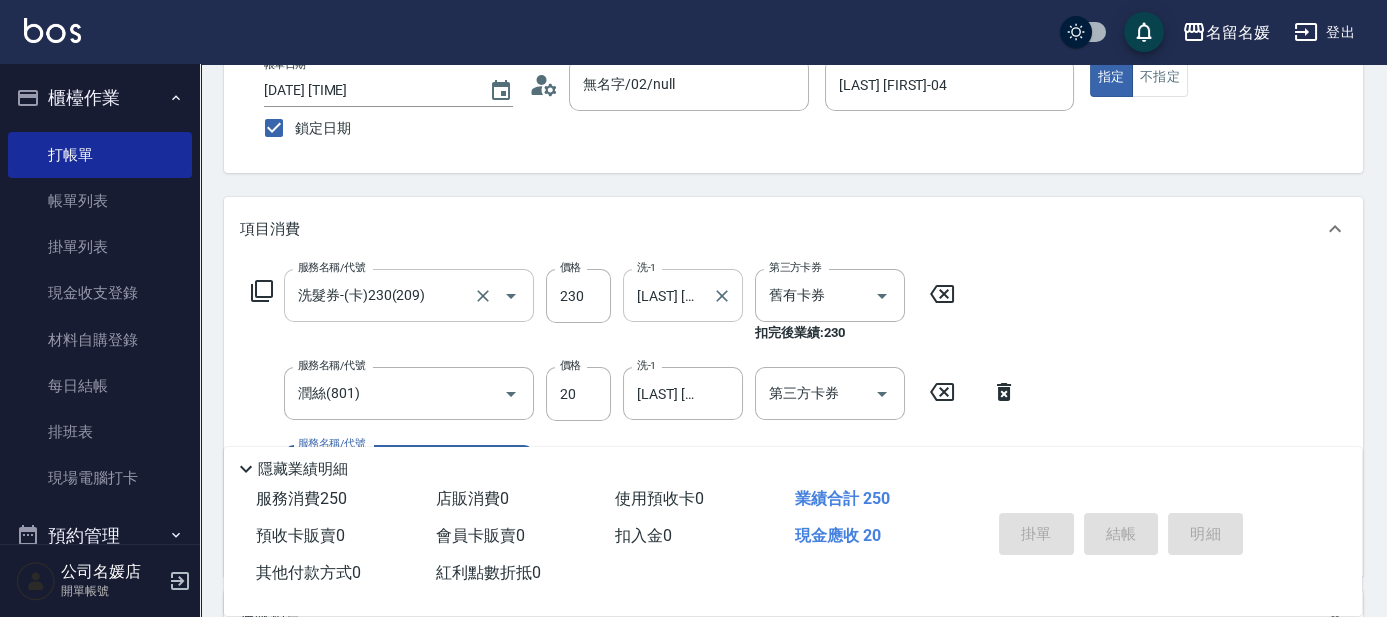 type 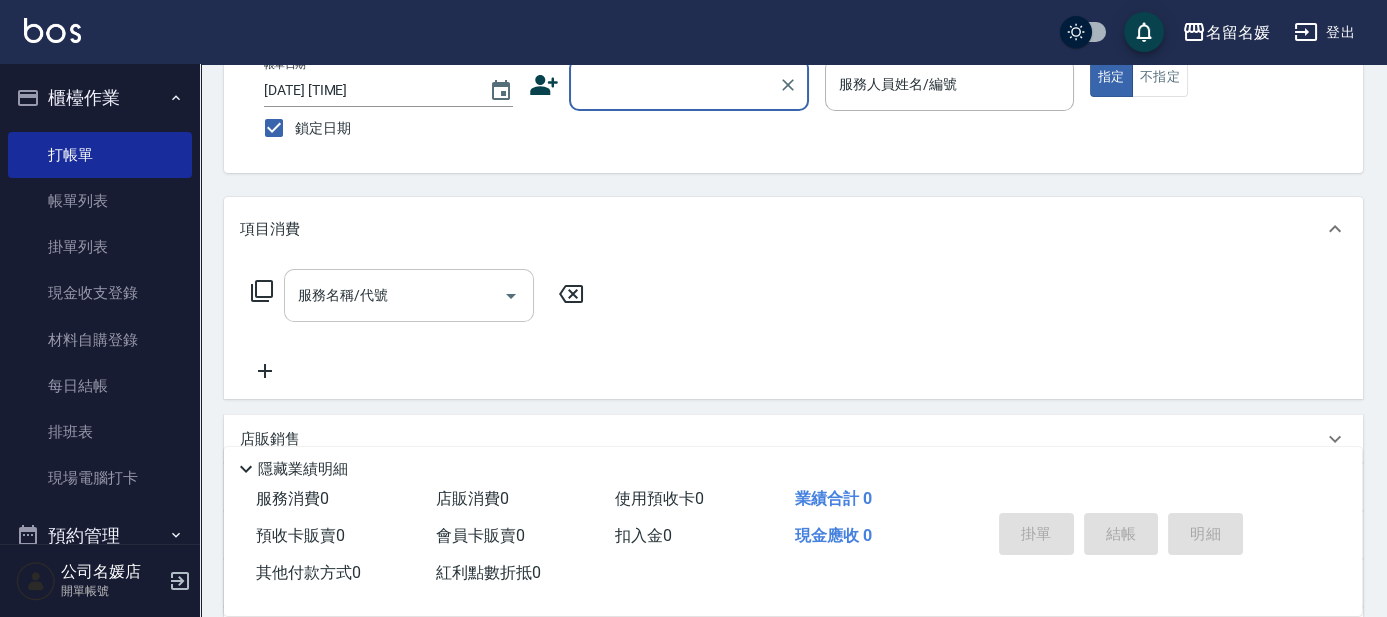 scroll, scrollTop: 36, scrollLeft: 0, axis: vertical 